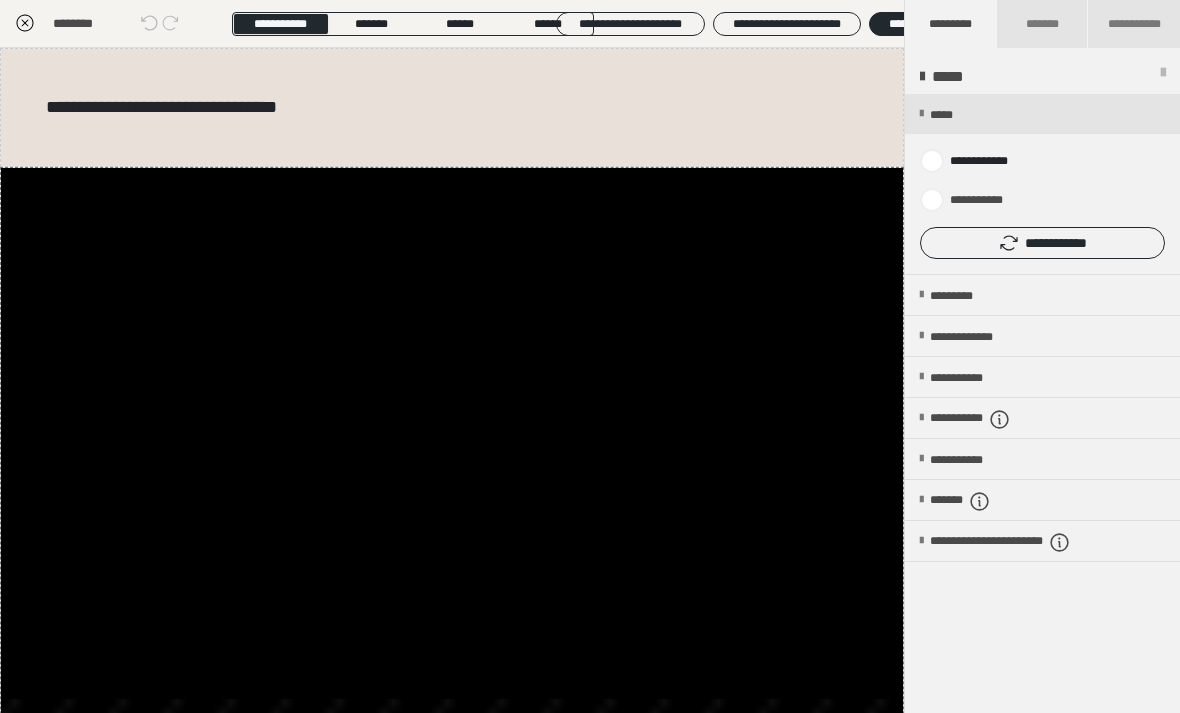 scroll, scrollTop: 0, scrollLeft: 0, axis: both 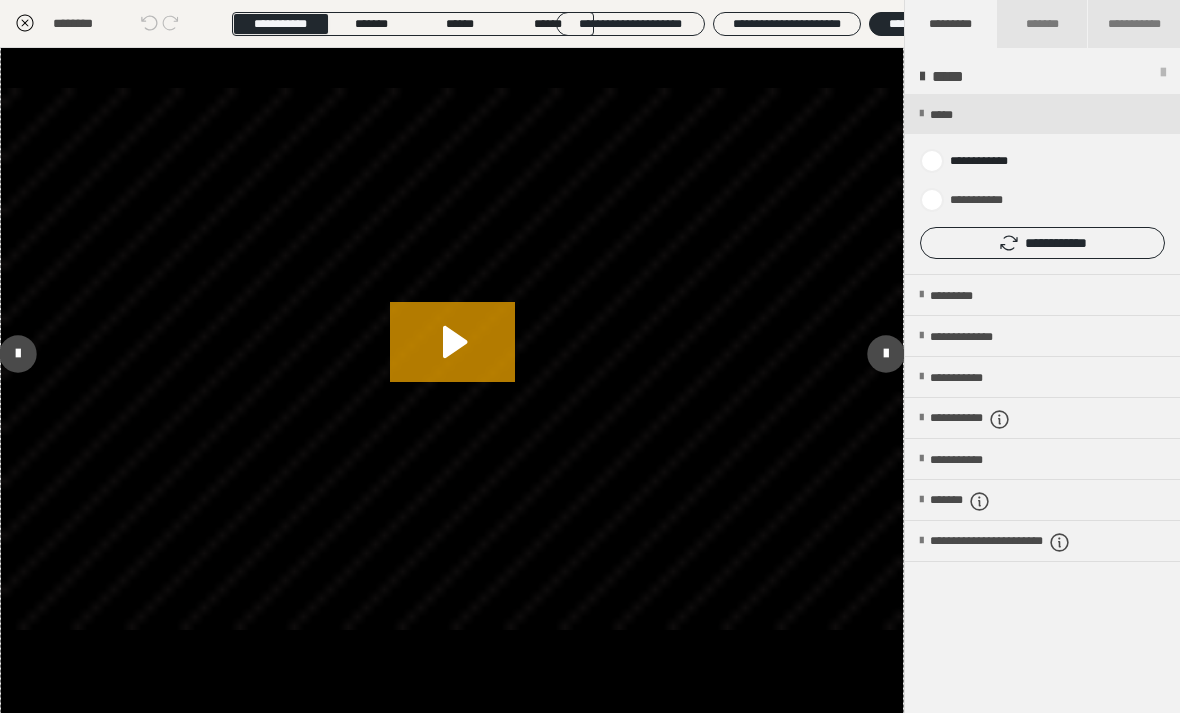 click 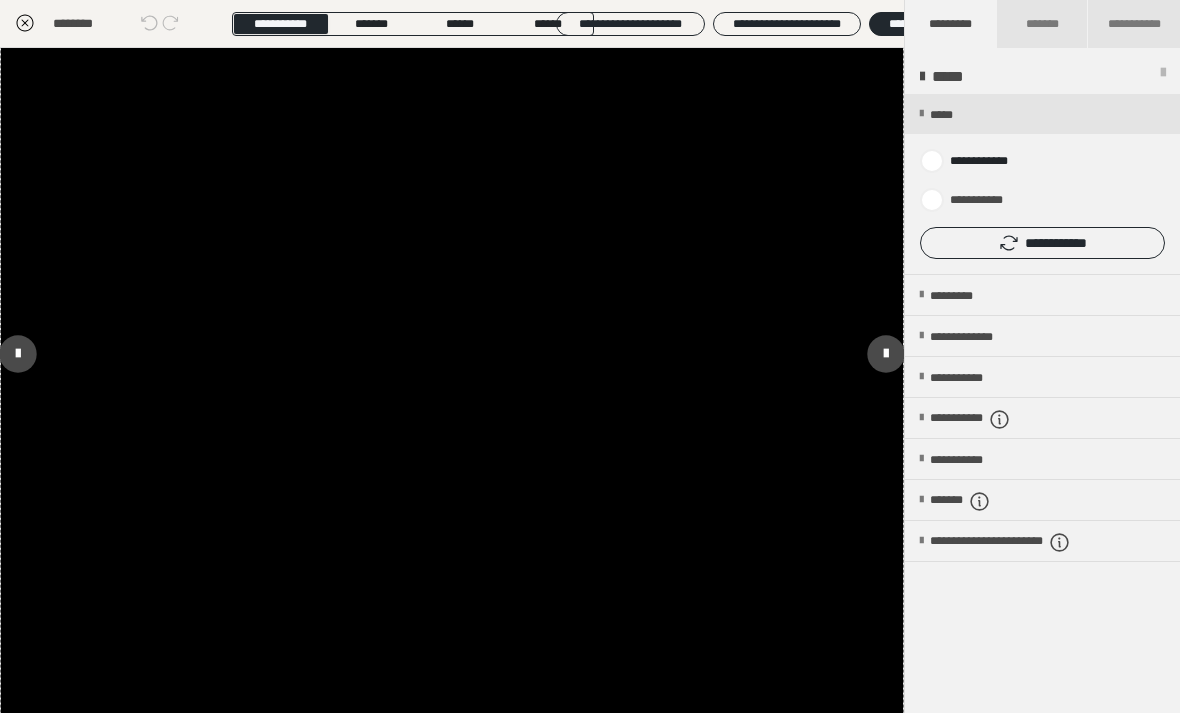 click at bounding box center (452, 359) 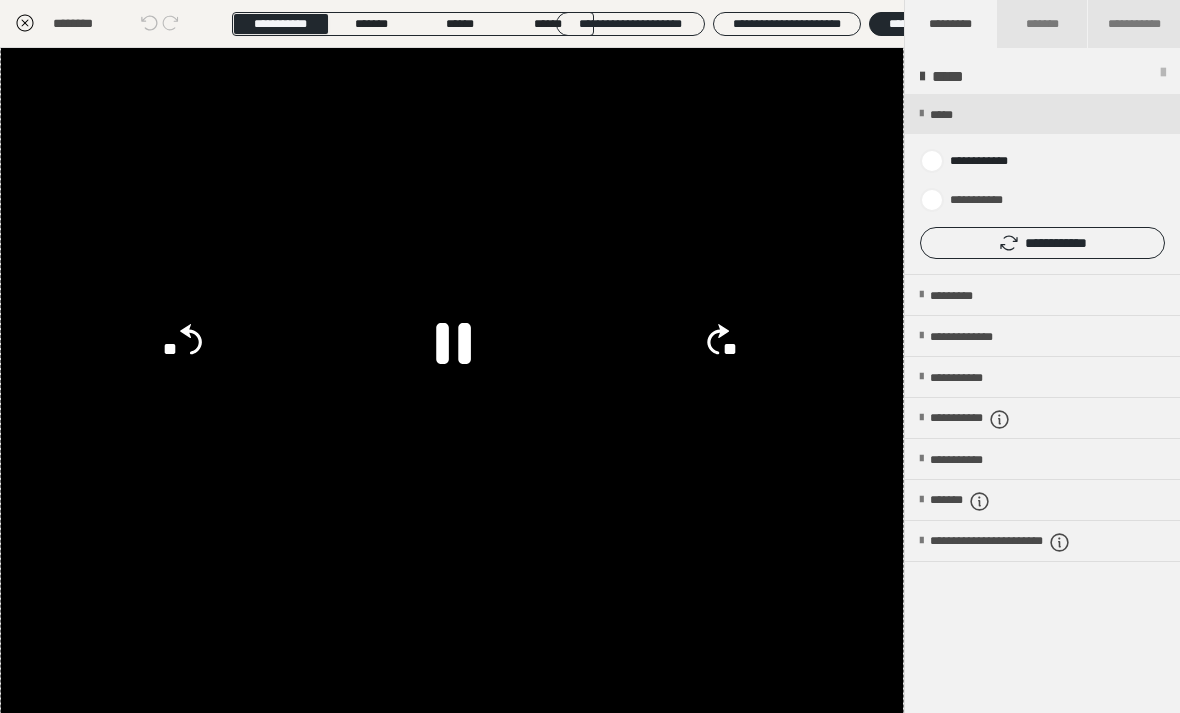 click 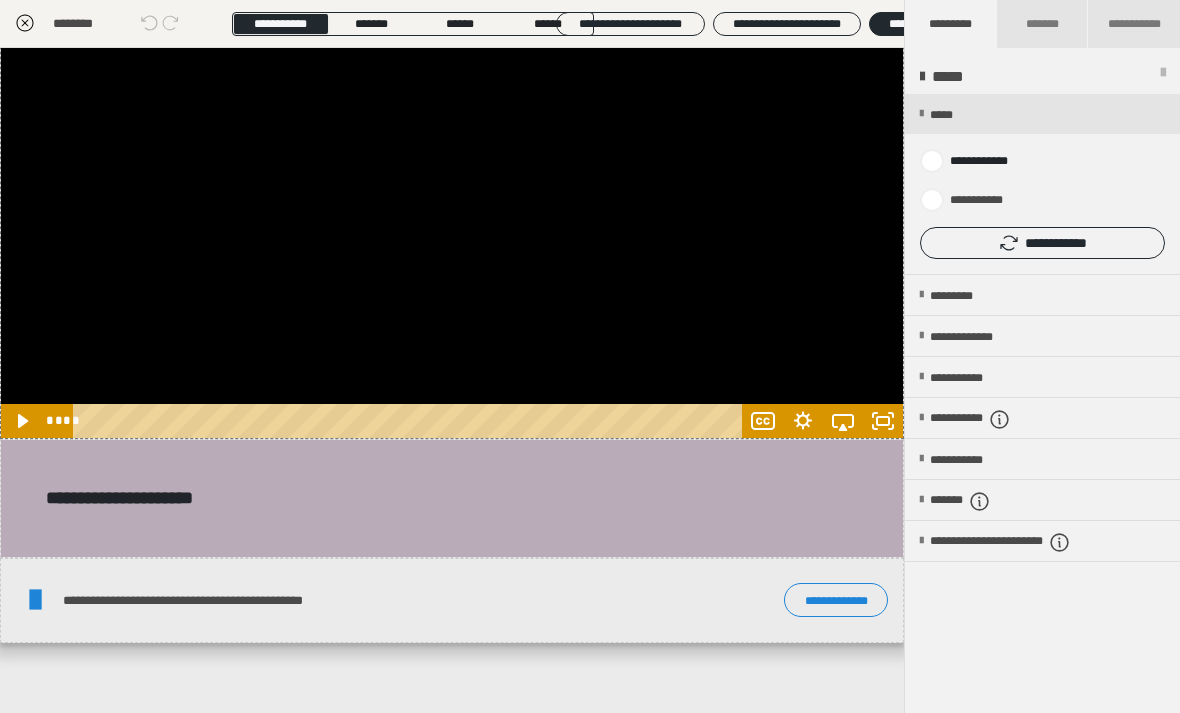scroll, scrollTop: 1334, scrollLeft: 0, axis: vertical 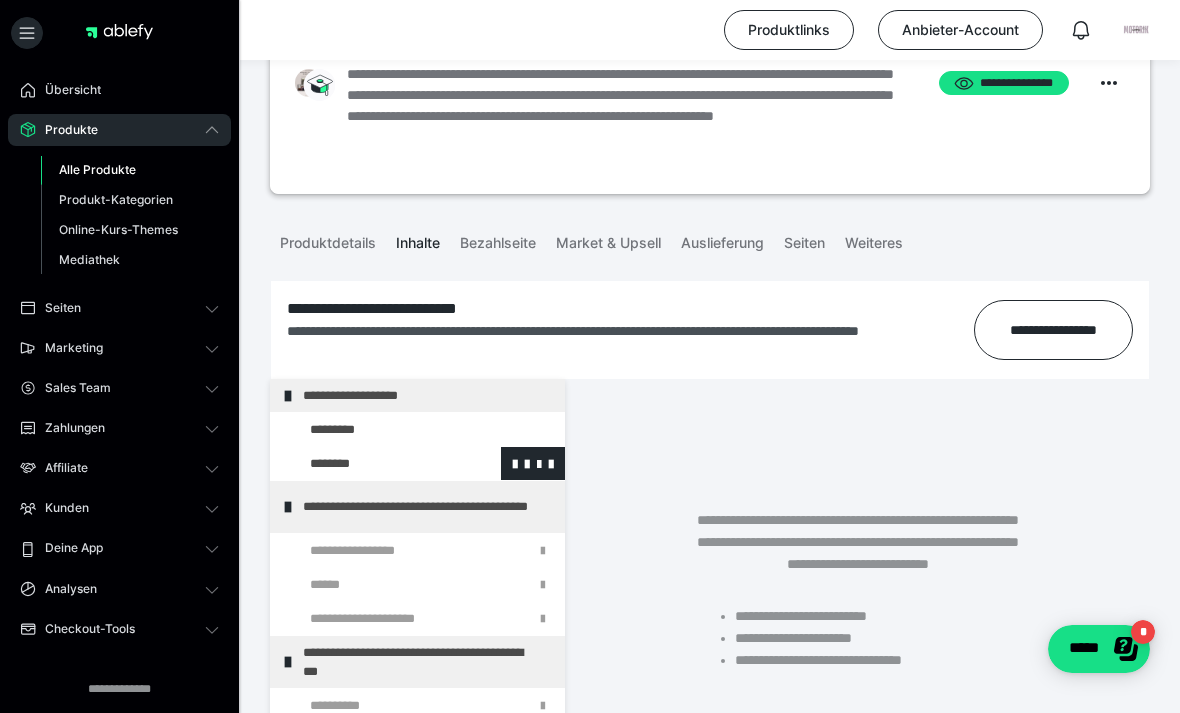 click at bounding box center [375, 463] 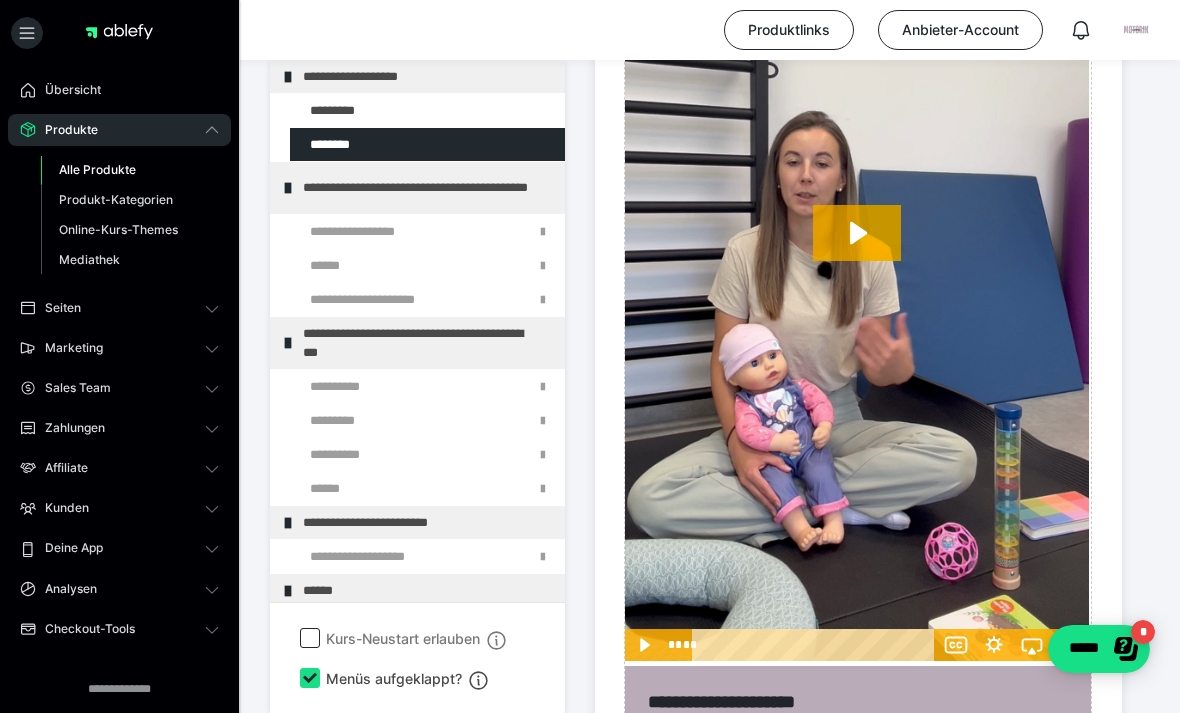 scroll, scrollTop: 1072, scrollLeft: 0, axis: vertical 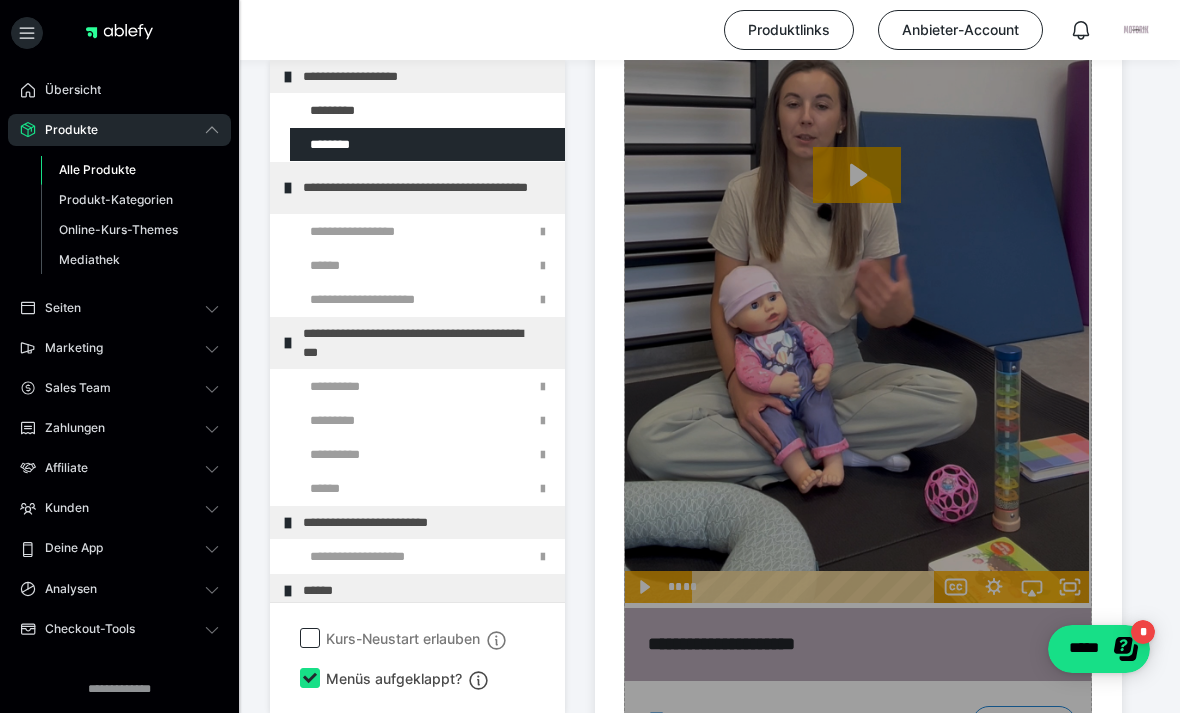click on "Zum Pagebuilder" at bounding box center [858, 235] 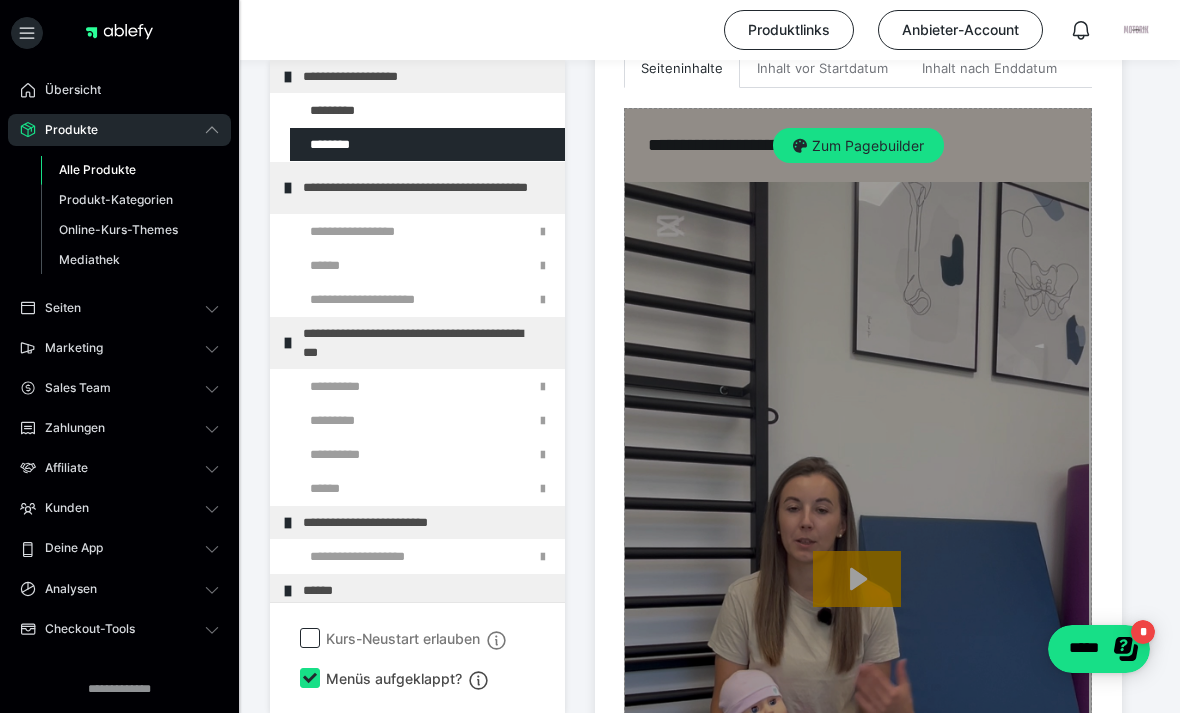 scroll, scrollTop: 635, scrollLeft: 0, axis: vertical 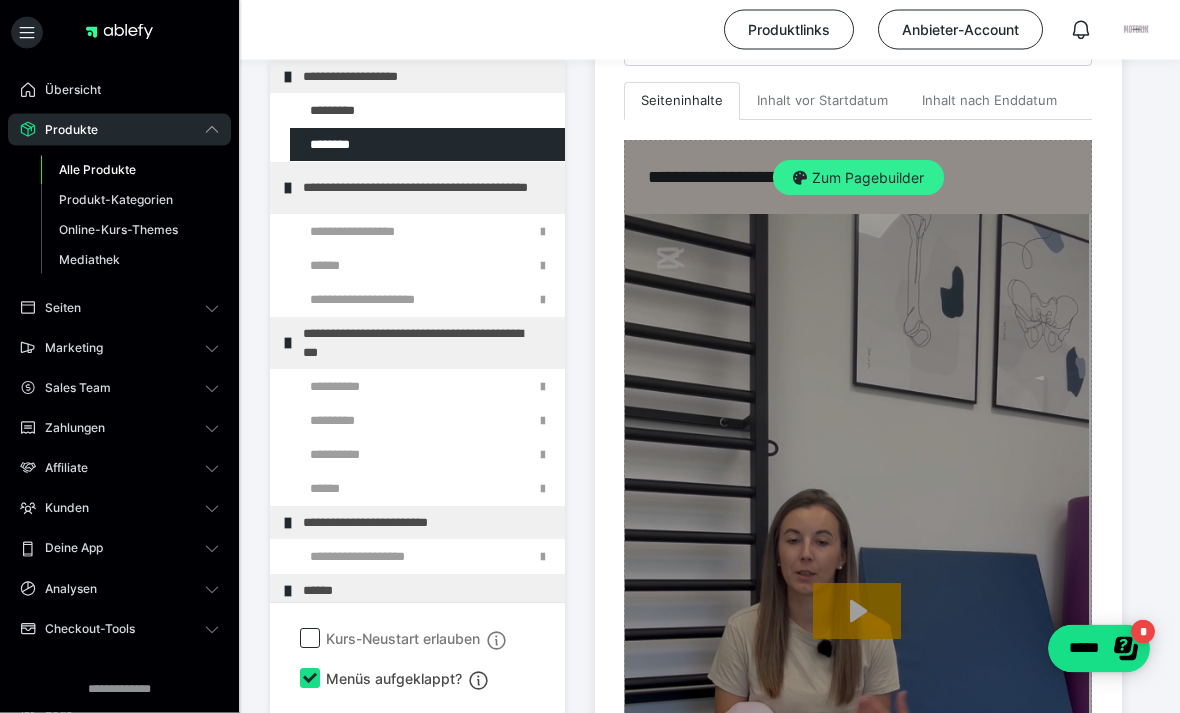 click on "Zum Pagebuilder" at bounding box center [858, 179] 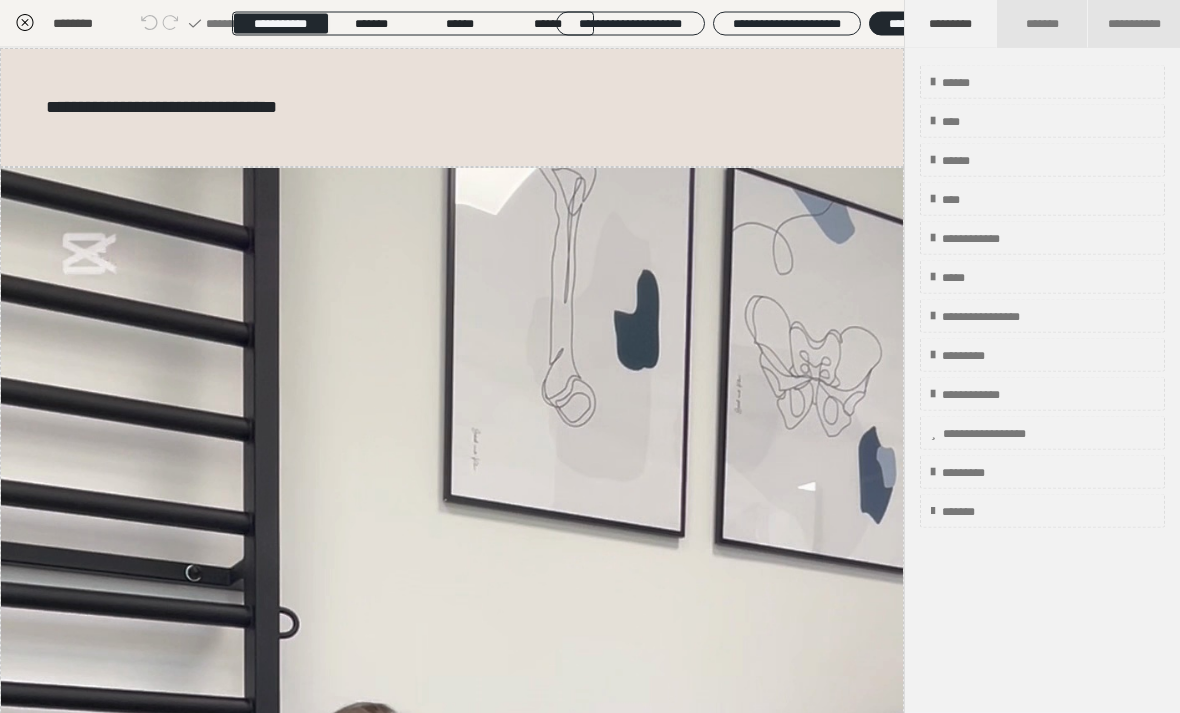 scroll, scrollTop: 501, scrollLeft: 0, axis: vertical 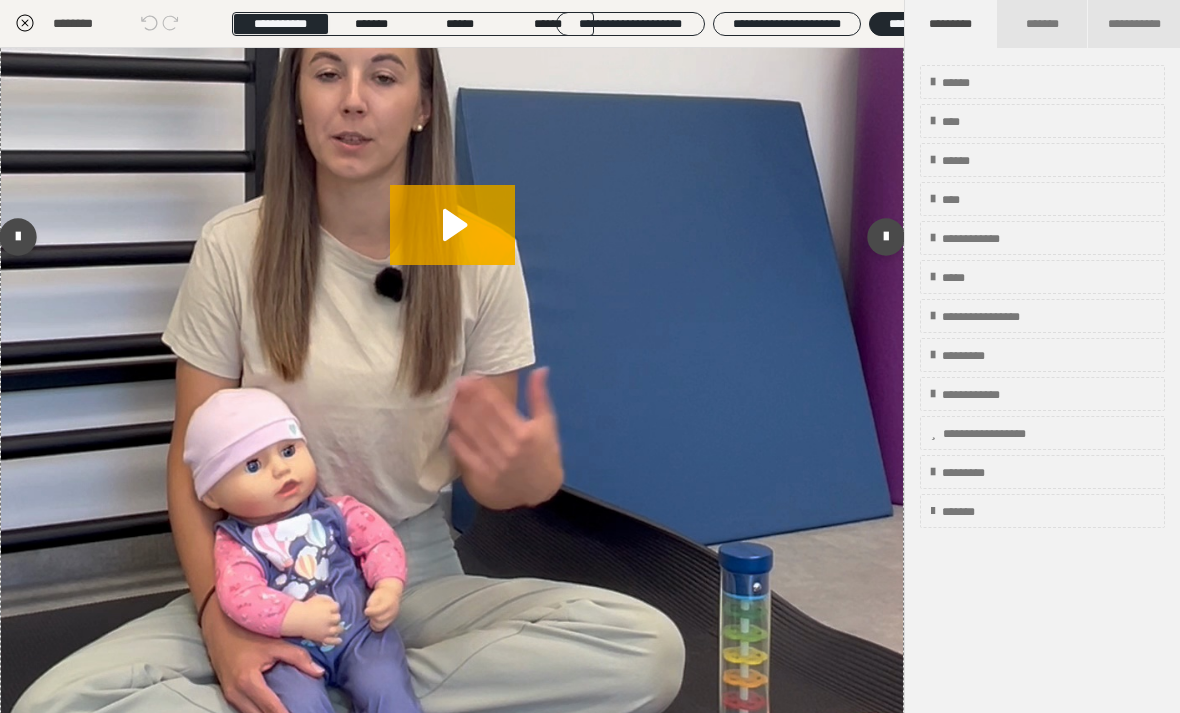 click 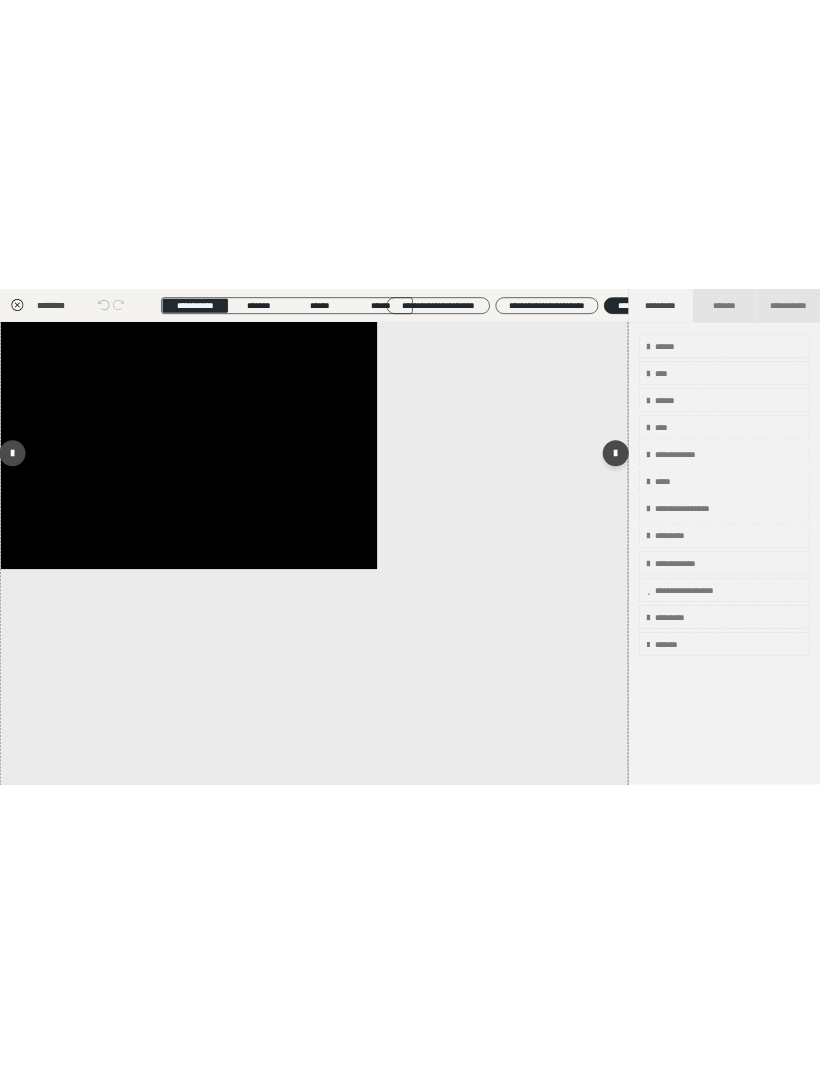 scroll, scrollTop: 0, scrollLeft: 0, axis: both 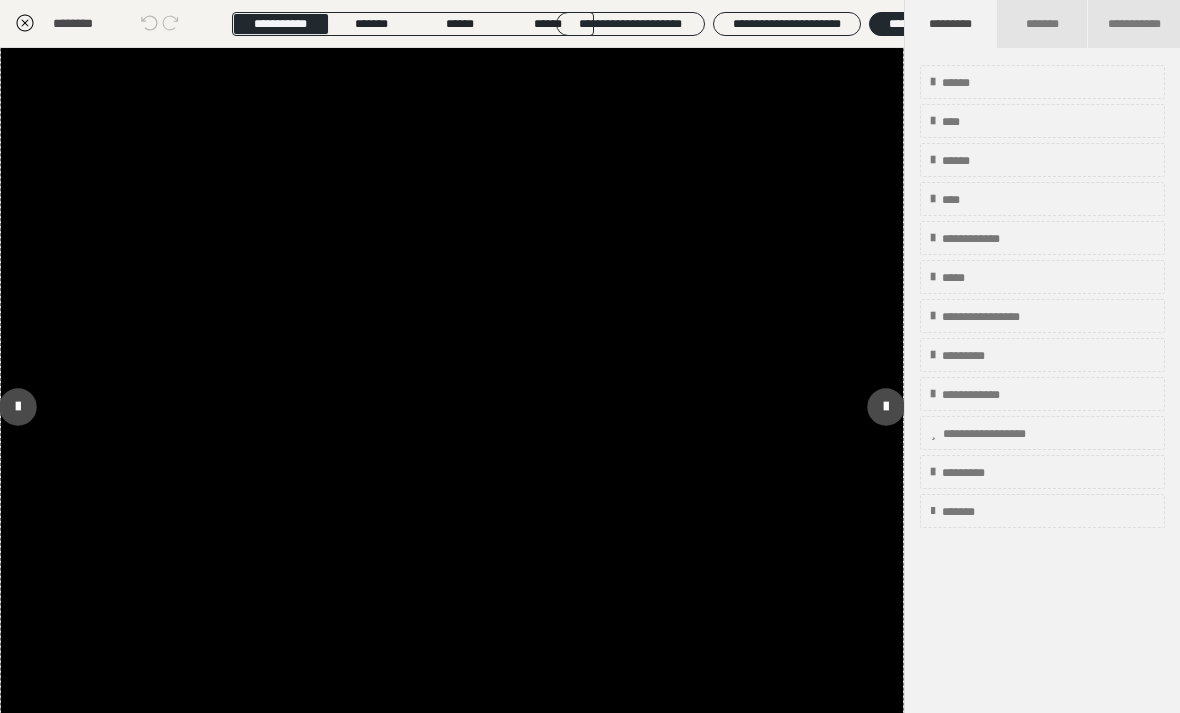 click at bounding box center (452, 412) 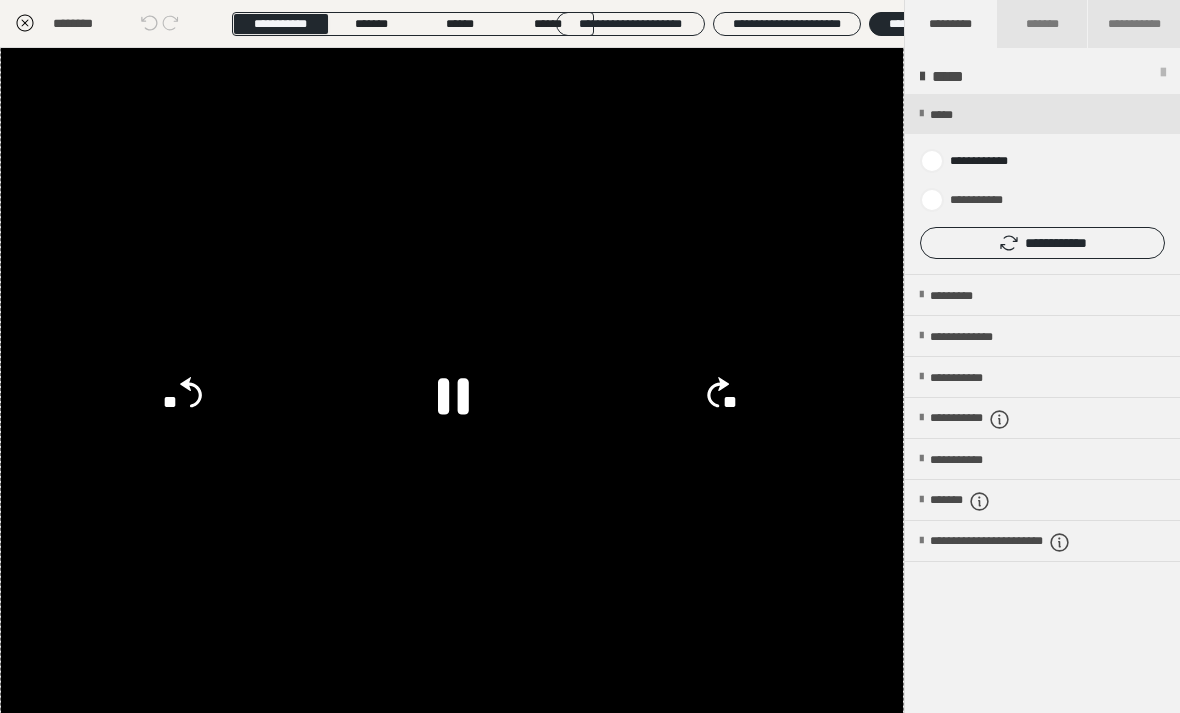 click 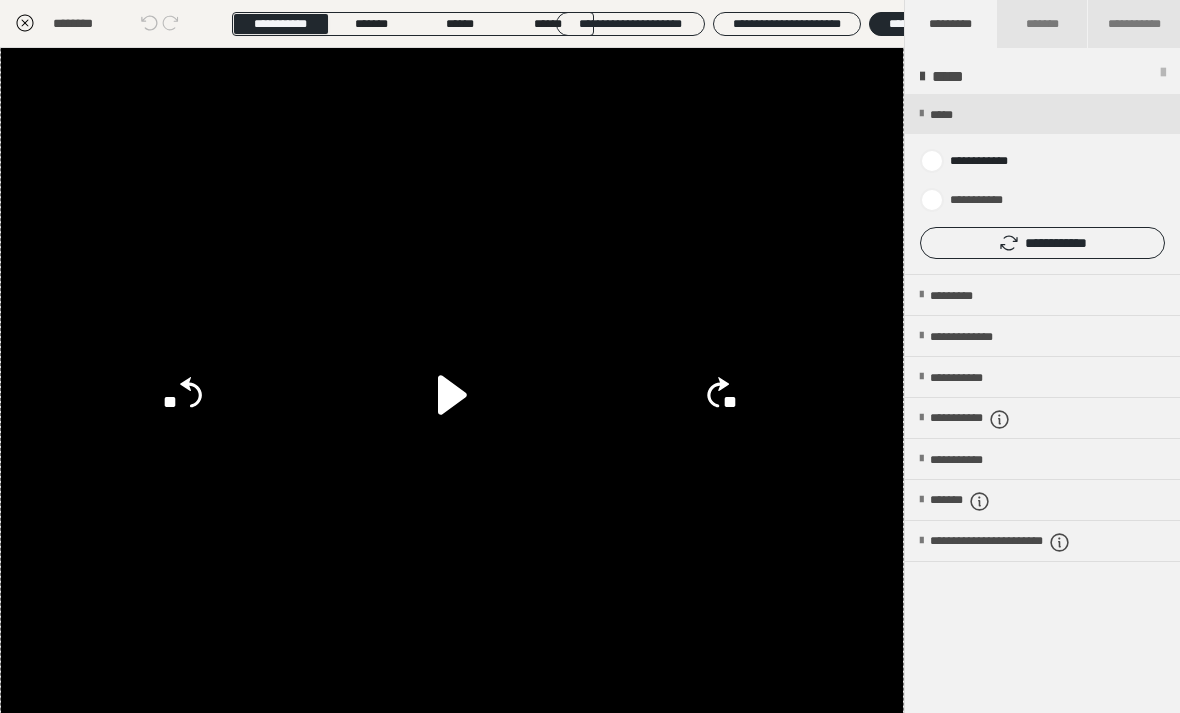 click on "**********" at bounding box center [1042, 404] 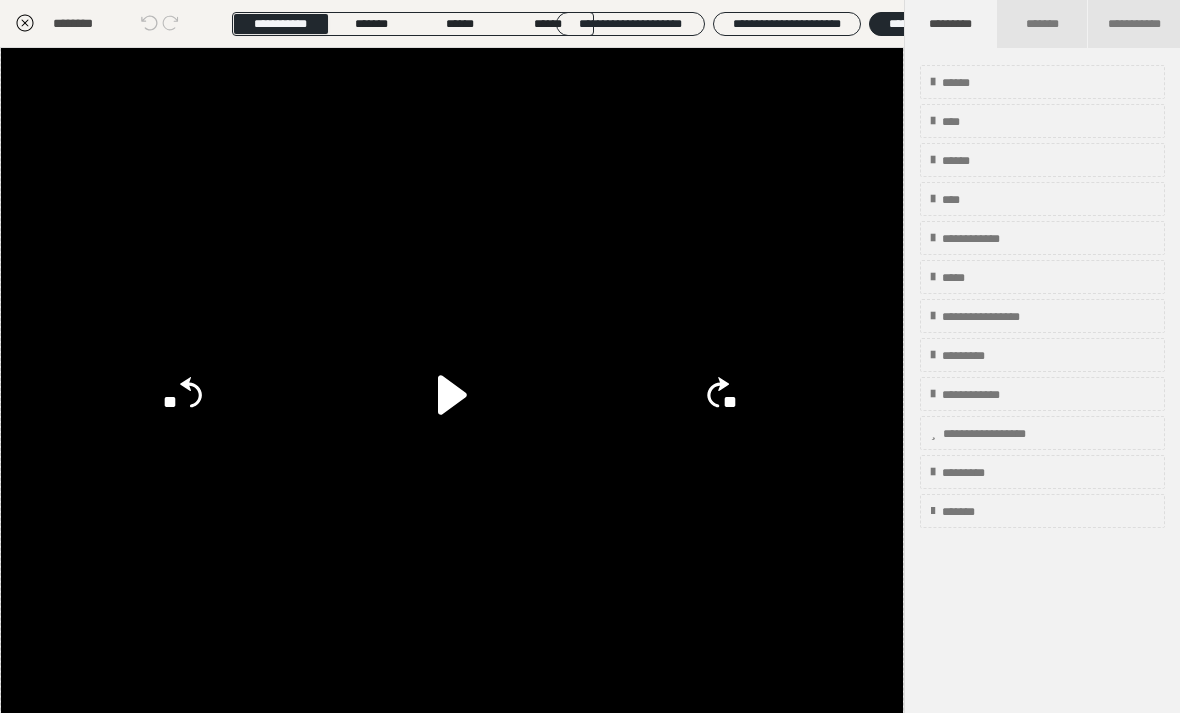 click on "**********" at bounding box center (1042, 404) 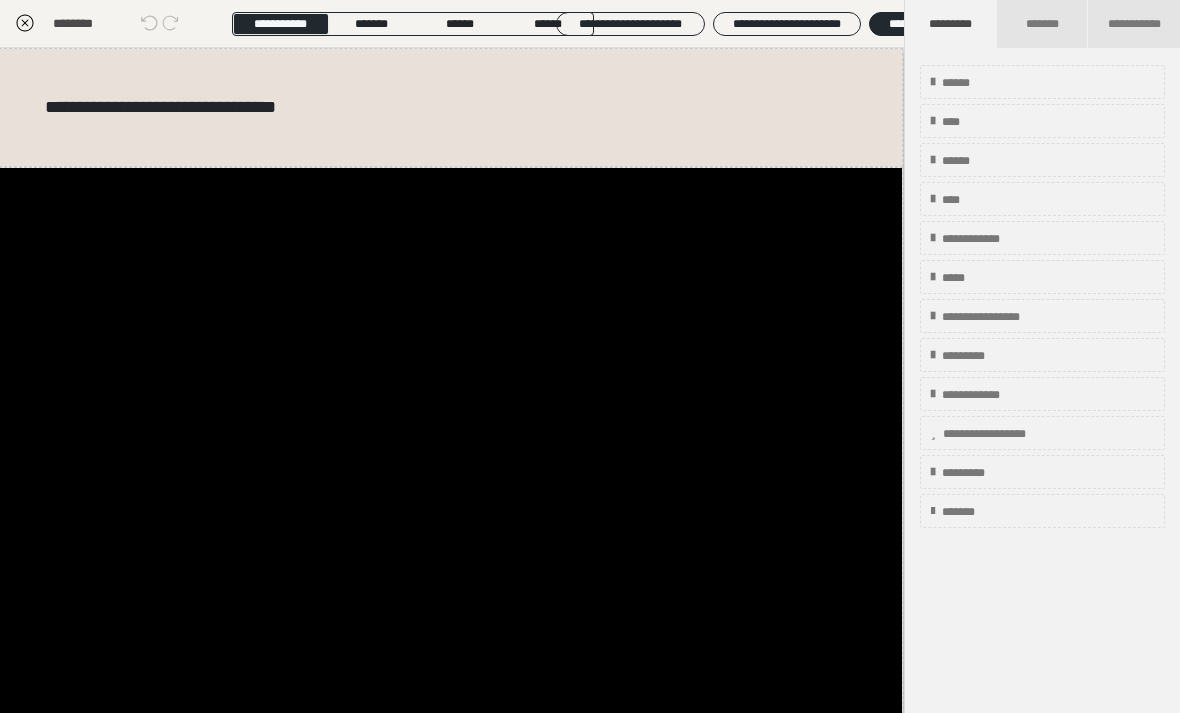 scroll, scrollTop: 0, scrollLeft: 1, axis: horizontal 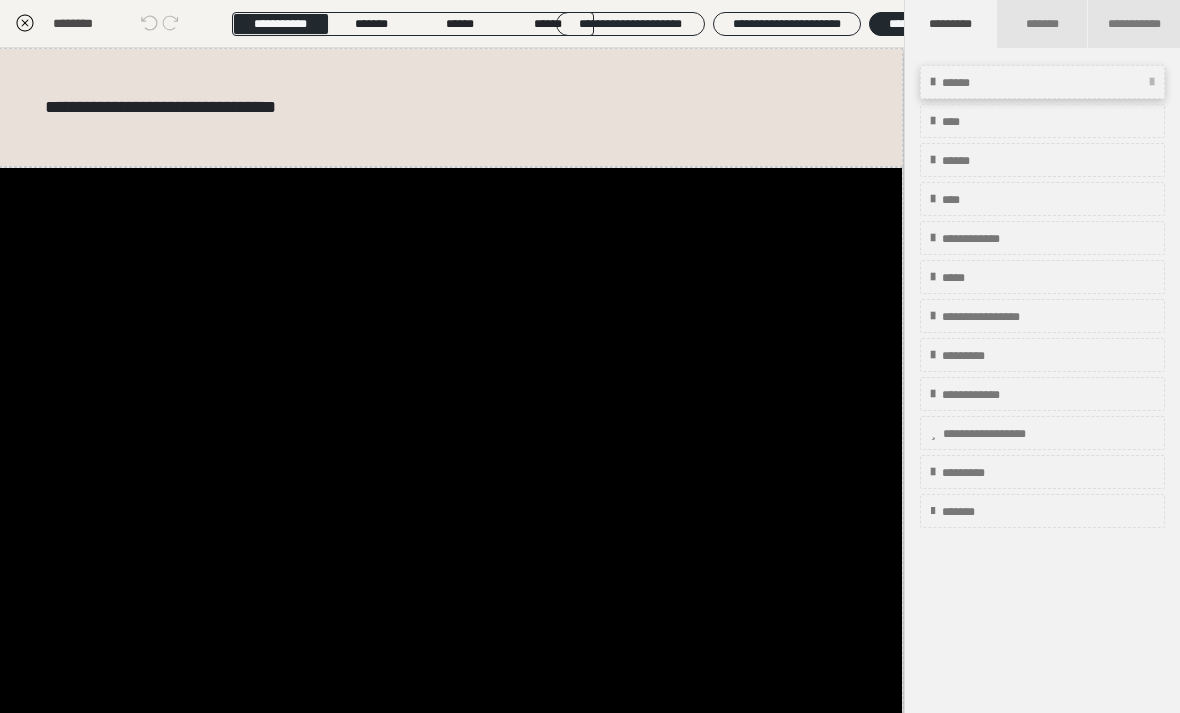 click on "******" at bounding box center [1042, 82] 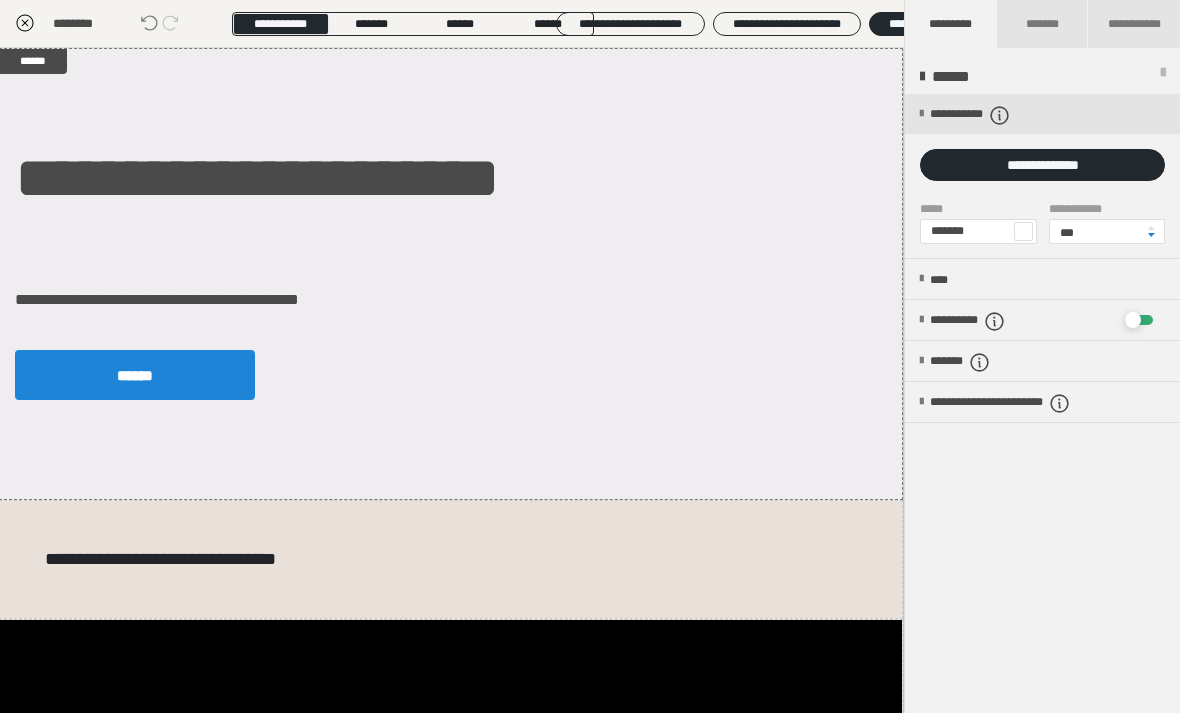 click 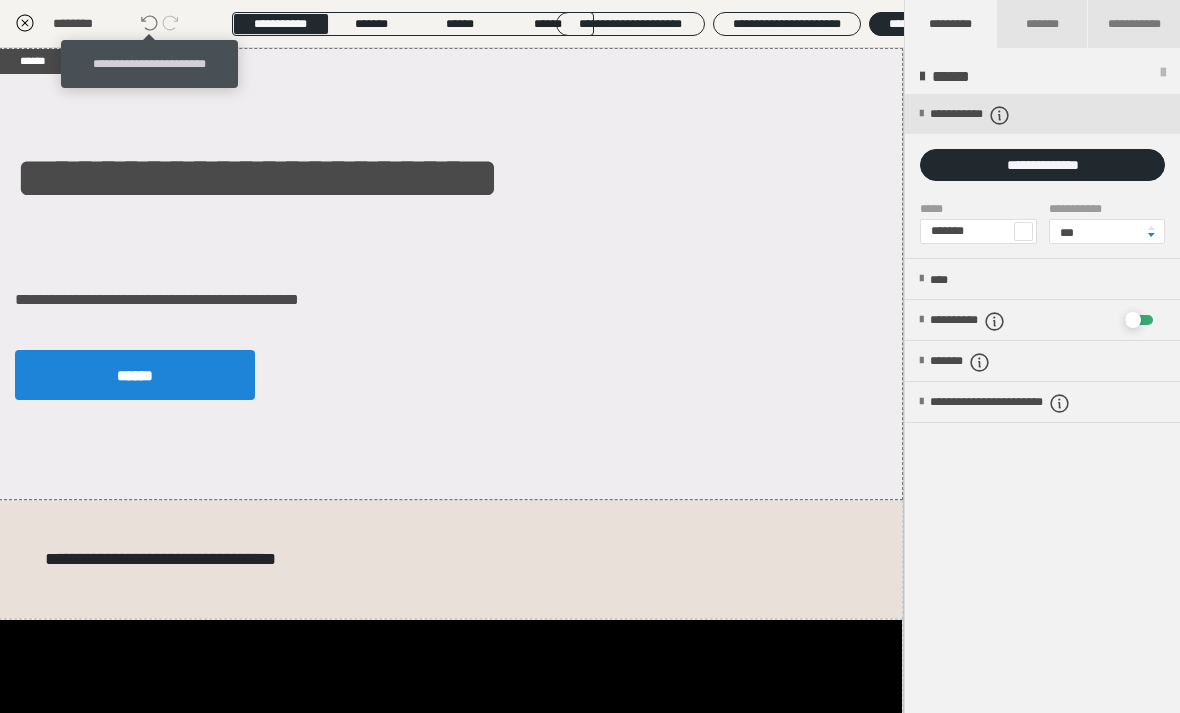 click 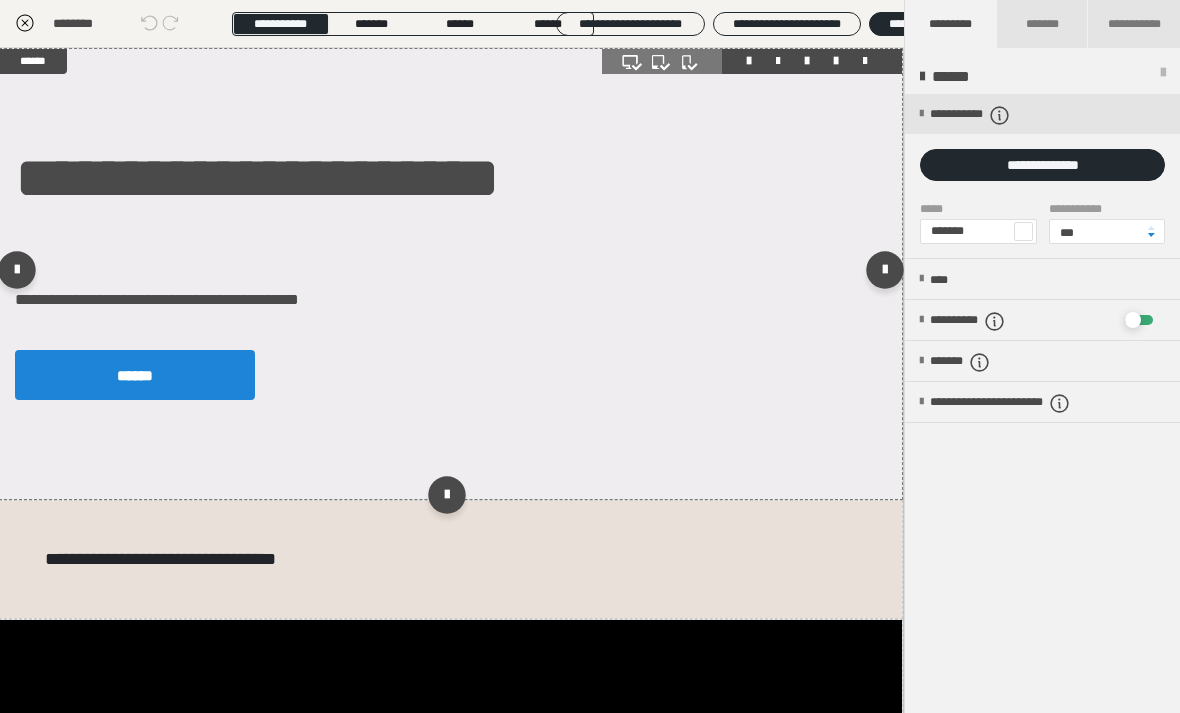 click at bounding box center [865, 61] 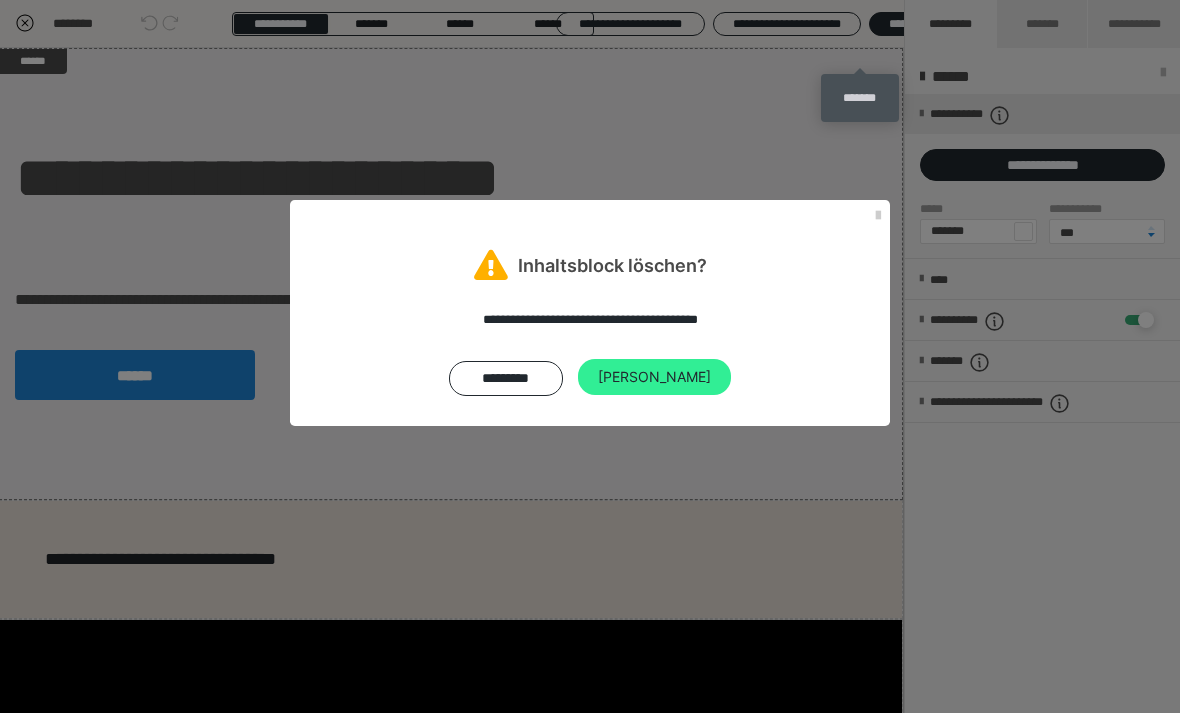 click on "Ja" at bounding box center (654, 377) 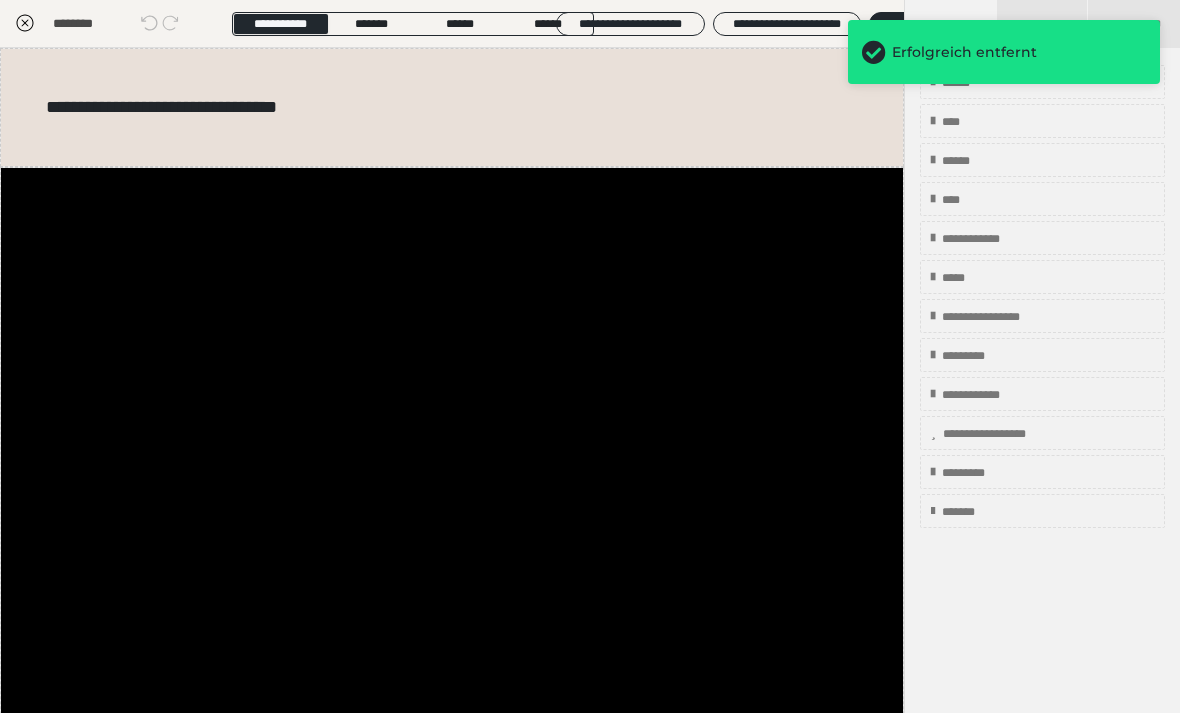 scroll, scrollTop: -2, scrollLeft: 0, axis: vertical 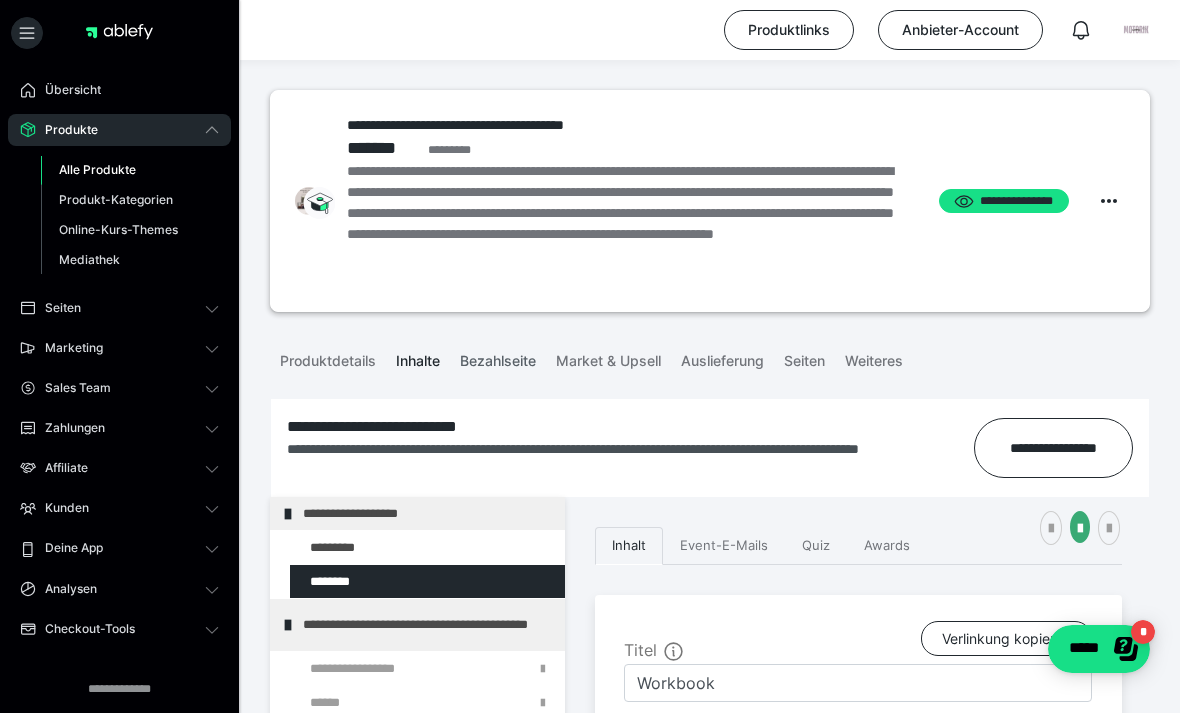 click on "Bezahlseite" at bounding box center (498, 357) 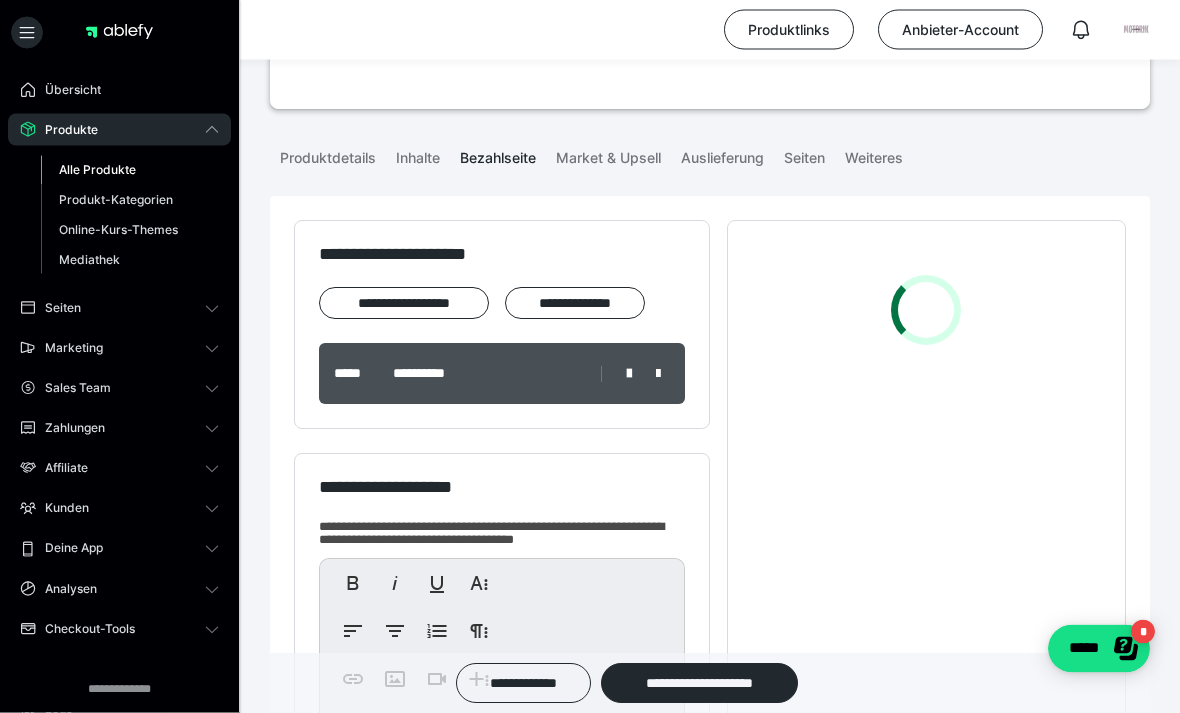 scroll, scrollTop: 211, scrollLeft: 0, axis: vertical 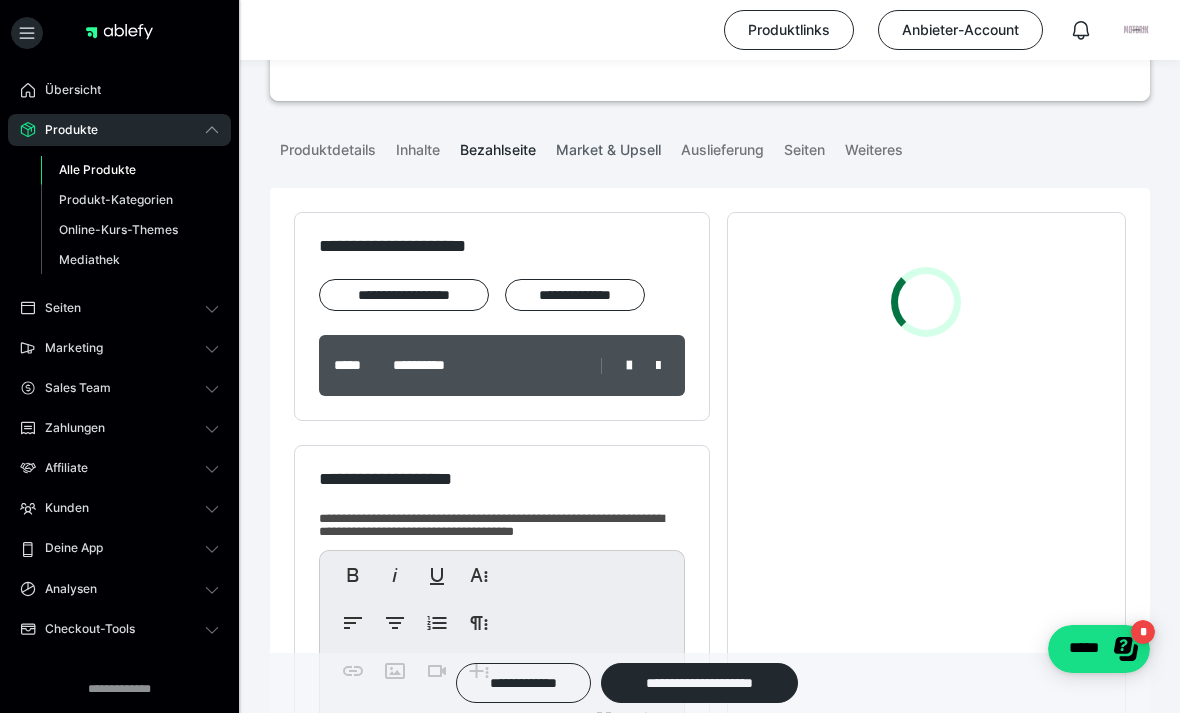 click on "Market & Upsell" at bounding box center [608, 146] 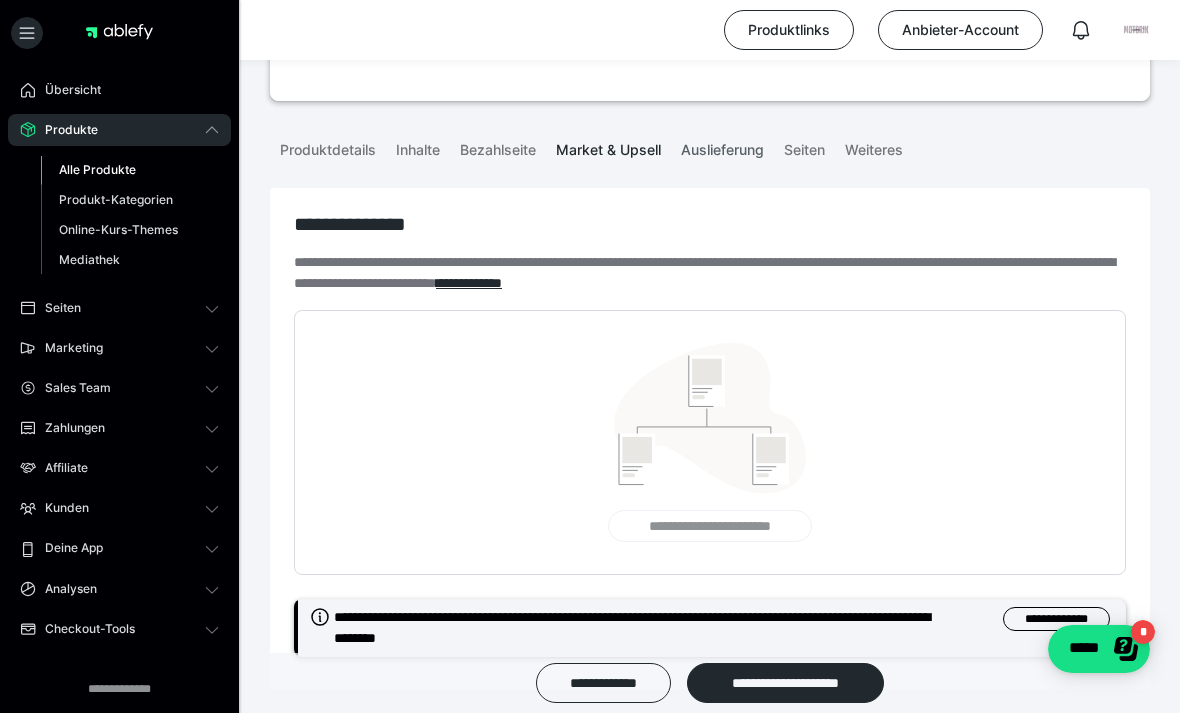 click on "Auslieferung" at bounding box center [722, 146] 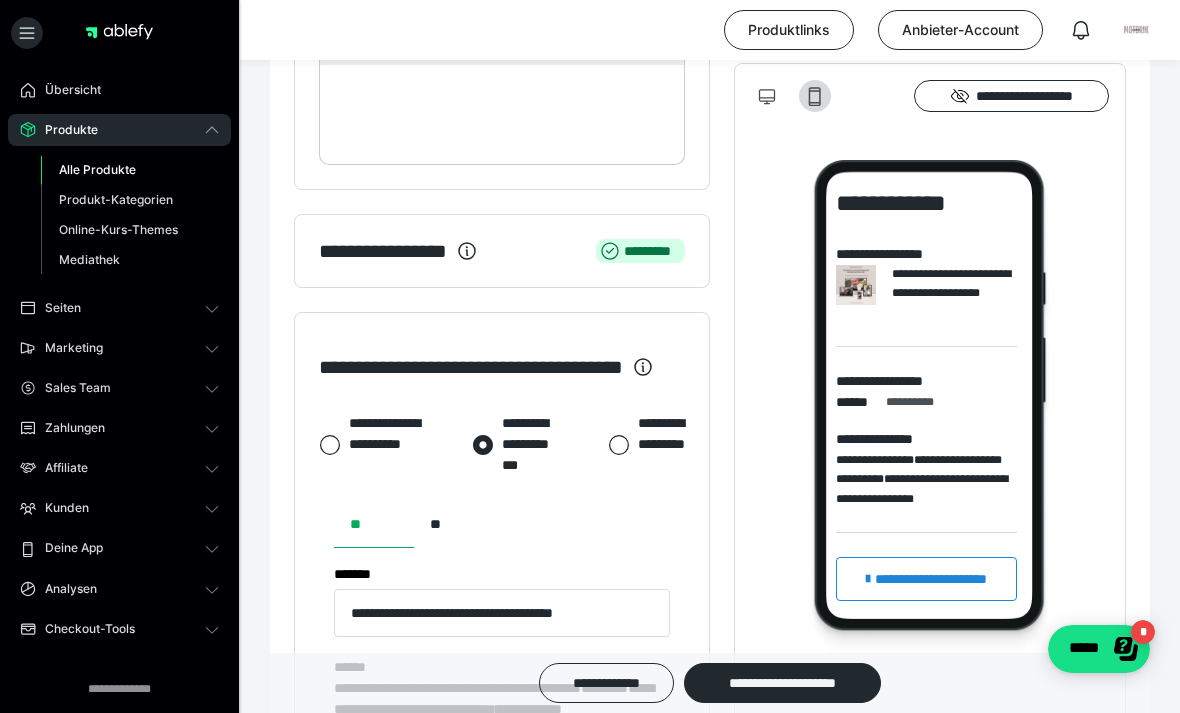 scroll, scrollTop: 813, scrollLeft: 0, axis: vertical 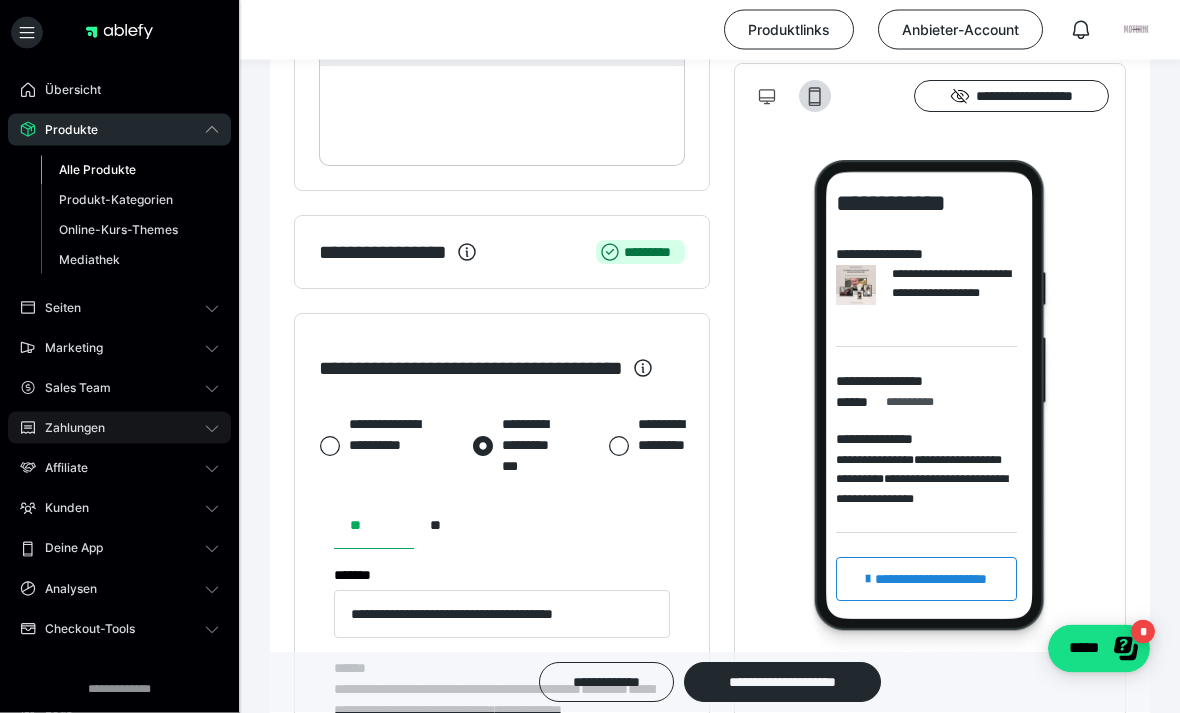 click on "Zahlungen" at bounding box center (119, 428) 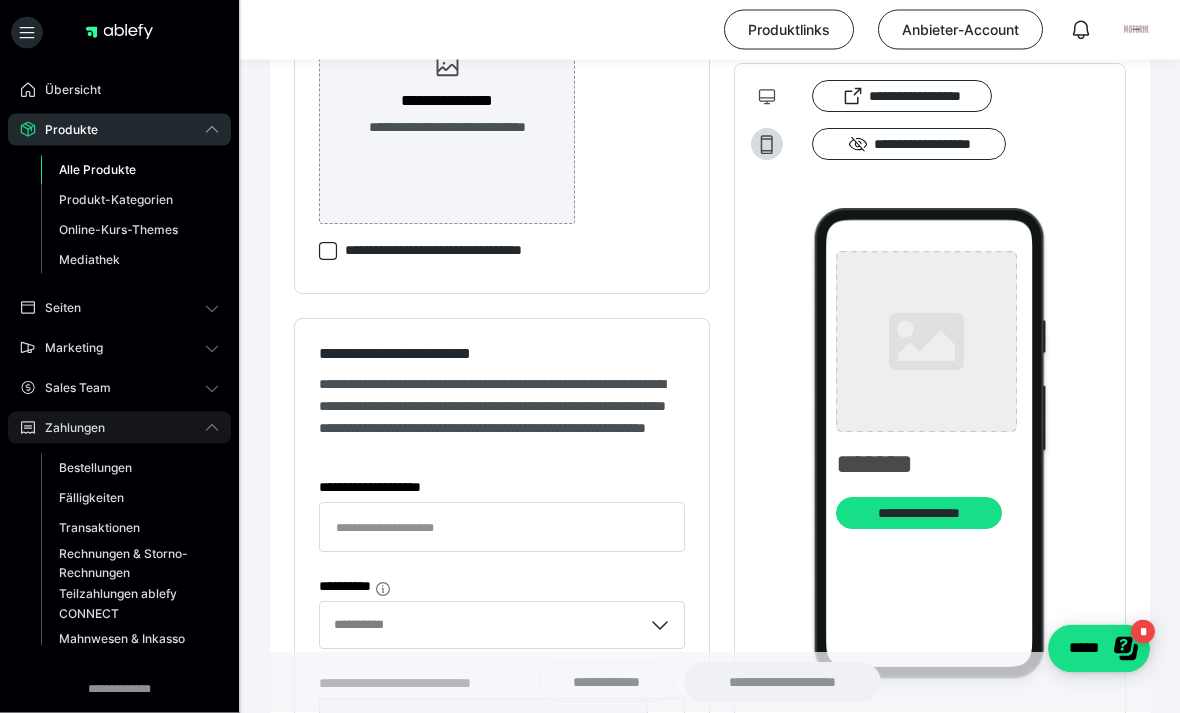 type on "**********" 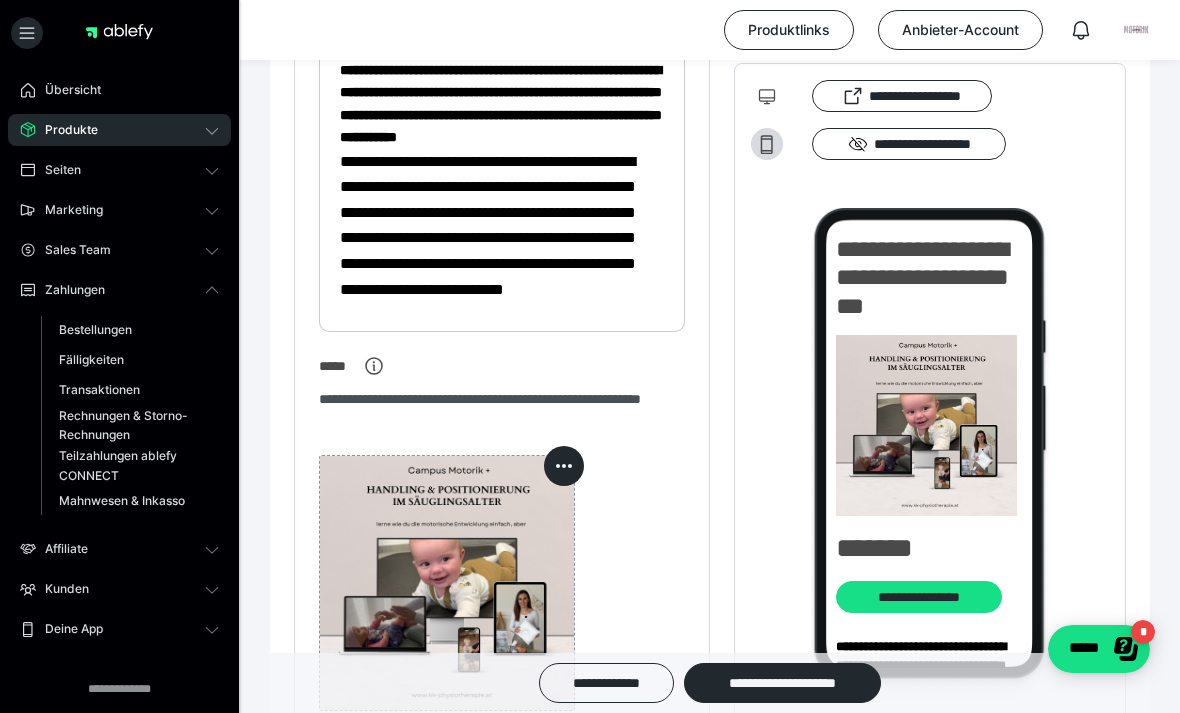 click 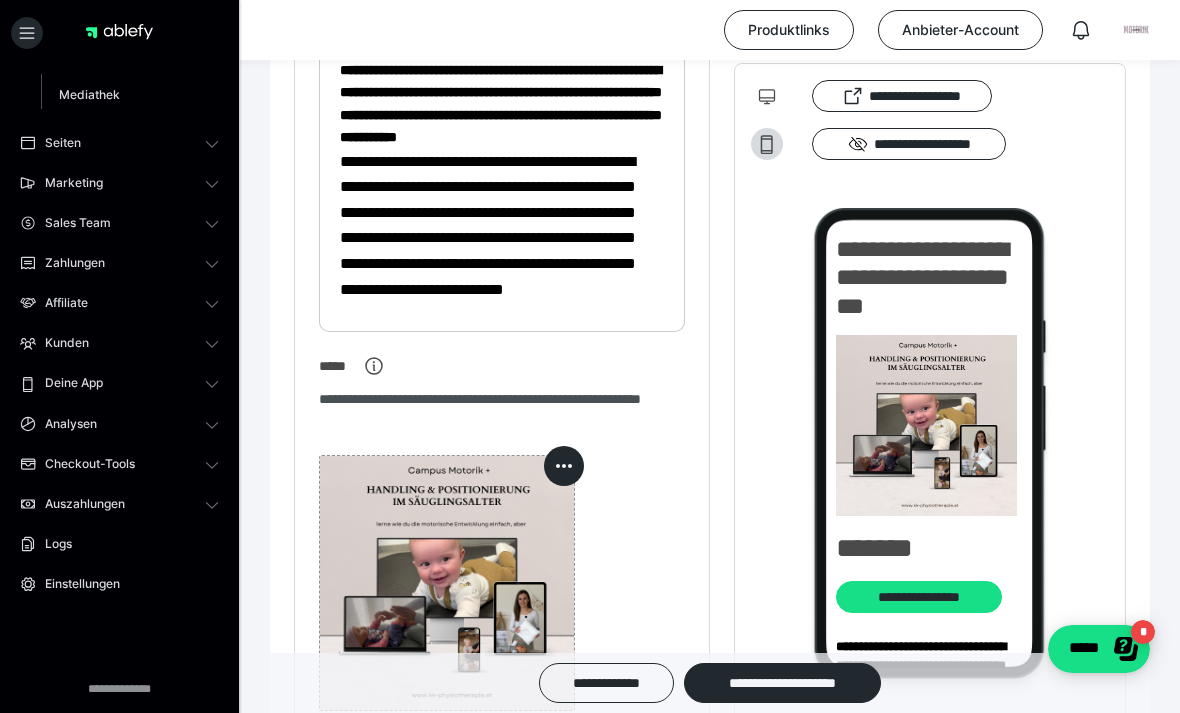 scroll, scrollTop: 165, scrollLeft: 0, axis: vertical 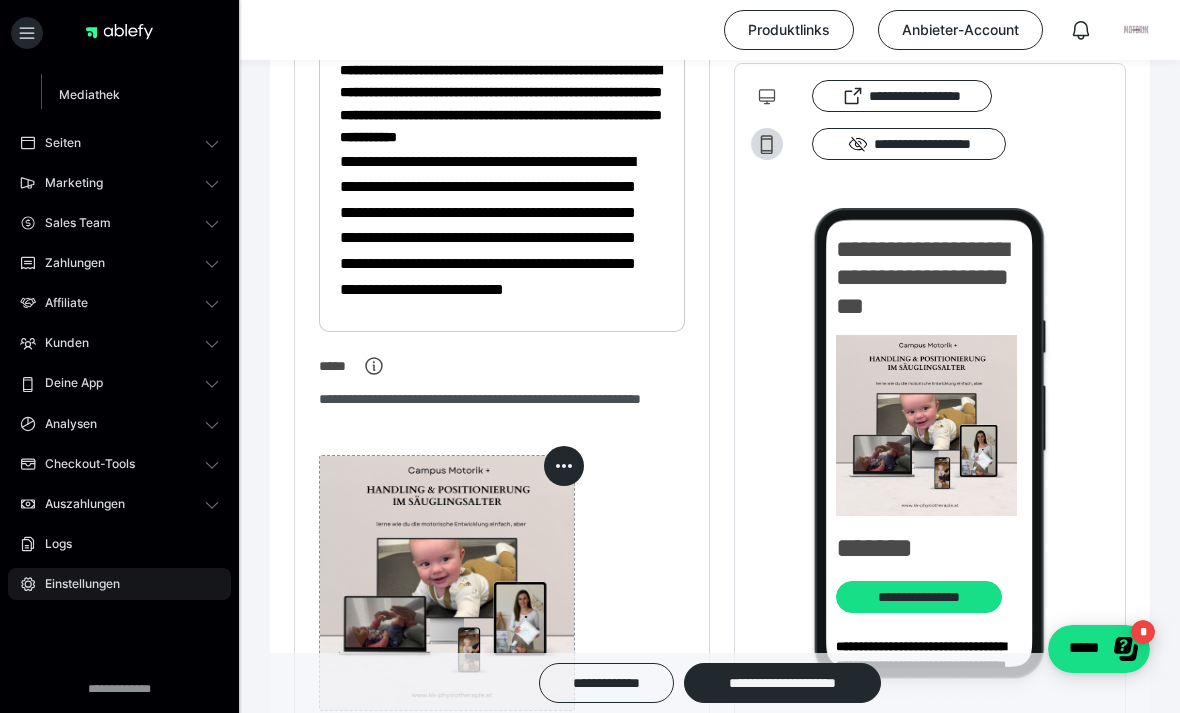 click on "Einstellungen" at bounding box center [75, 584] 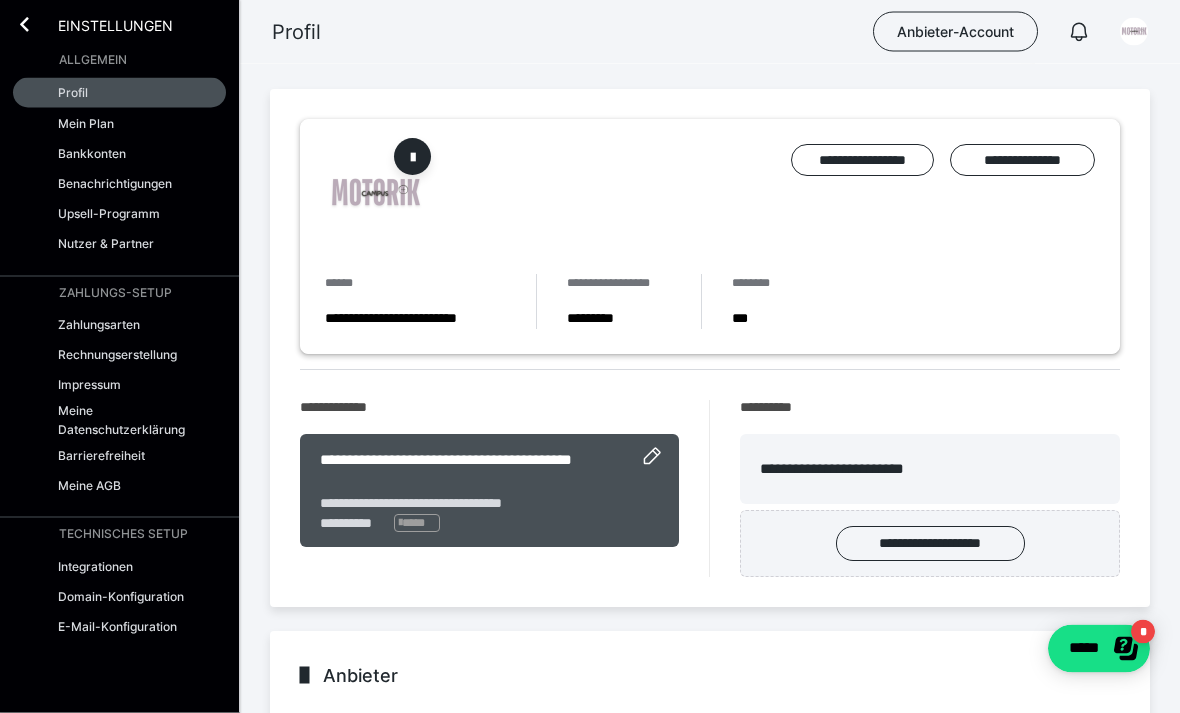 scroll, scrollTop: 0, scrollLeft: 0, axis: both 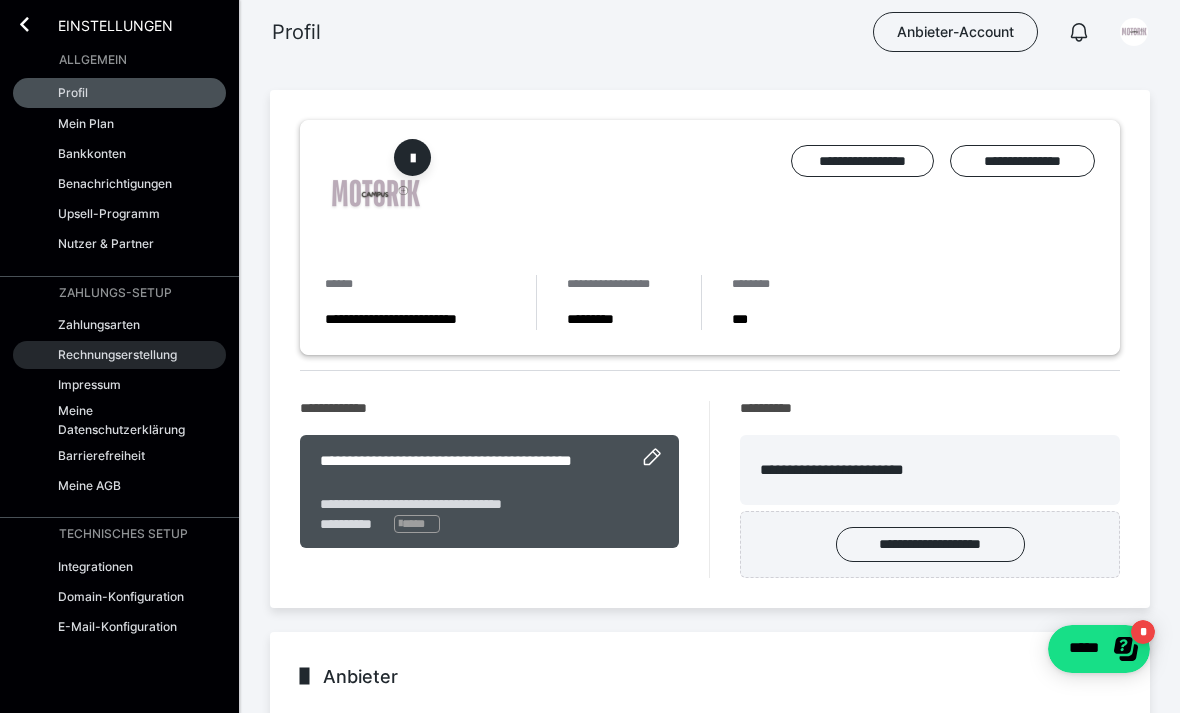 click on "Rechnungserstellung" at bounding box center (117, 354) 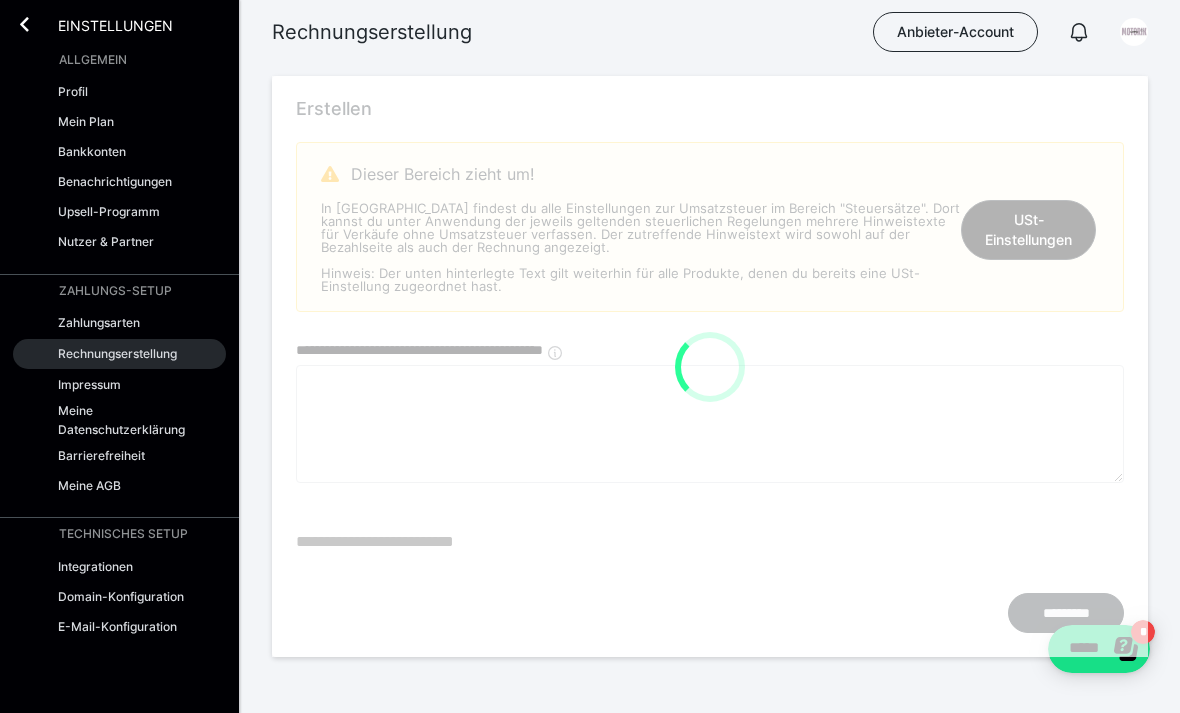 type on "**********" 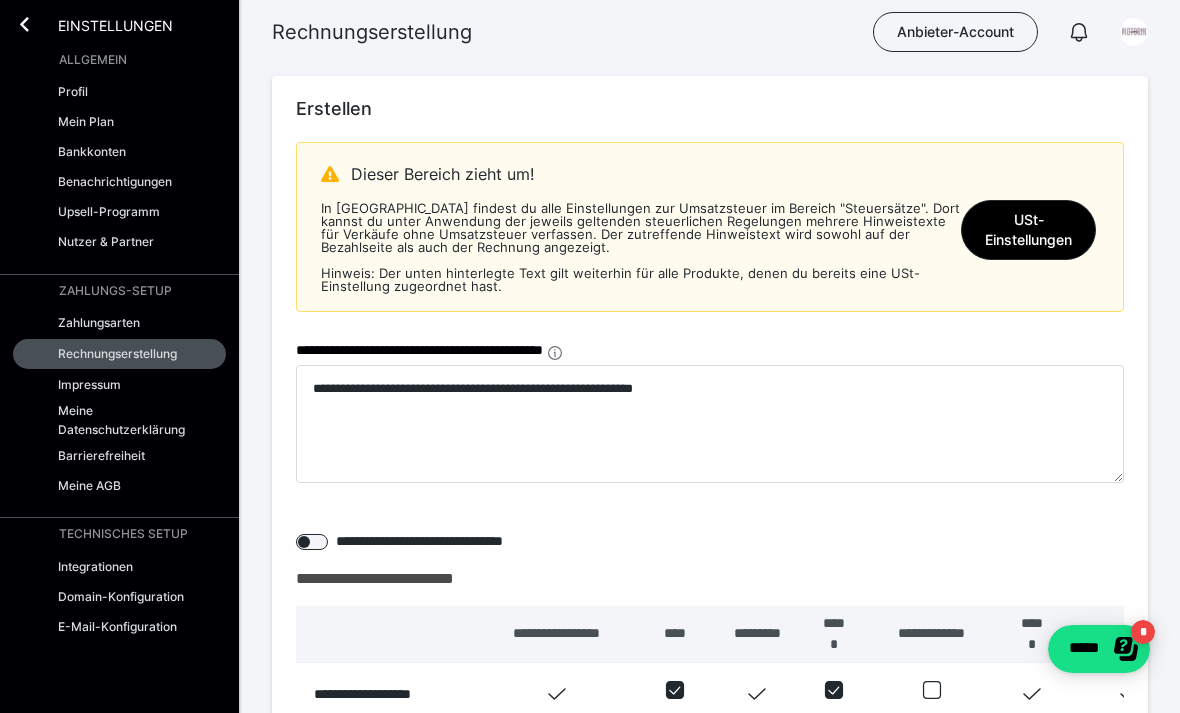 click on "Einstellungen" at bounding box center (101, 24) 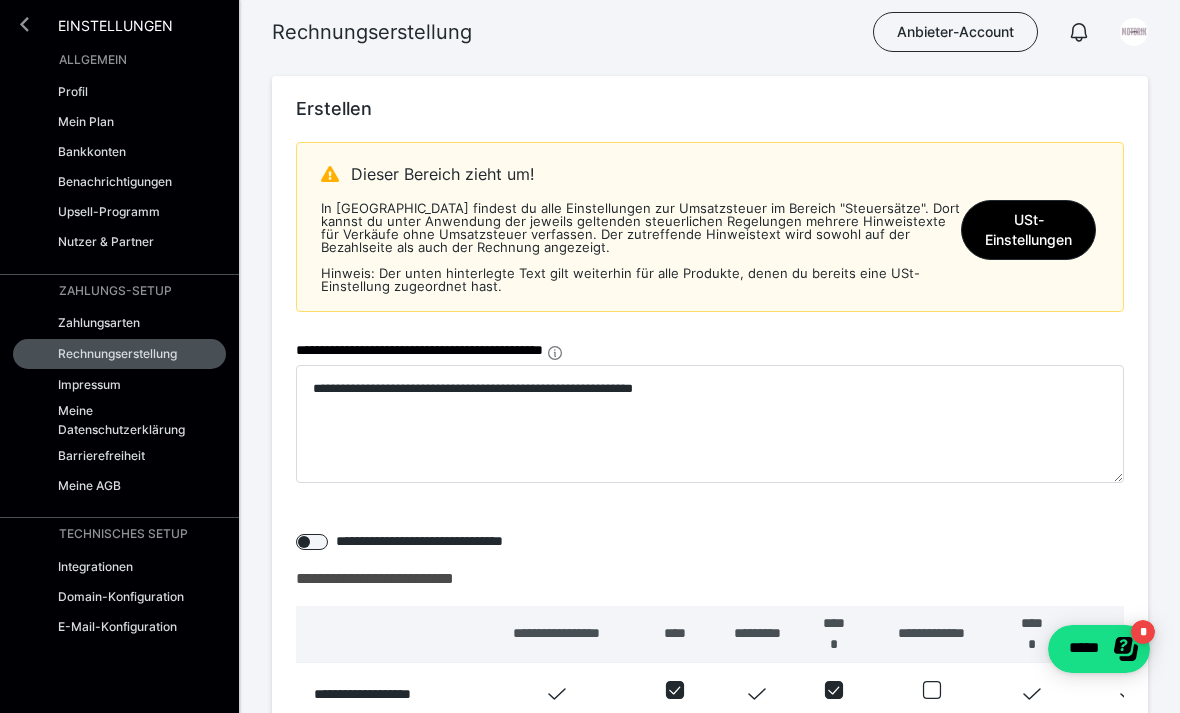 click at bounding box center [24, 24] 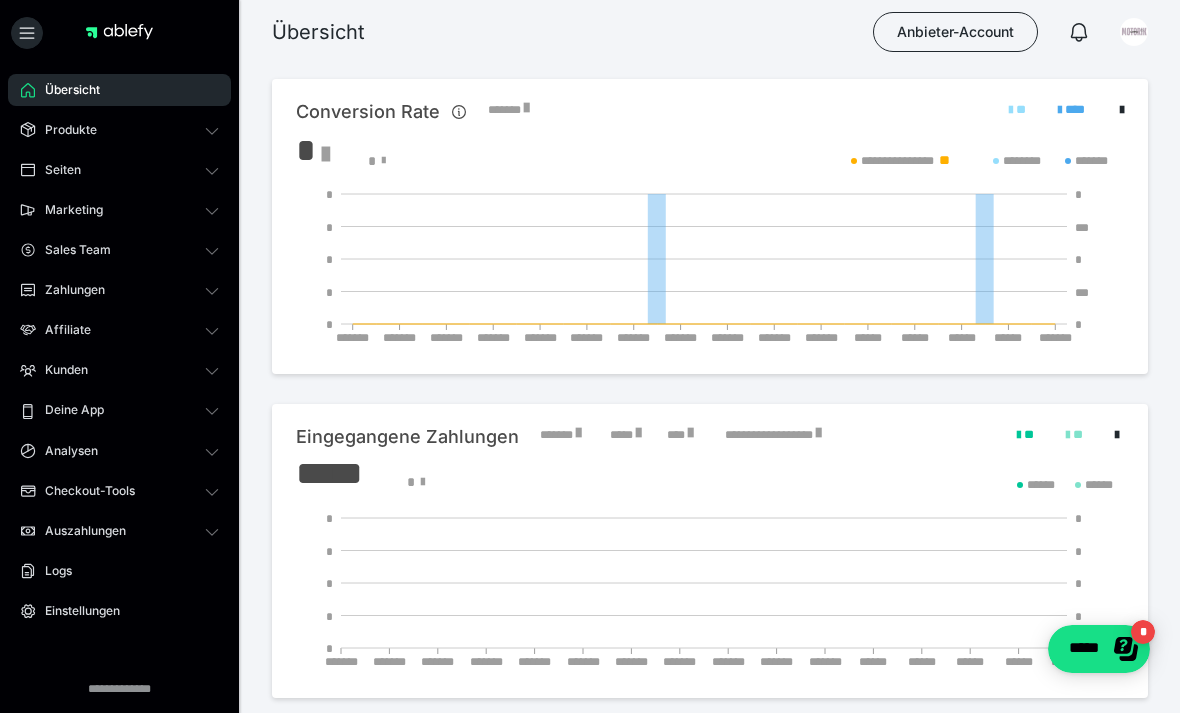 scroll, scrollTop: 492, scrollLeft: 0, axis: vertical 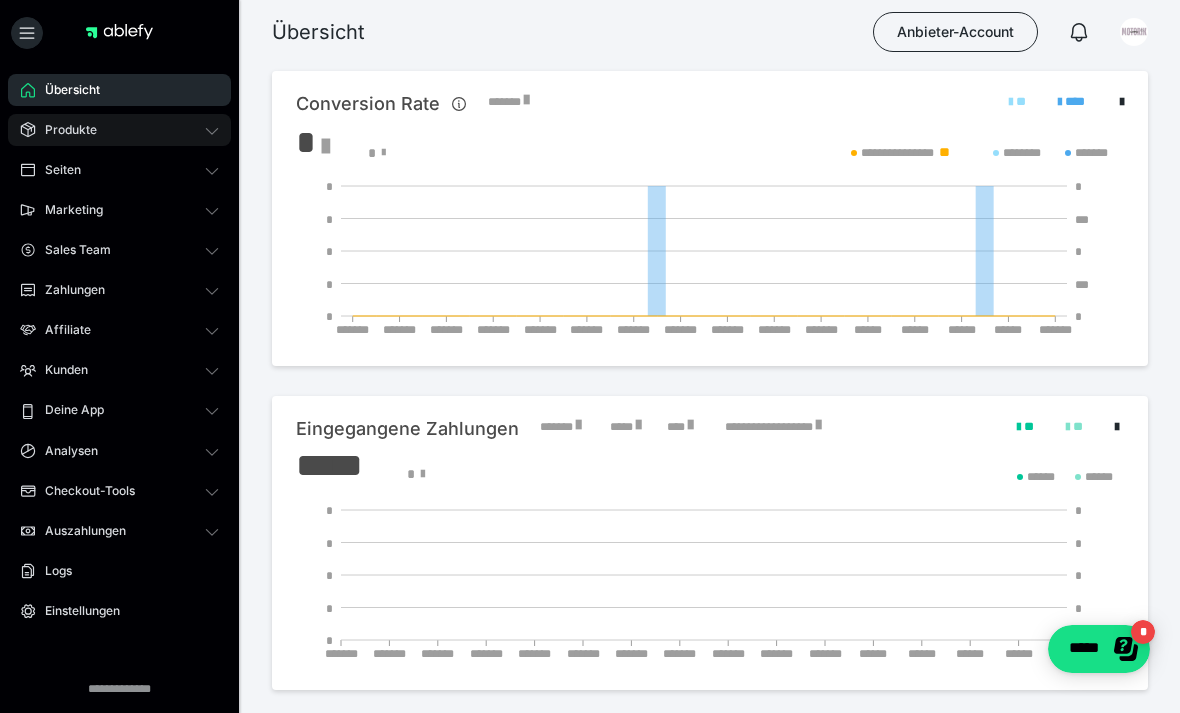 click on "Produkte" at bounding box center [64, 130] 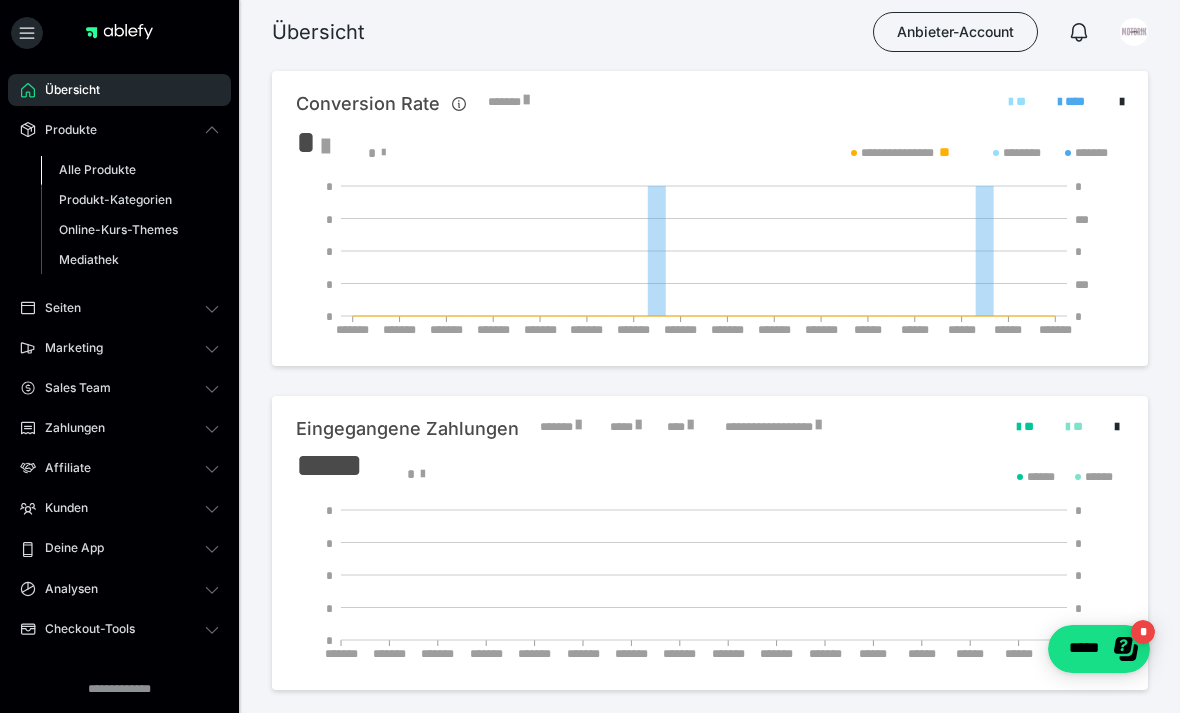click on "Alle Produkte" at bounding box center (97, 169) 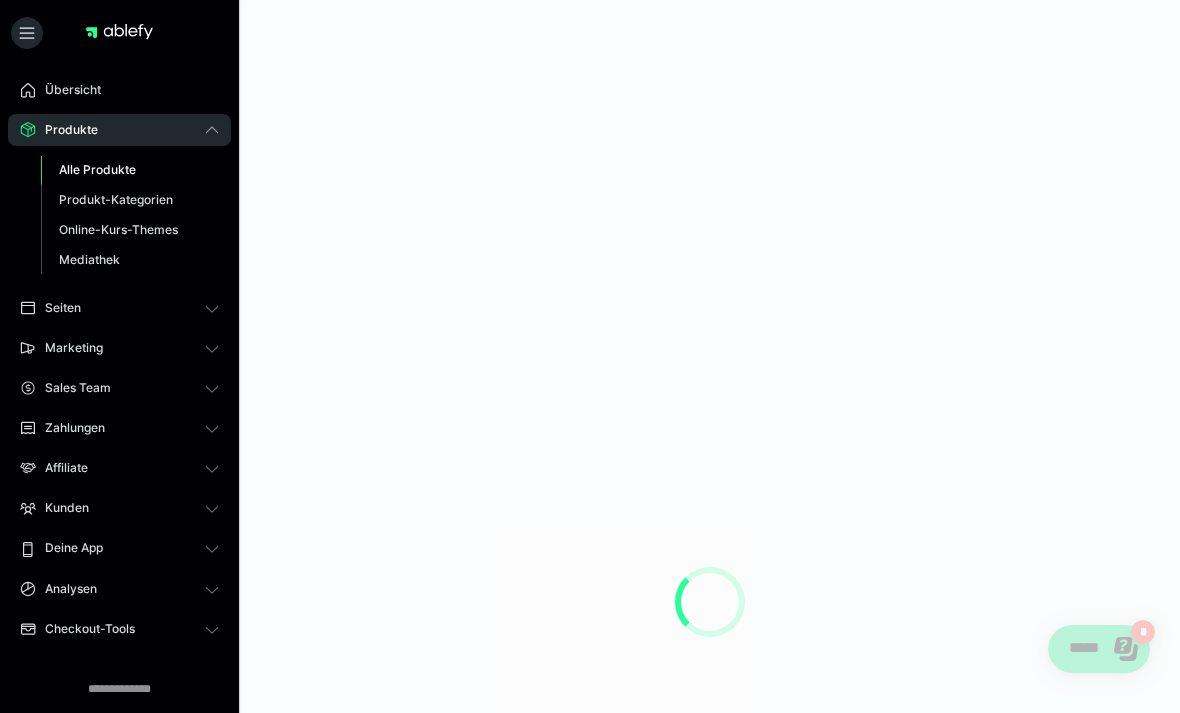 scroll, scrollTop: 0, scrollLeft: 0, axis: both 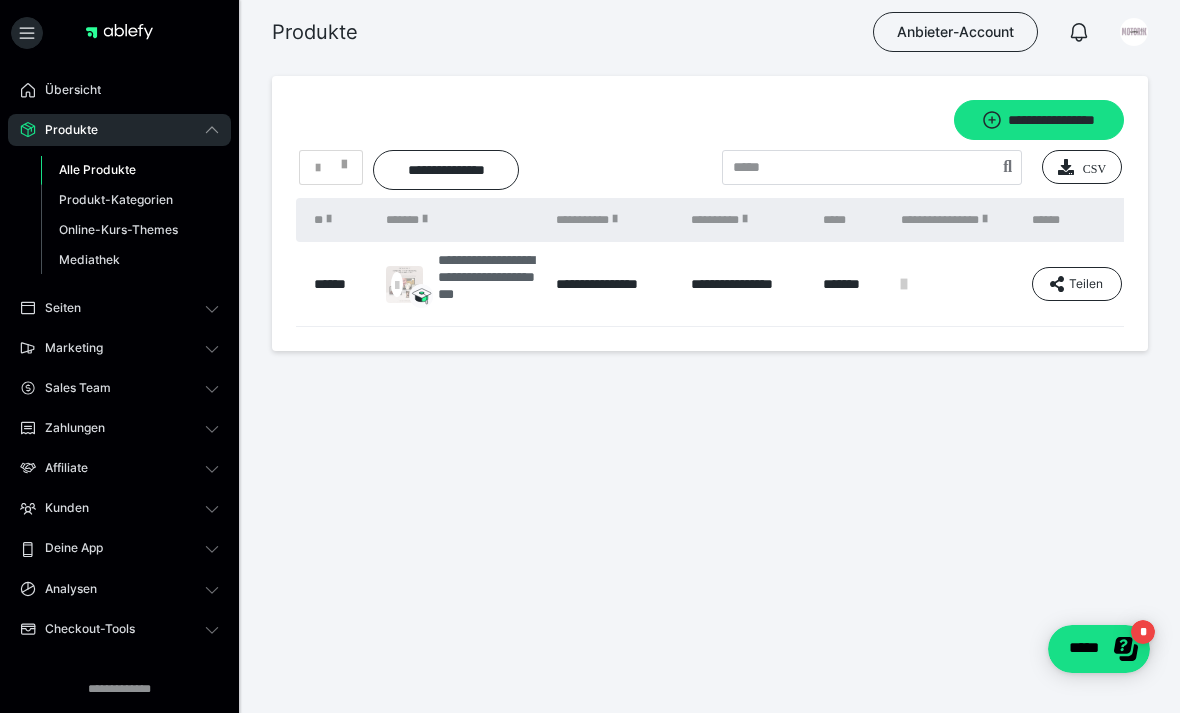 click on "**********" at bounding box center [487, 284] 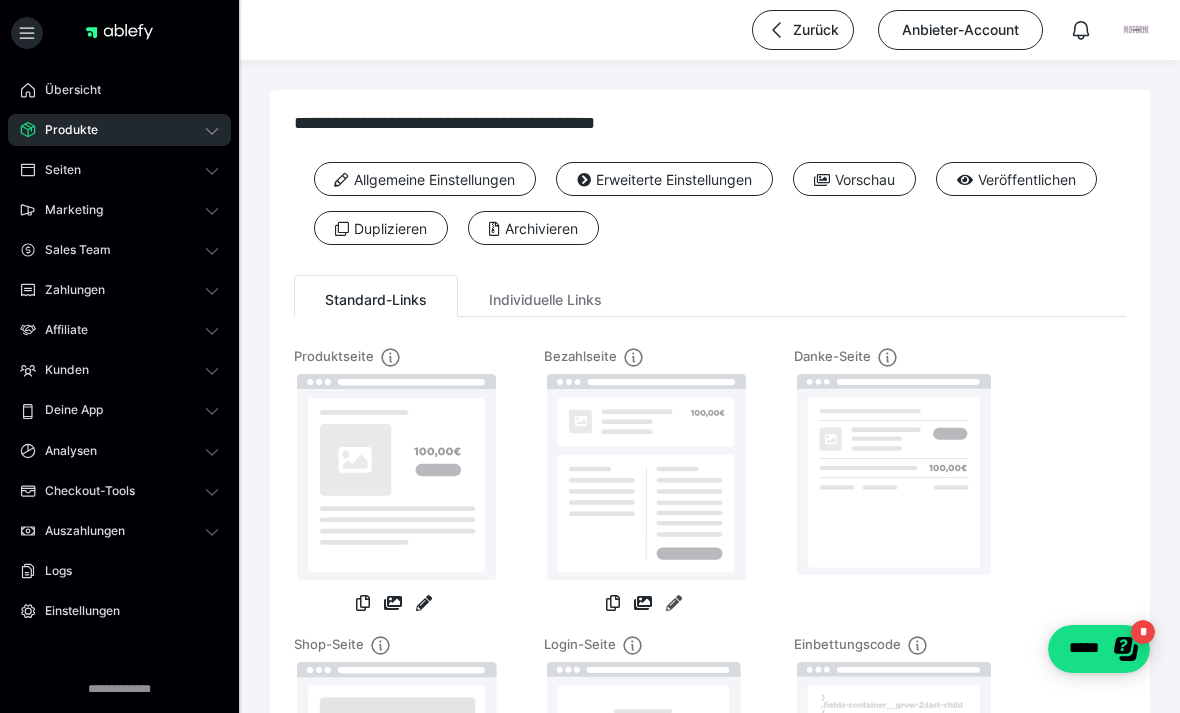 click at bounding box center [674, 603] 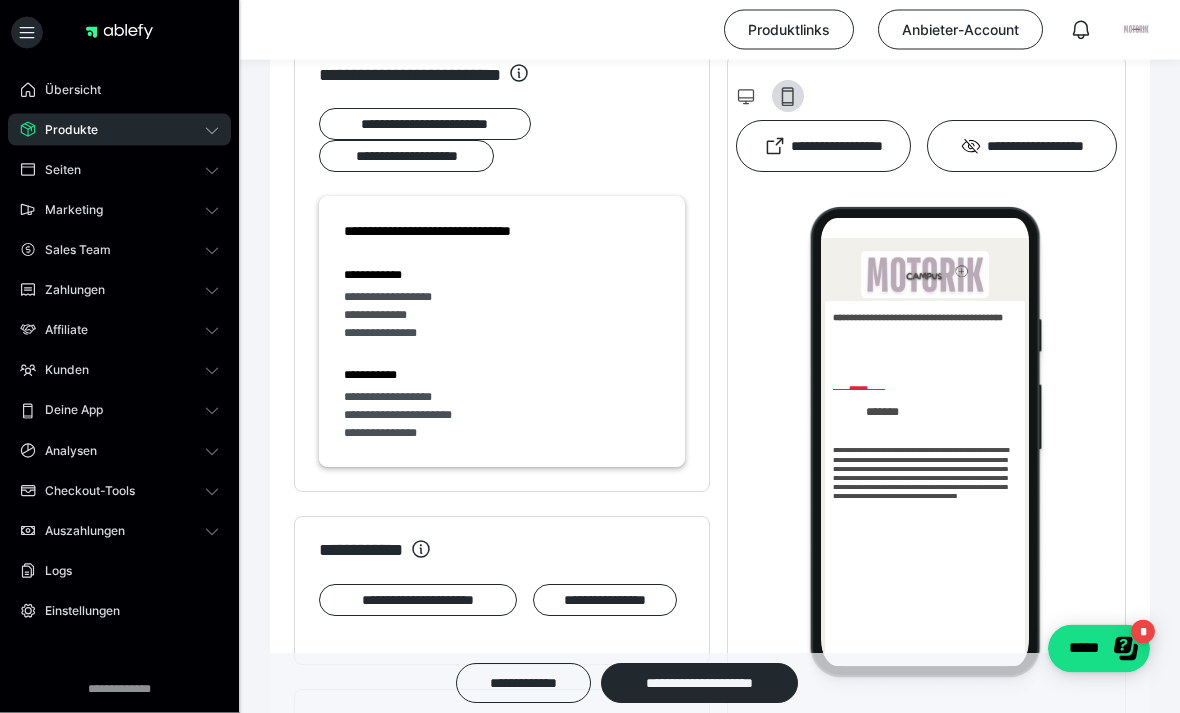 scroll, scrollTop: 1707, scrollLeft: 0, axis: vertical 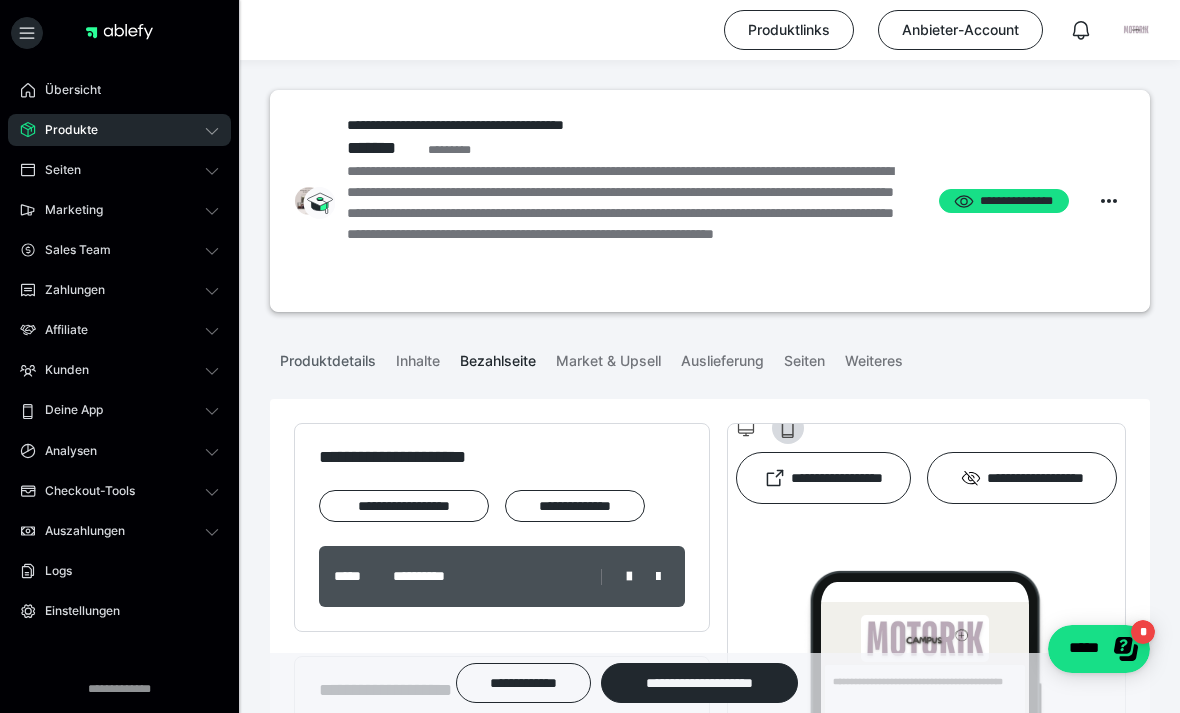 click on "Produktdetails" at bounding box center (328, 357) 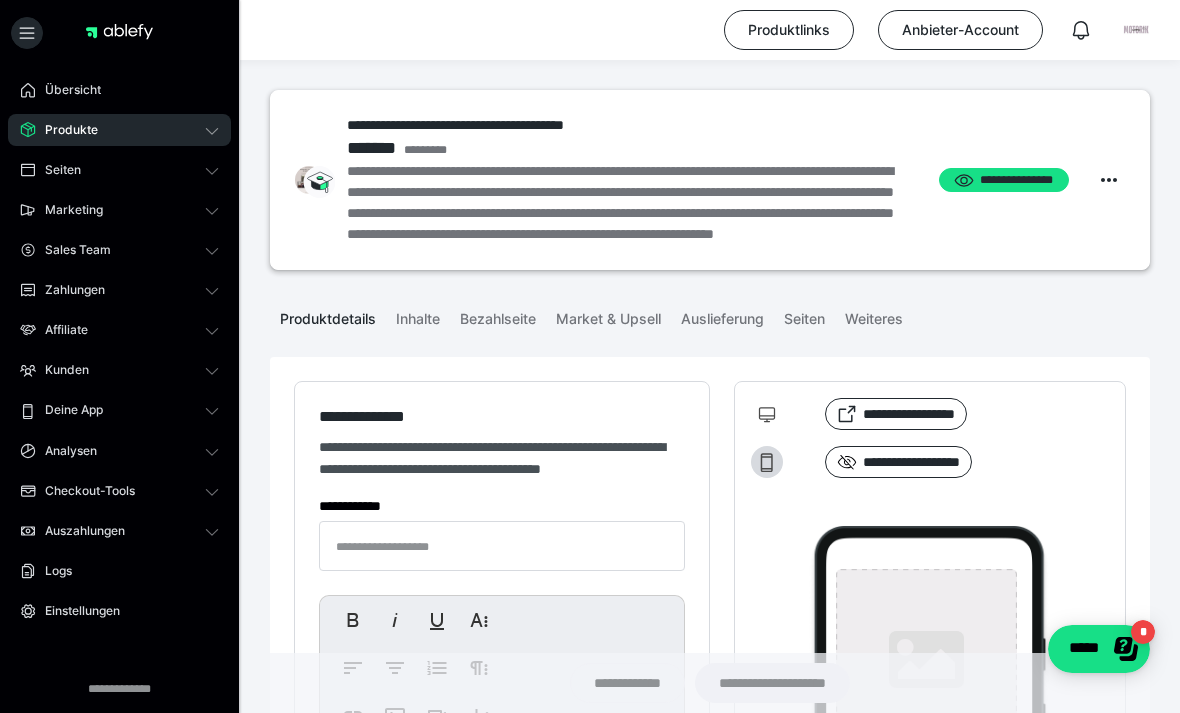 type on "**********" 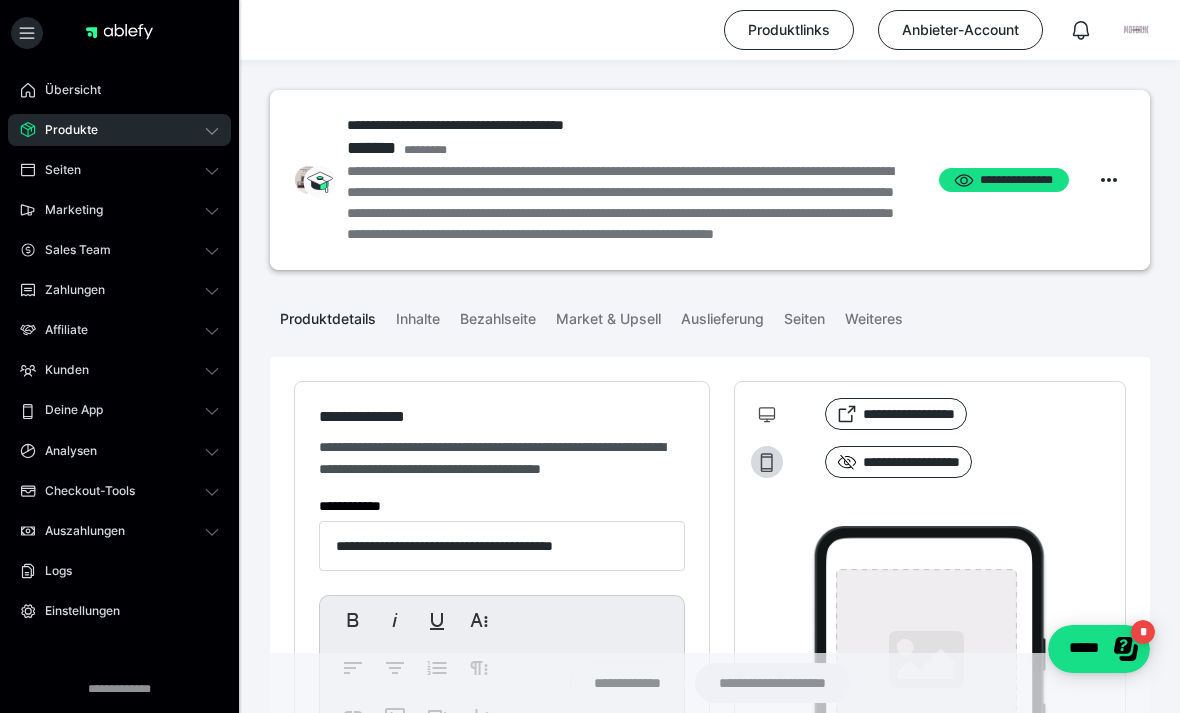 type on "**********" 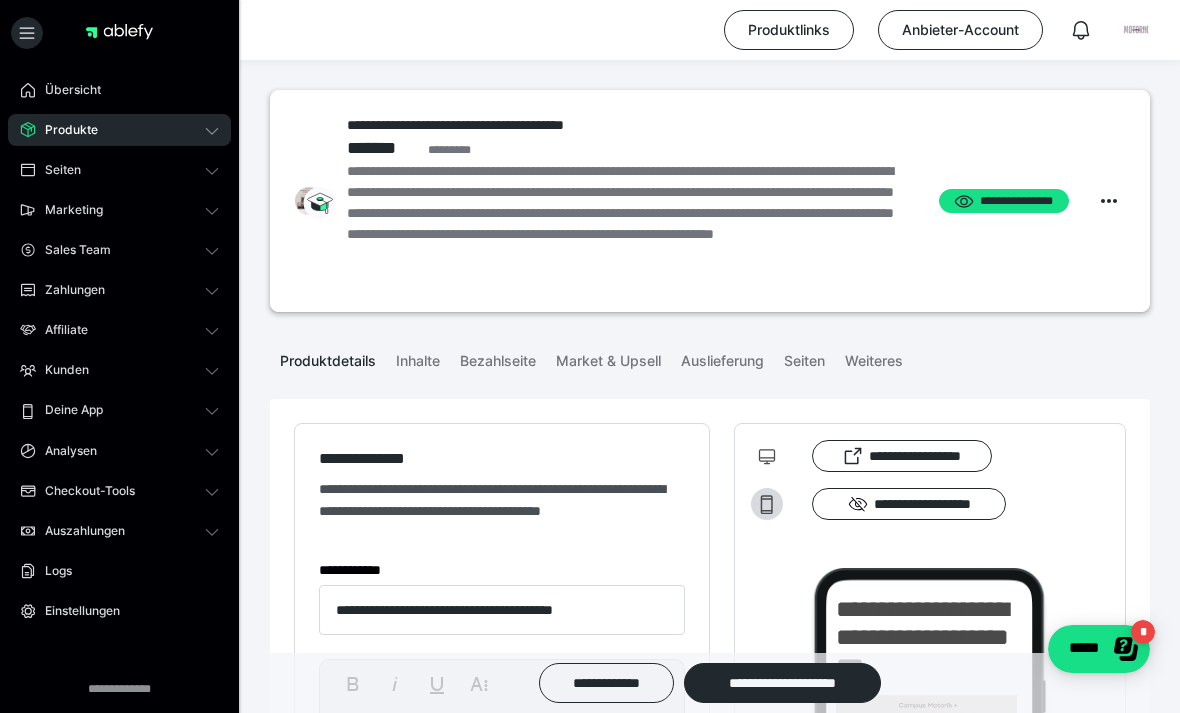 click on "Produktdetails" at bounding box center (328, 357) 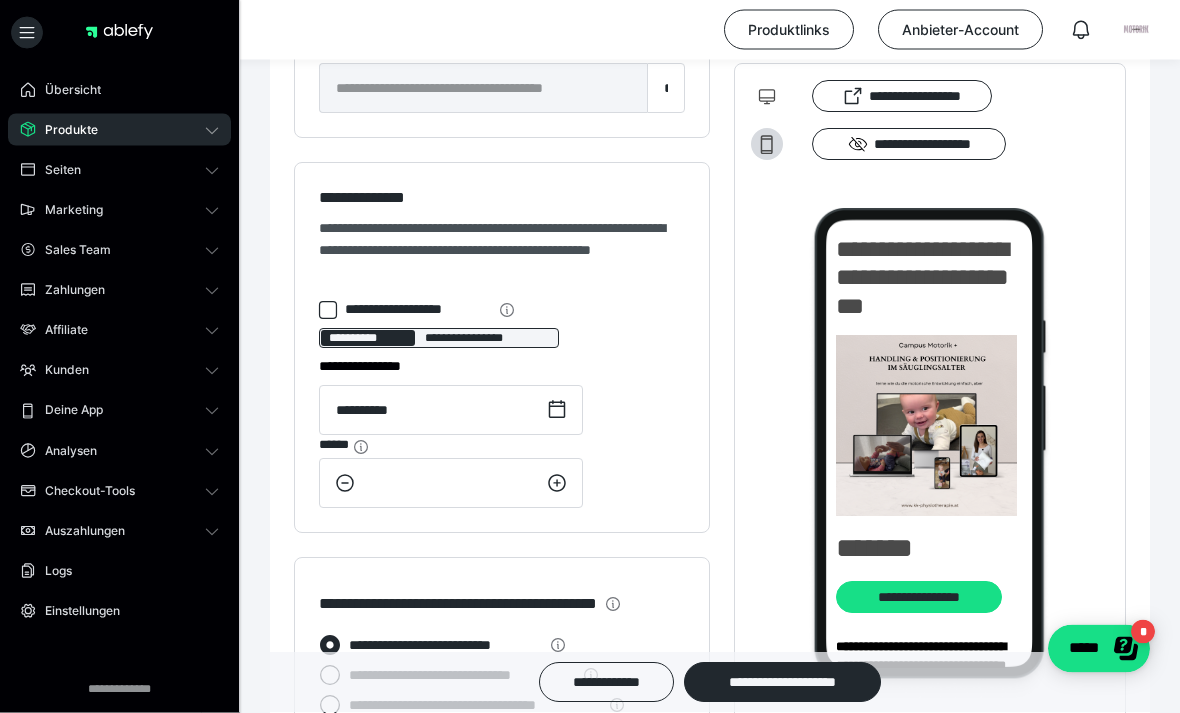 scroll, scrollTop: 1936, scrollLeft: 0, axis: vertical 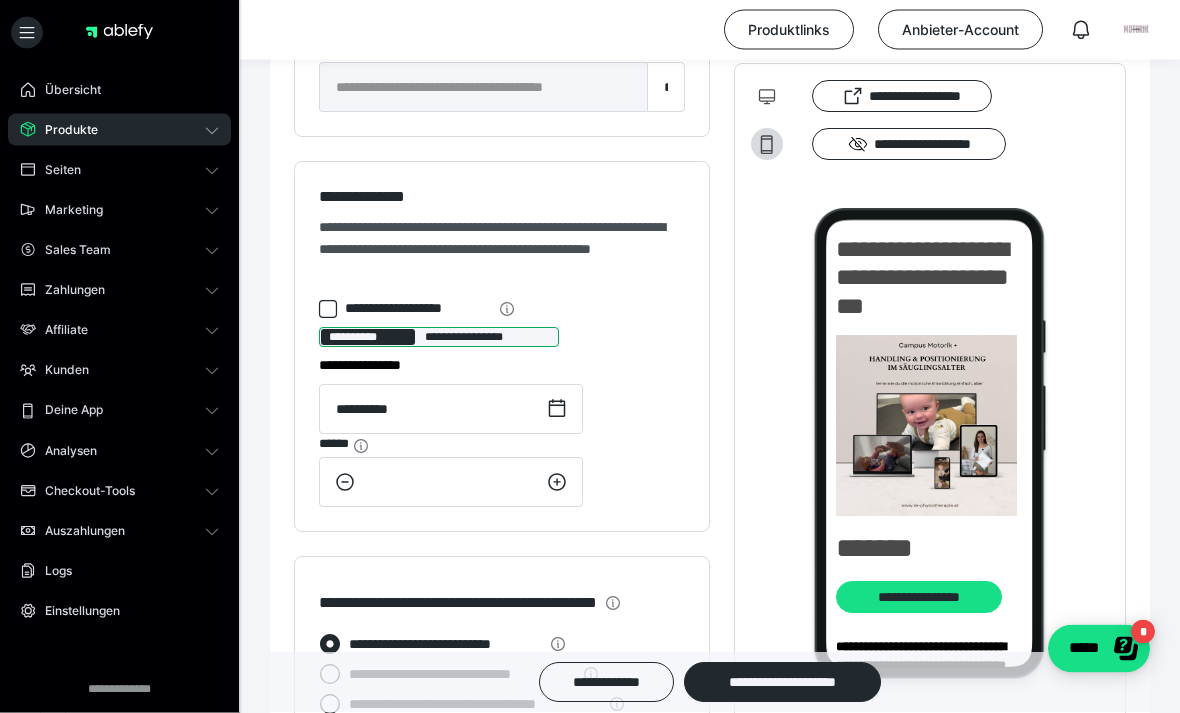 click on "**********" at bounding box center (368, 338) 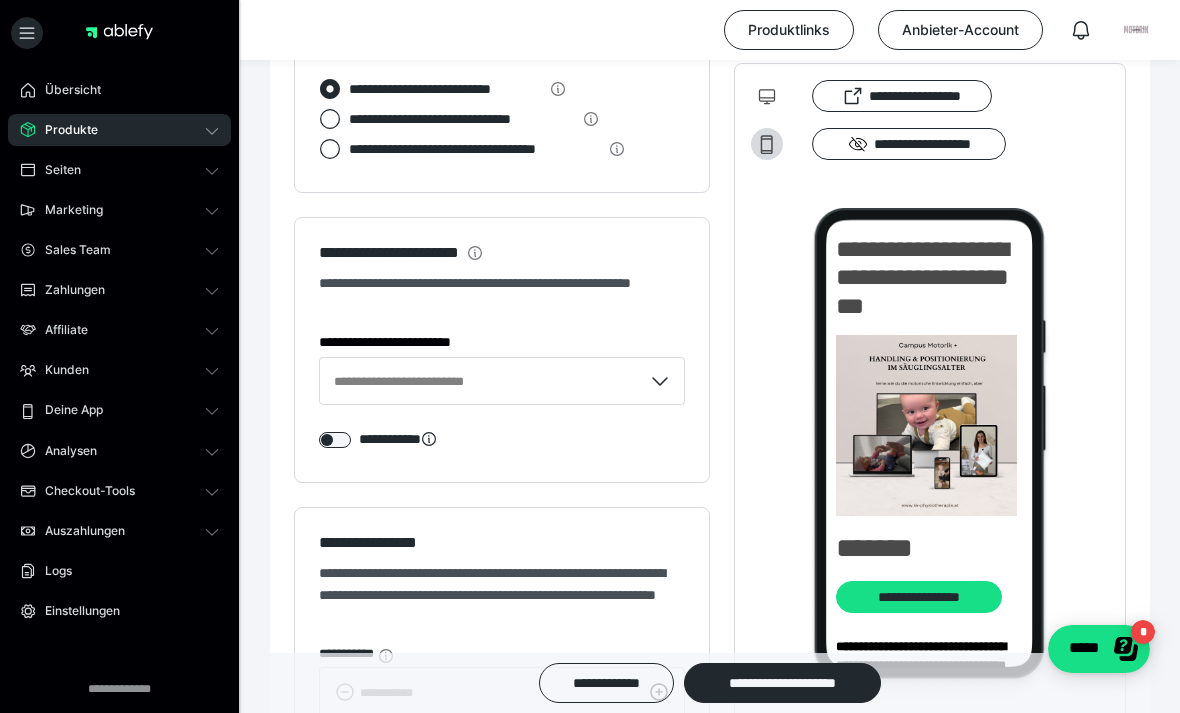 scroll, scrollTop: 2519, scrollLeft: 0, axis: vertical 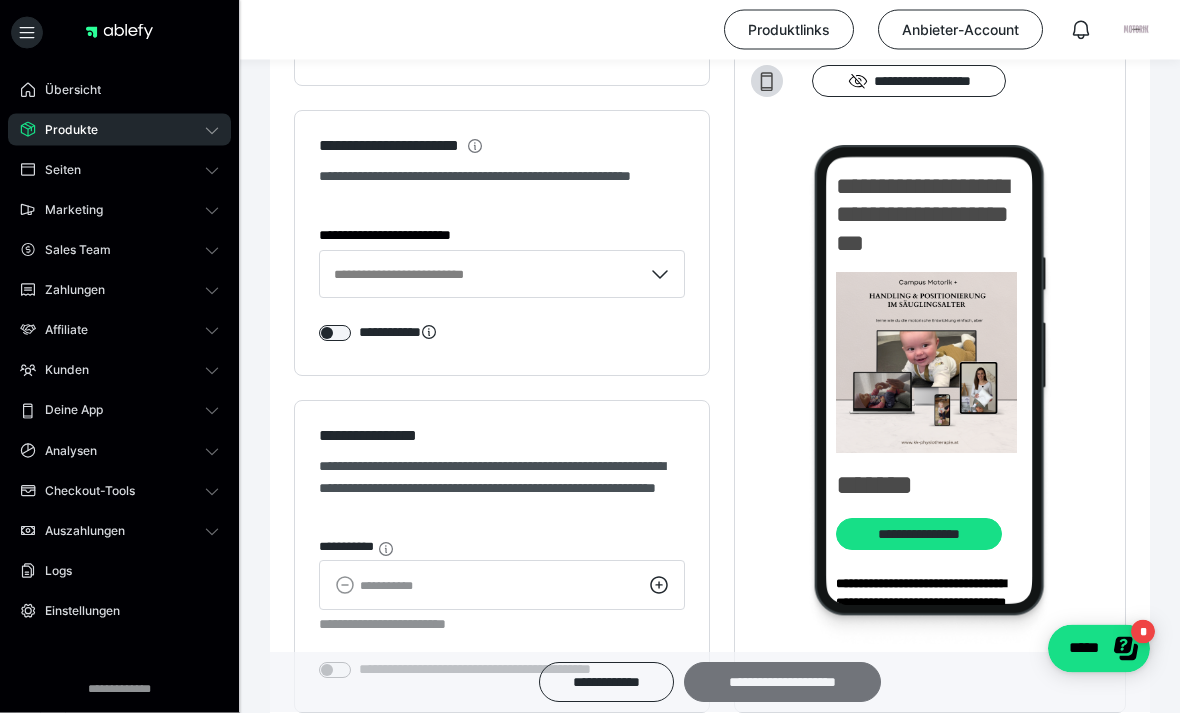 click on "**********" at bounding box center [782, 683] 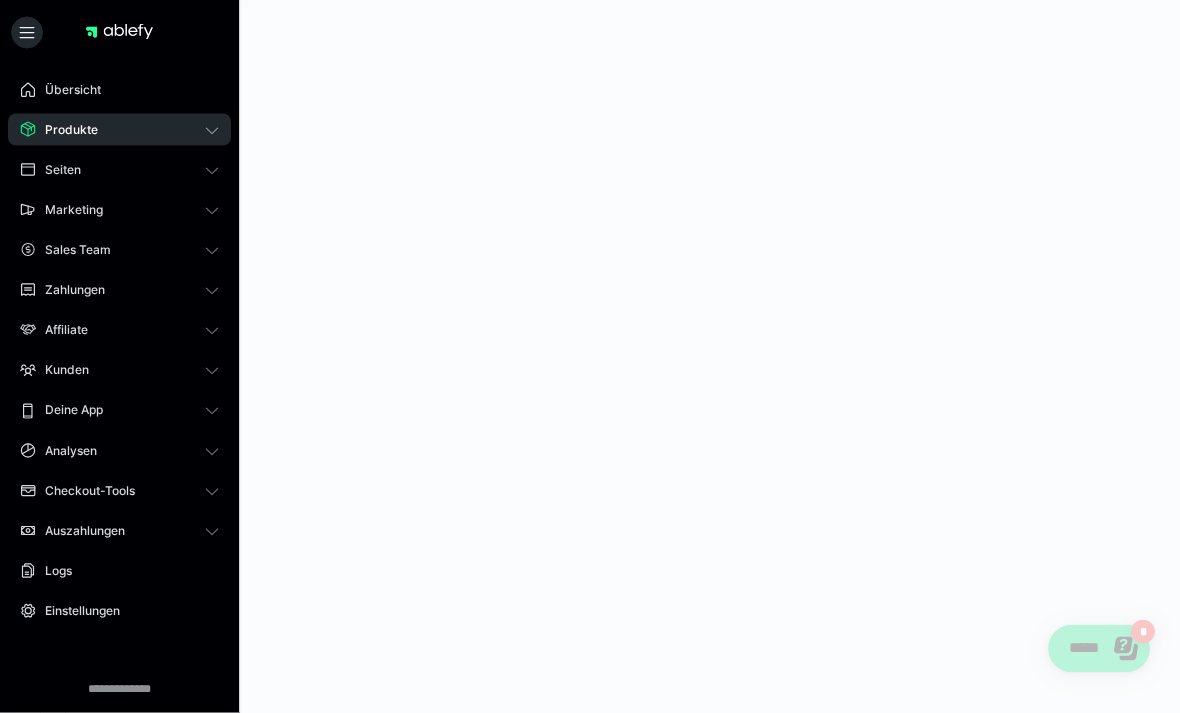 scroll, scrollTop: 0, scrollLeft: 0, axis: both 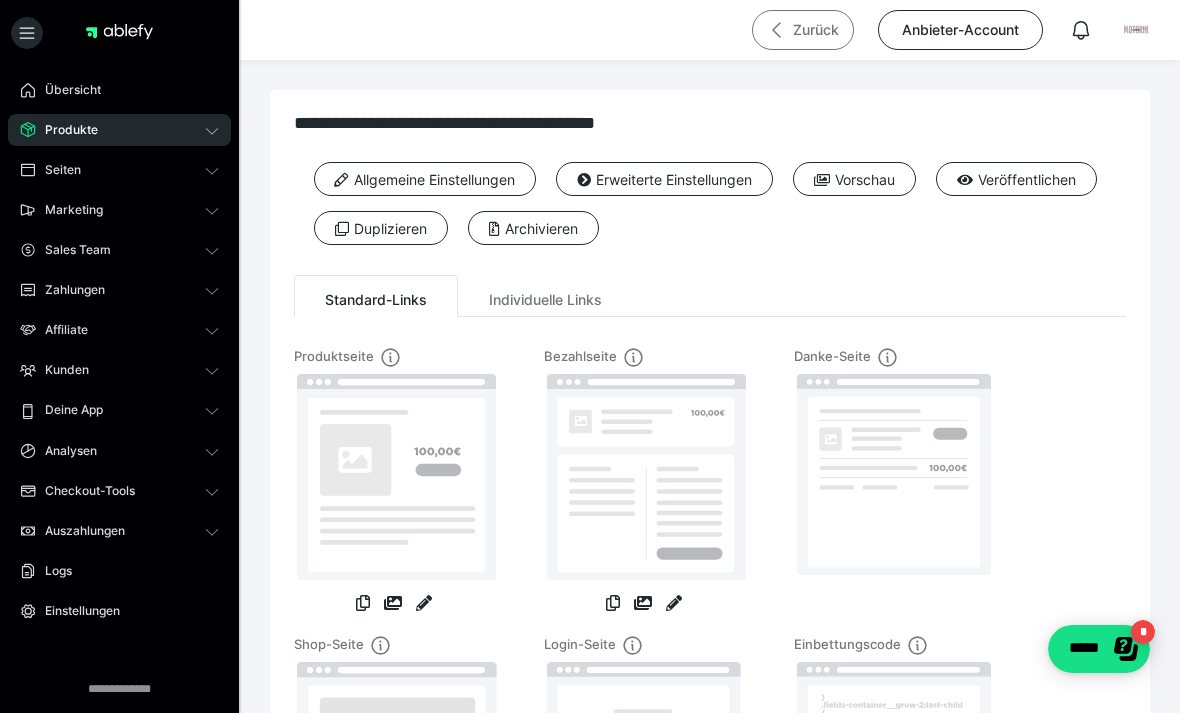 click on "Zurück" at bounding box center [803, 30] 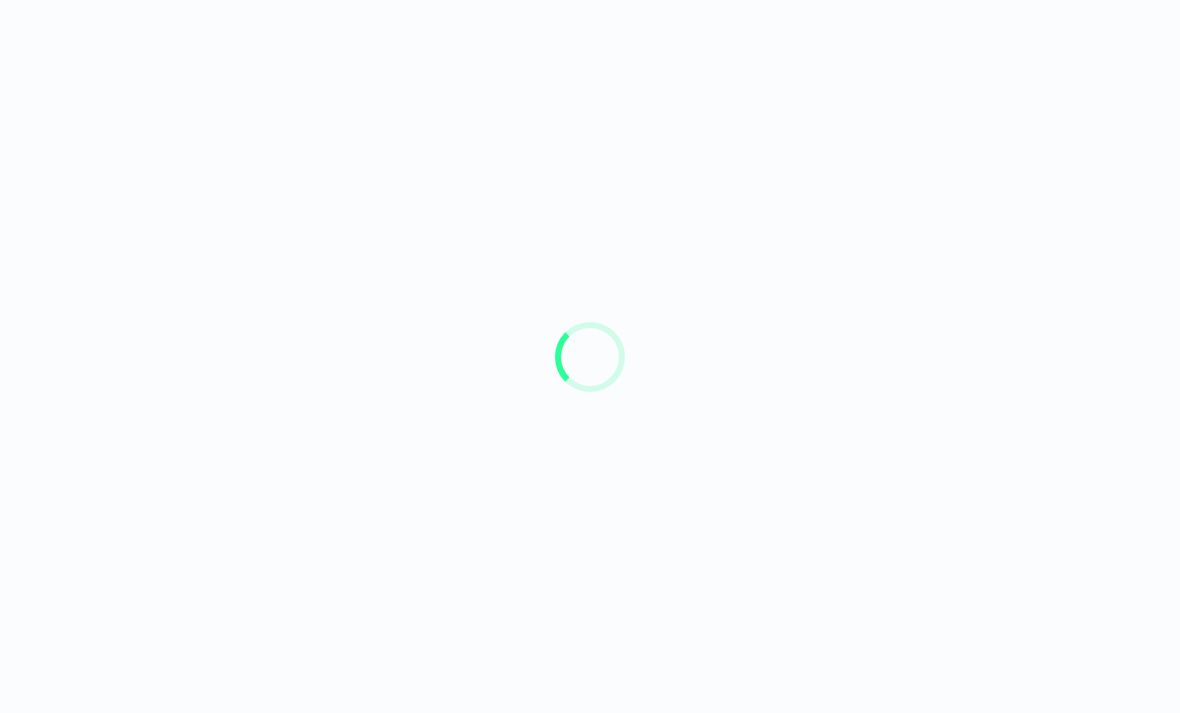 scroll, scrollTop: 0, scrollLeft: 0, axis: both 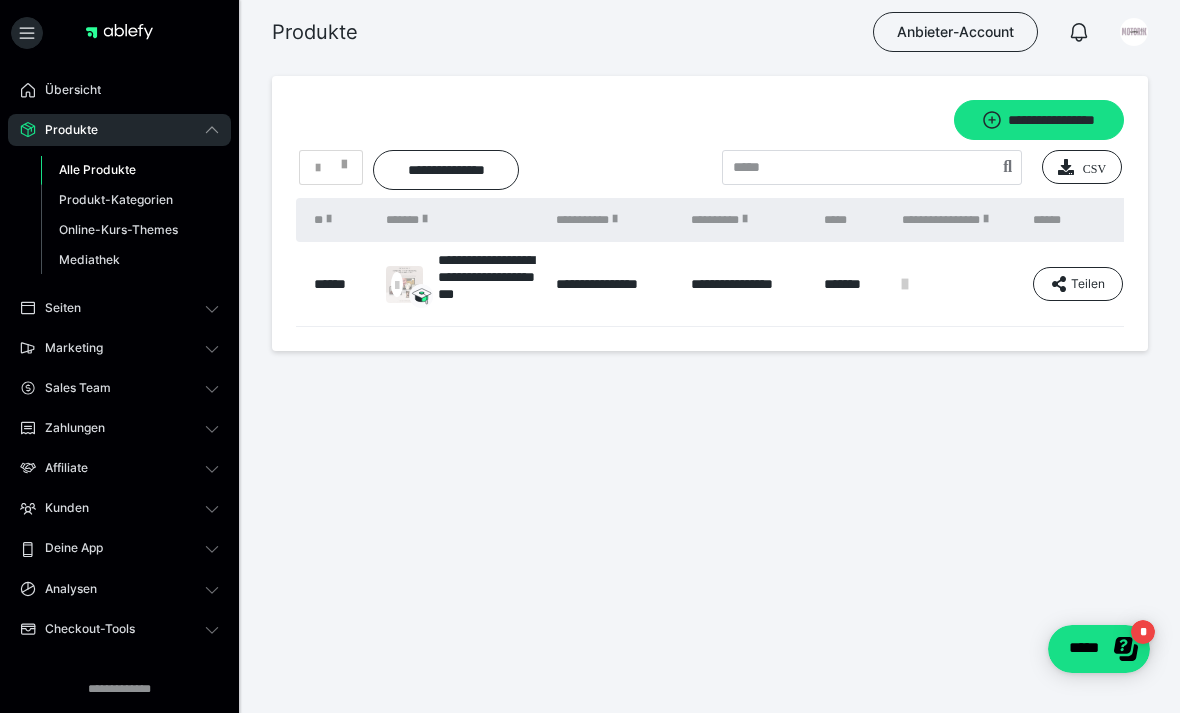click on "Alle Produkte" at bounding box center (97, 169) 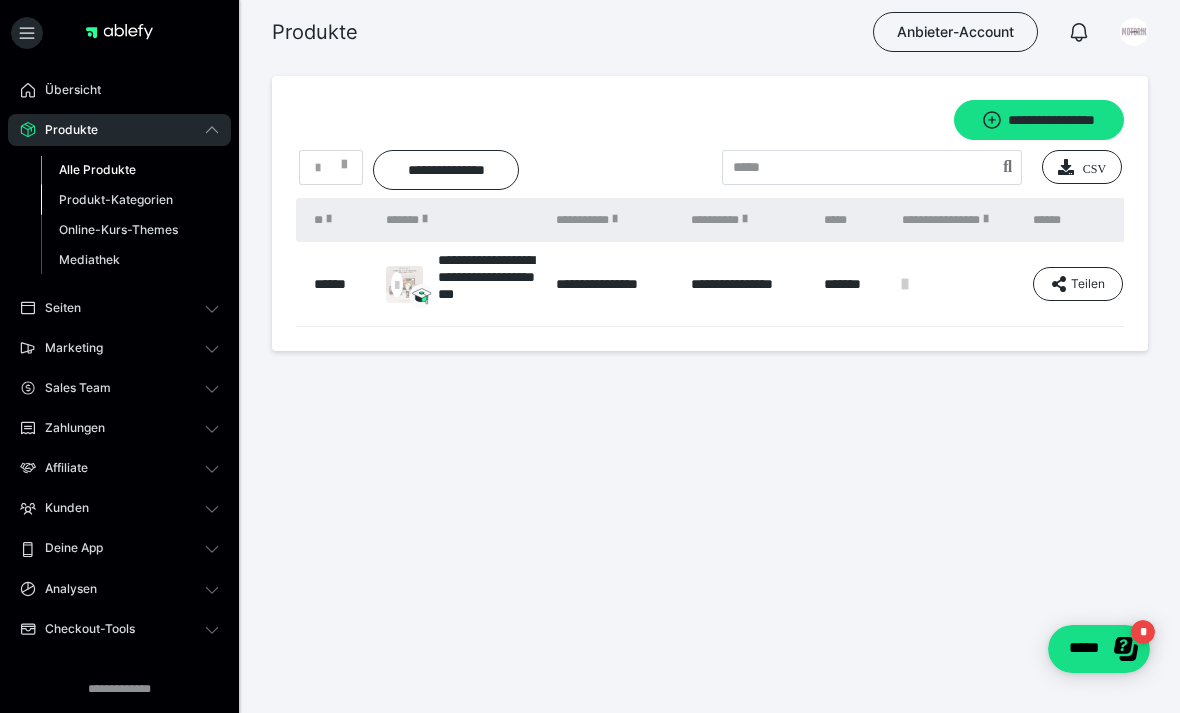 click on "Produkt-Kategorien" at bounding box center (116, 199) 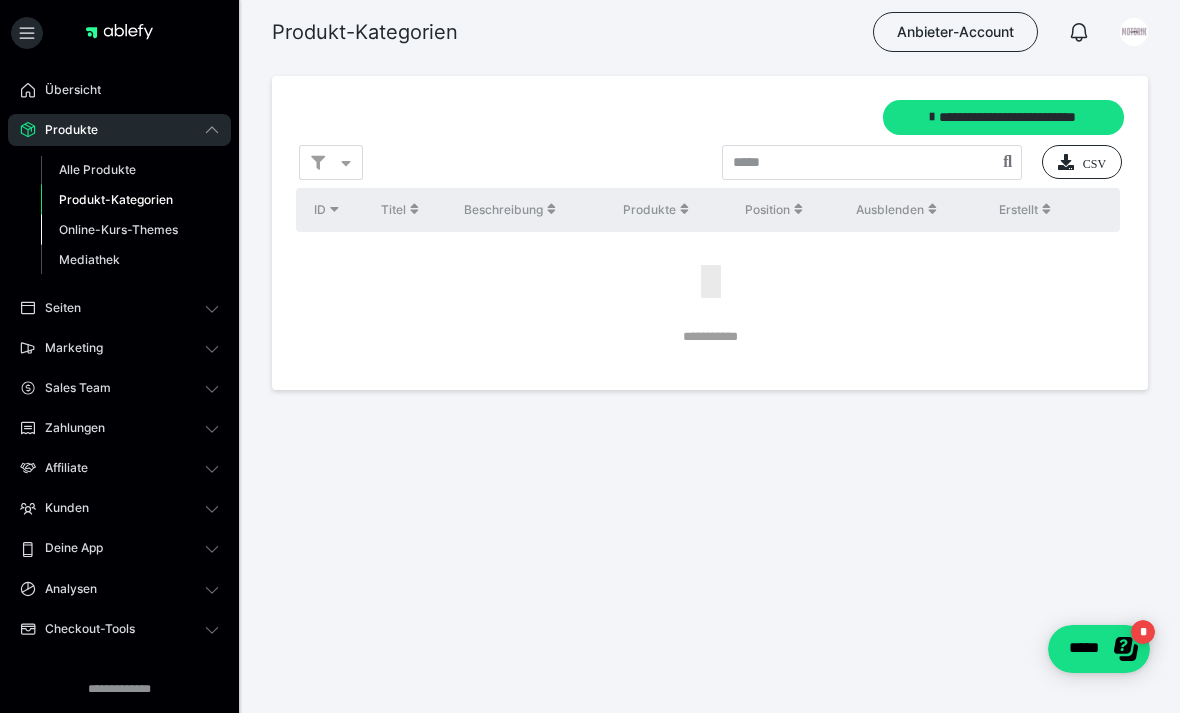 click on "Online-Kurs-Themes" at bounding box center [118, 229] 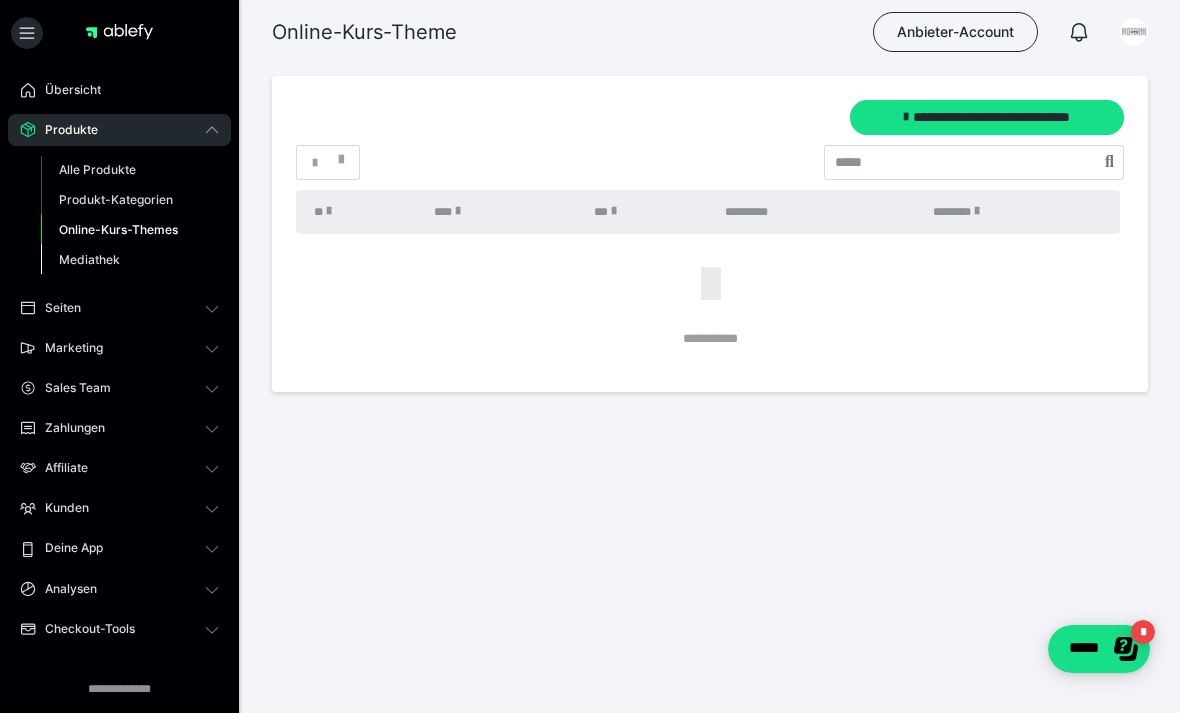 click on "Mediathek" at bounding box center [130, 260] 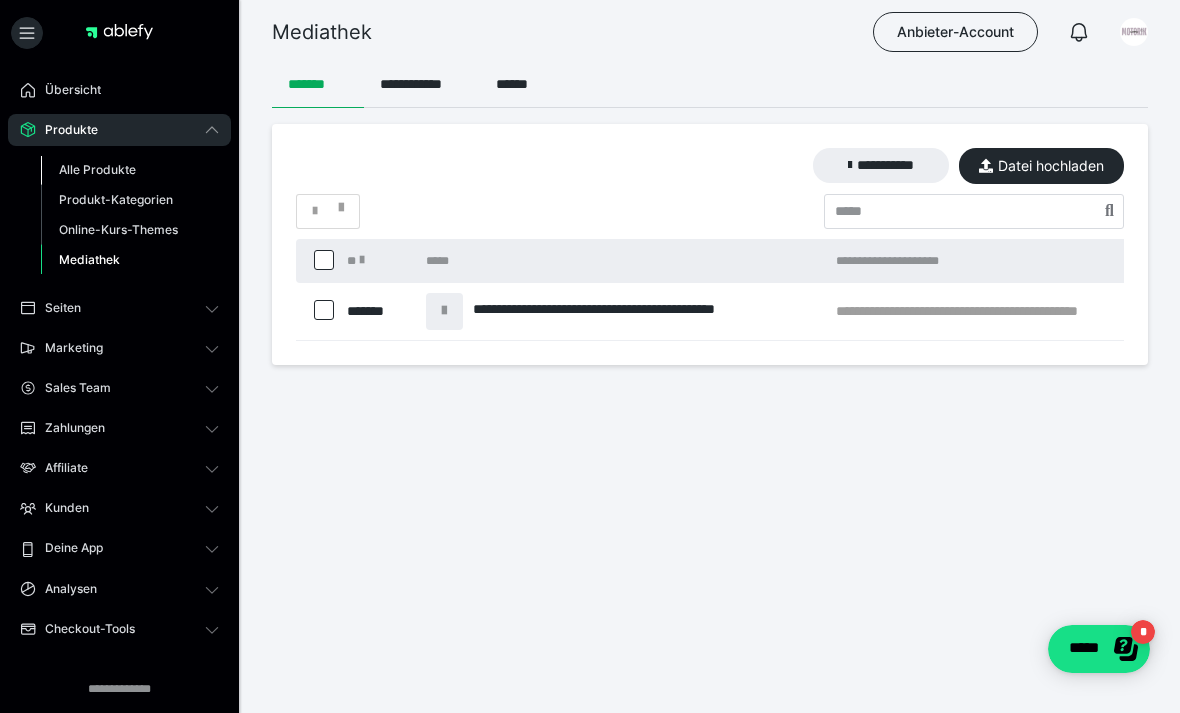 click on "Alle Produkte" at bounding box center (130, 170) 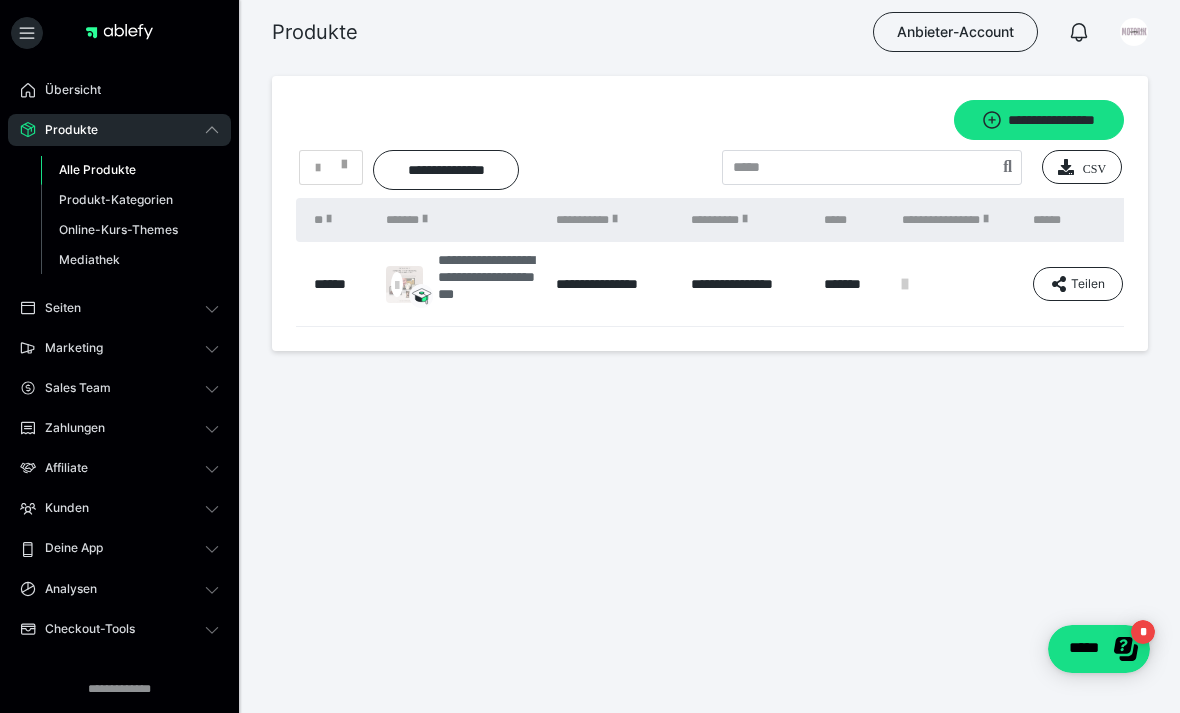 click on "**********" at bounding box center (487, 284) 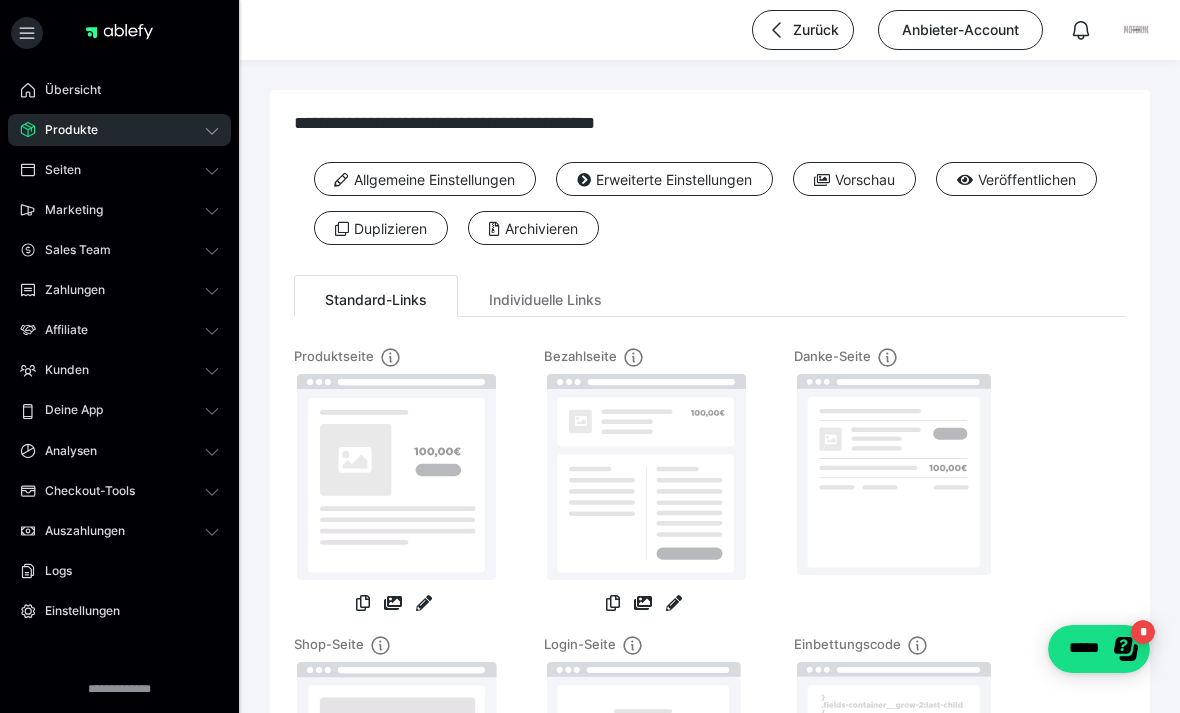 click on "**********" at bounding box center (710, 194) 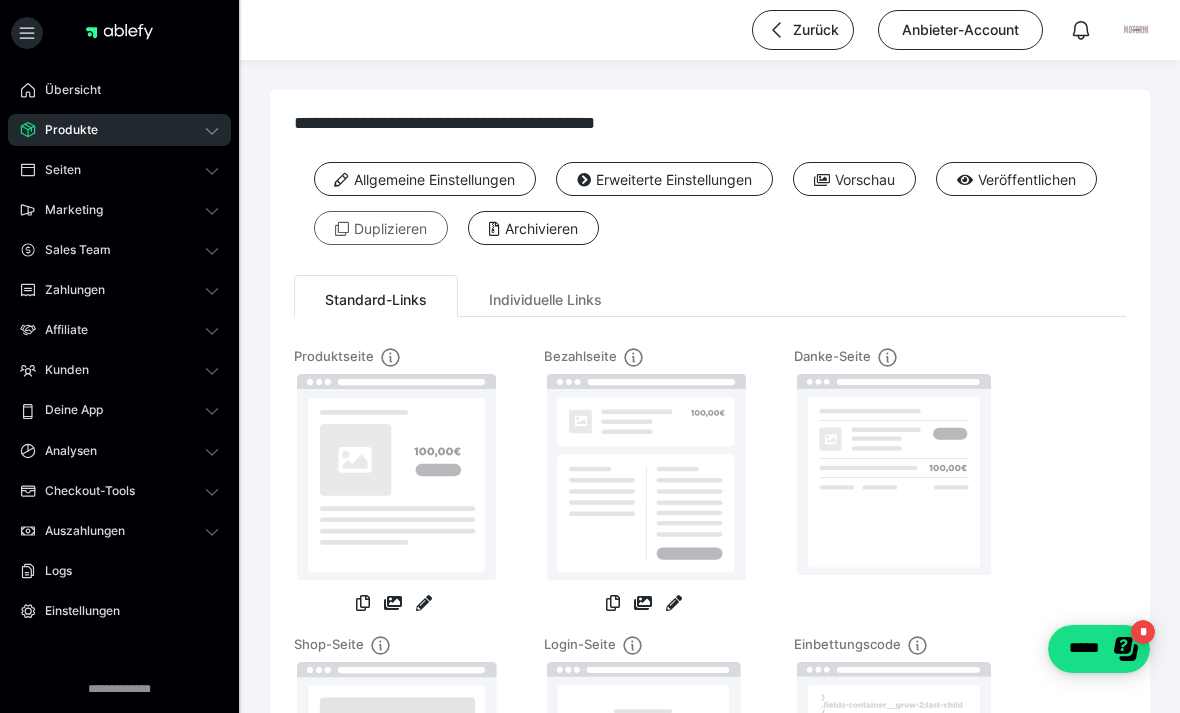 click on "Duplizieren" at bounding box center [381, 228] 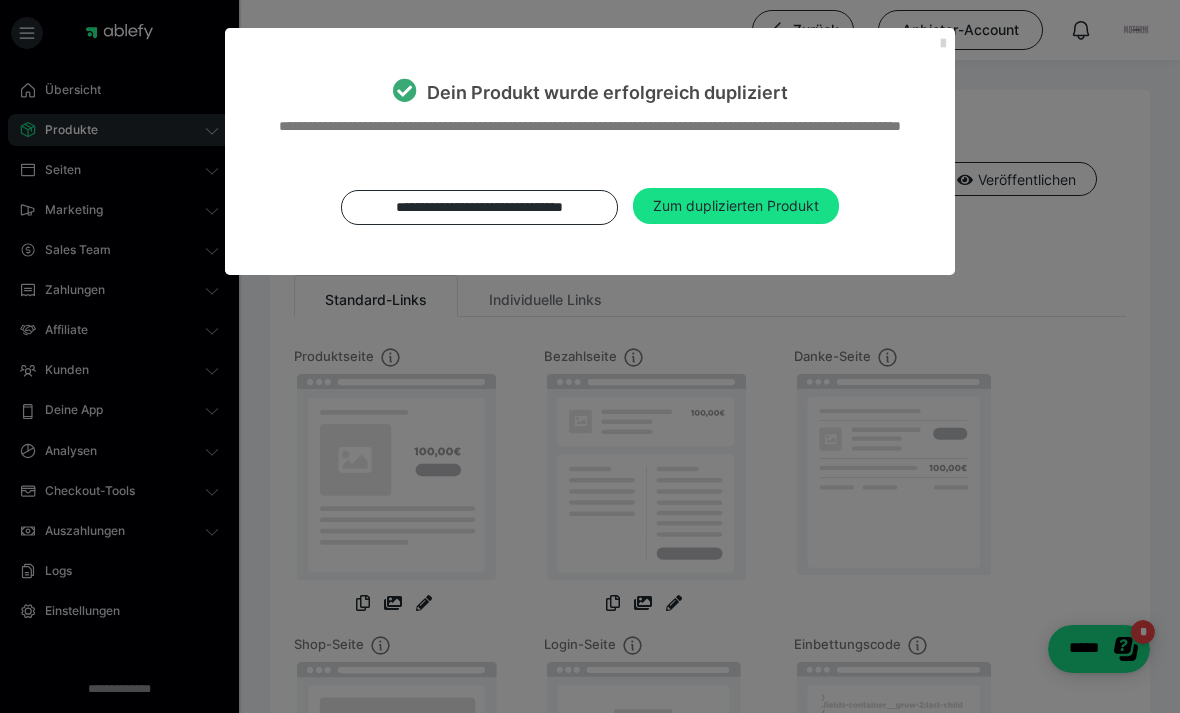 click at bounding box center [943, 44] 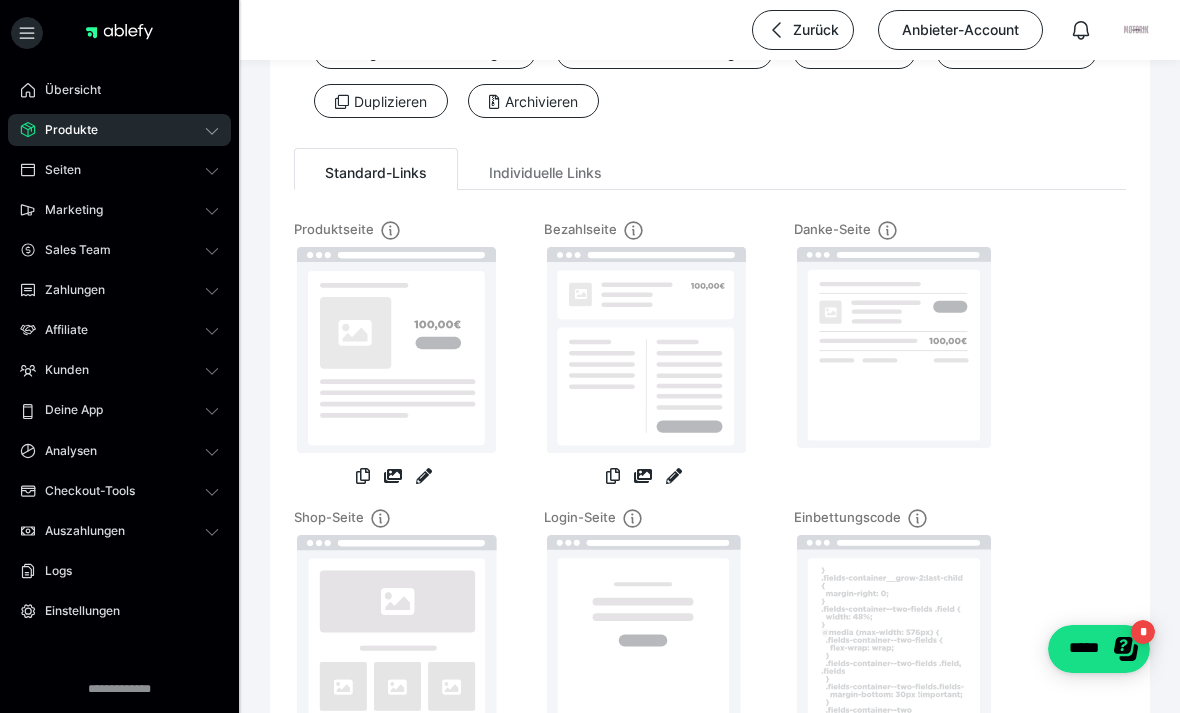 scroll, scrollTop: 0, scrollLeft: 0, axis: both 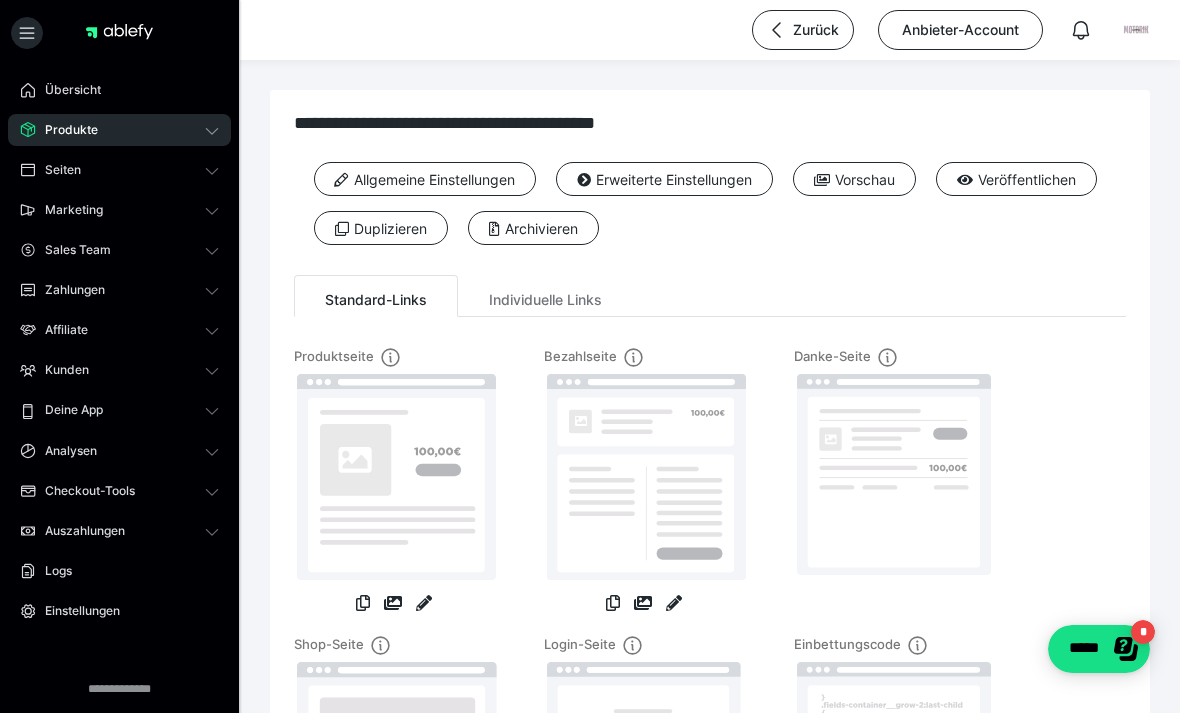 click 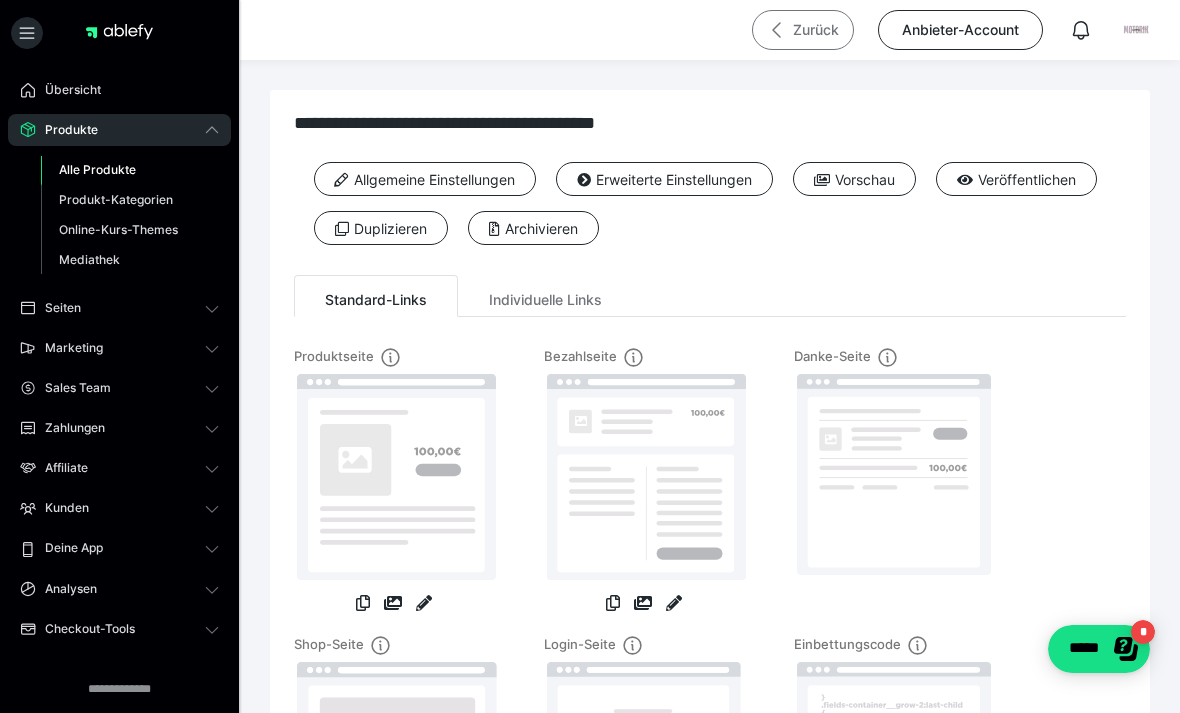 click on "Zurück" at bounding box center (803, 30) 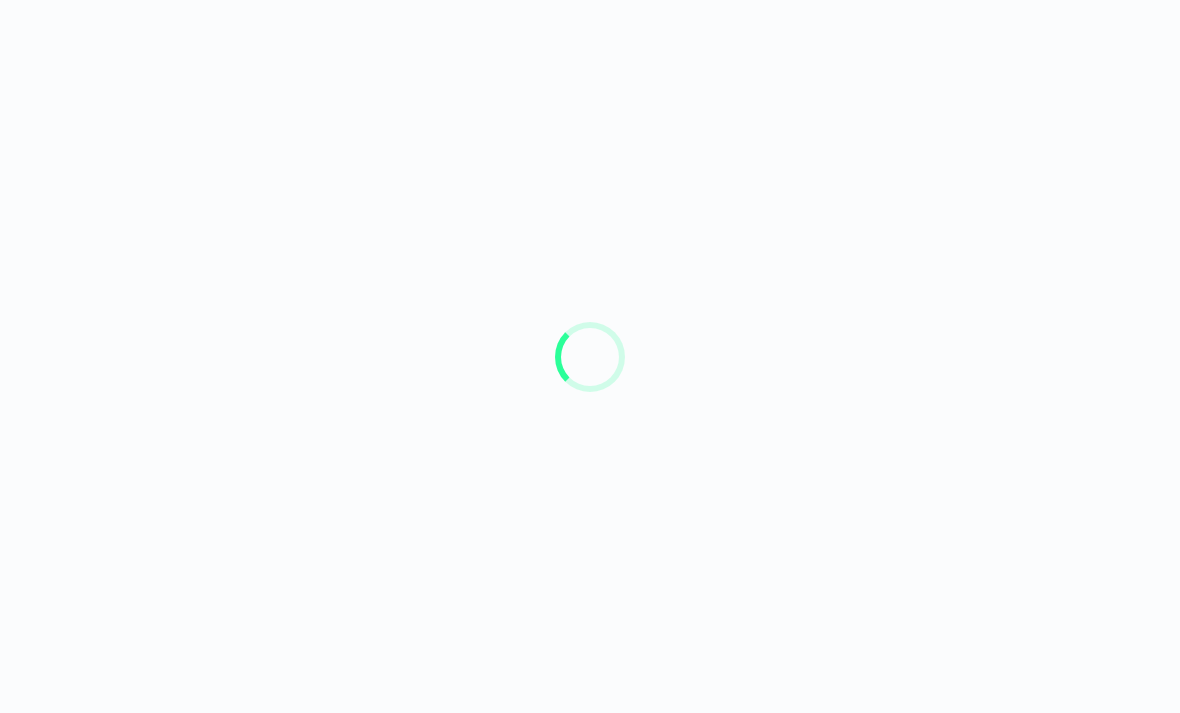 scroll, scrollTop: 0, scrollLeft: 0, axis: both 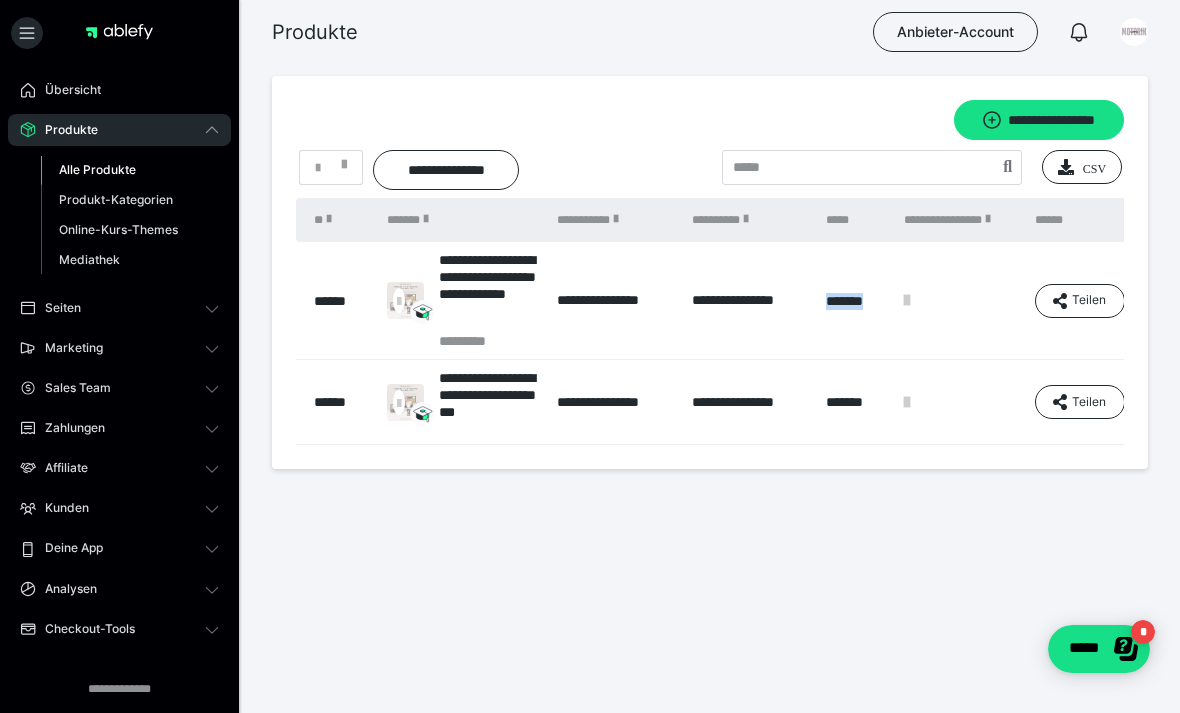 click at bounding box center (959, 301) 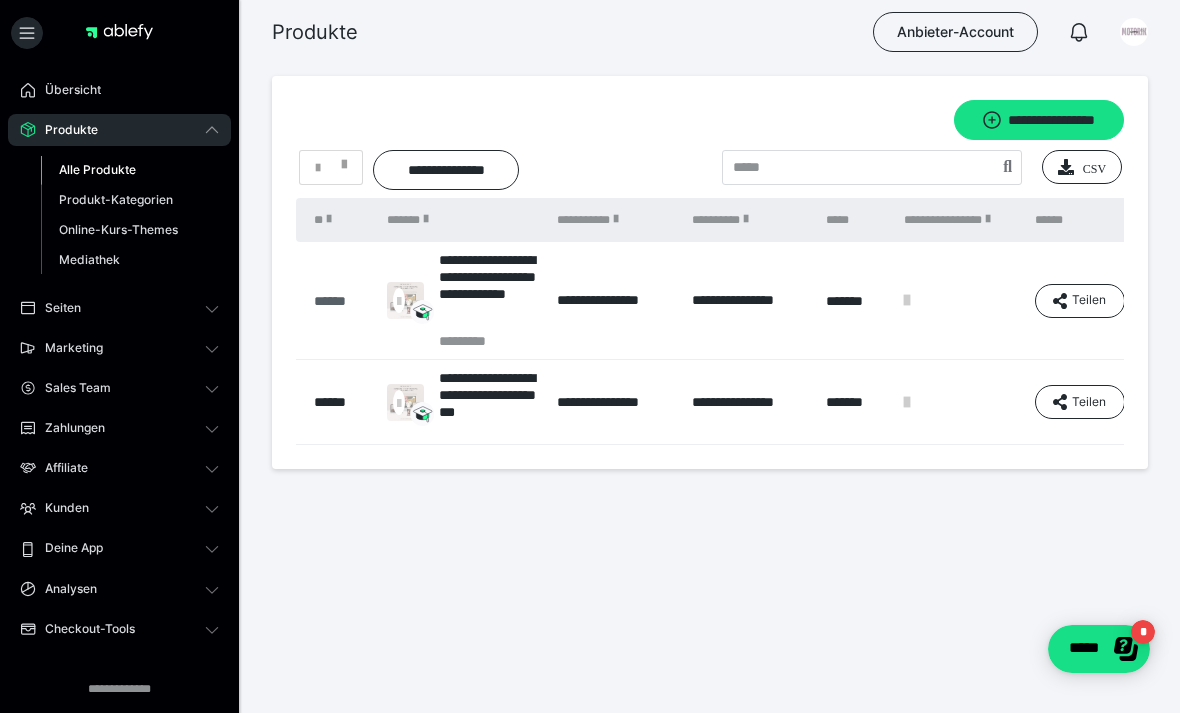 click on "******" at bounding box center (340, 301) 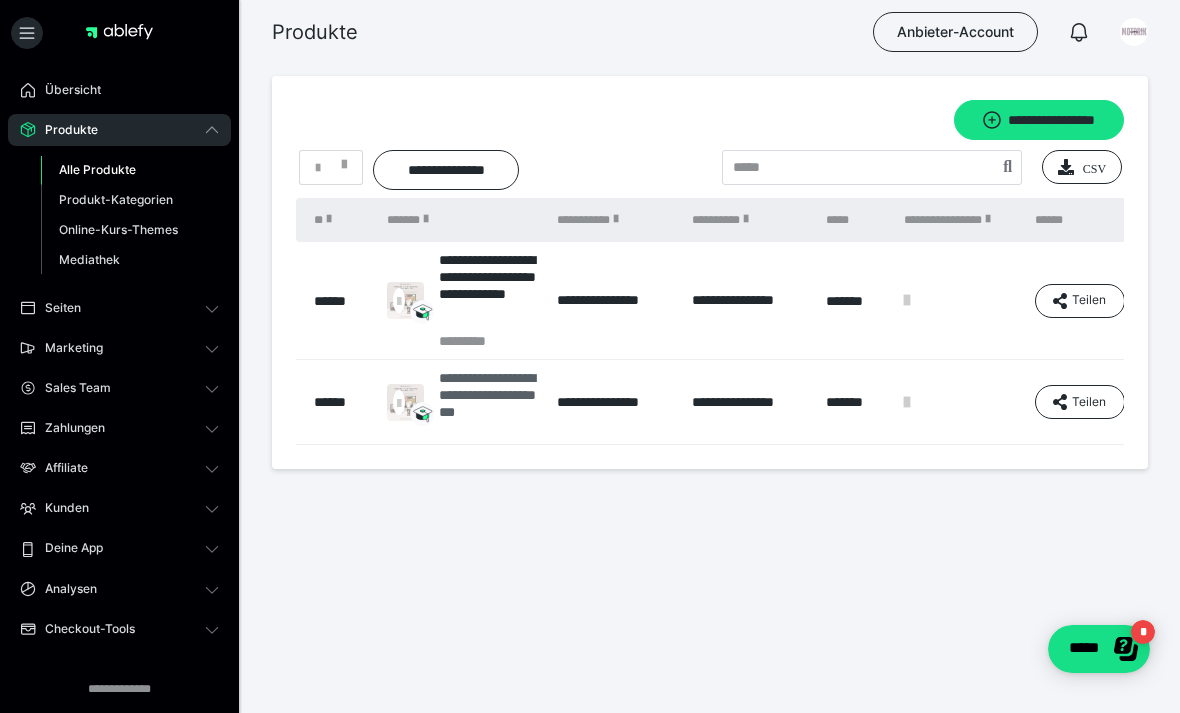 click on "**********" at bounding box center (462, 402) 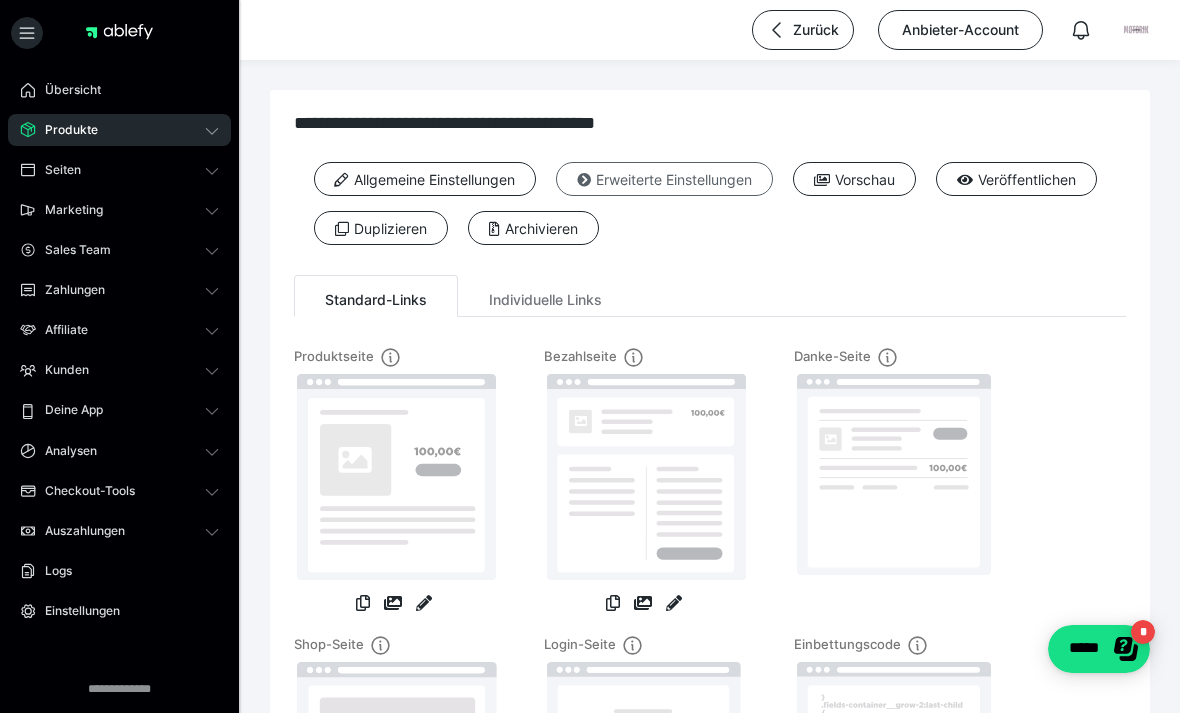 click on "Erweiterte Einstellungen" at bounding box center (664, 179) 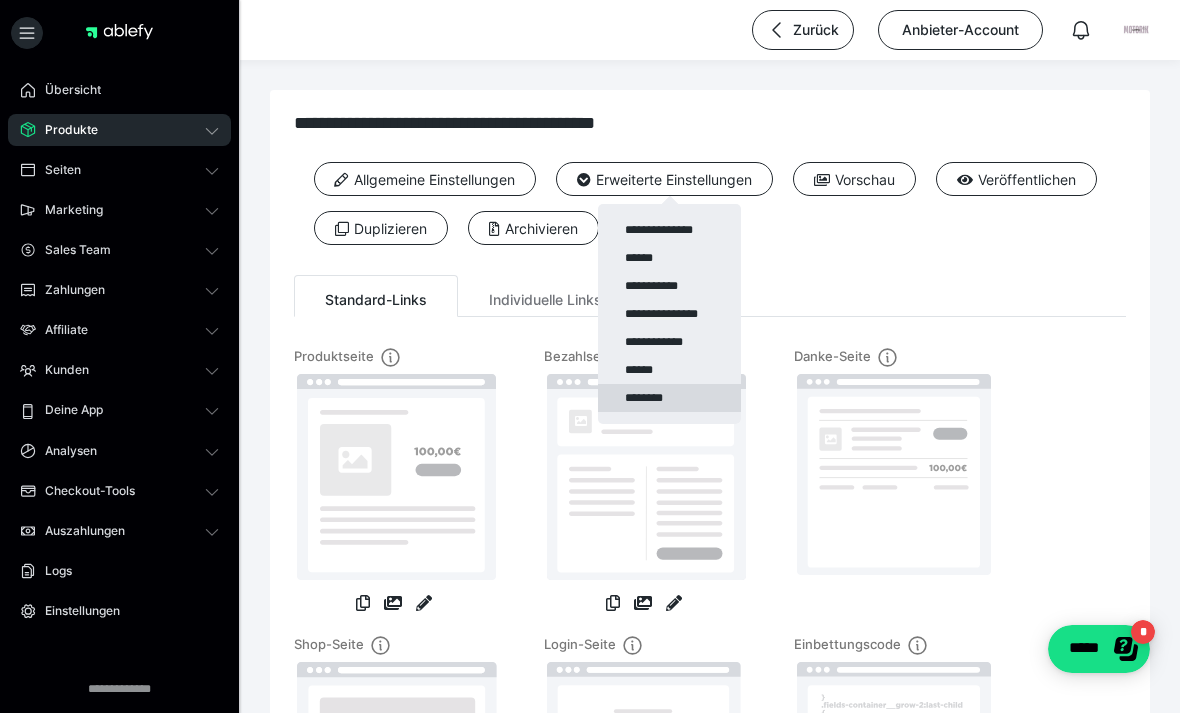 click on "********" at bounding box center [669, 398] 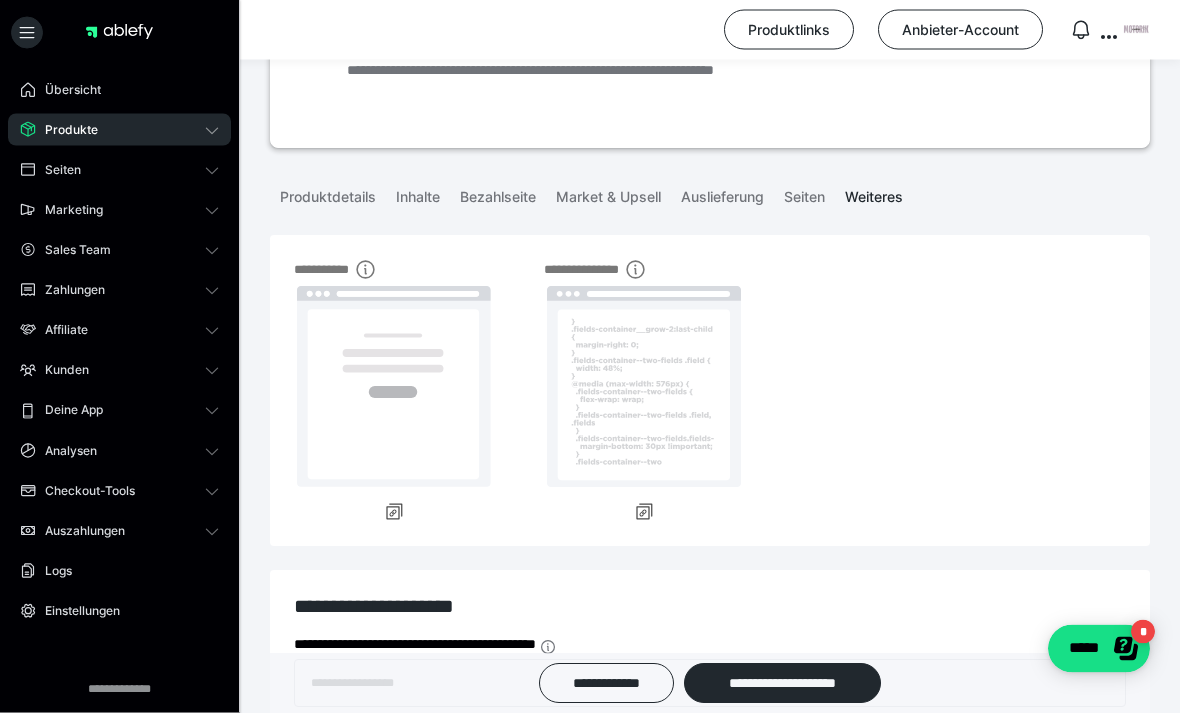 scroll, scrollTop: 165, scrollLeft: 0, axis: vertical 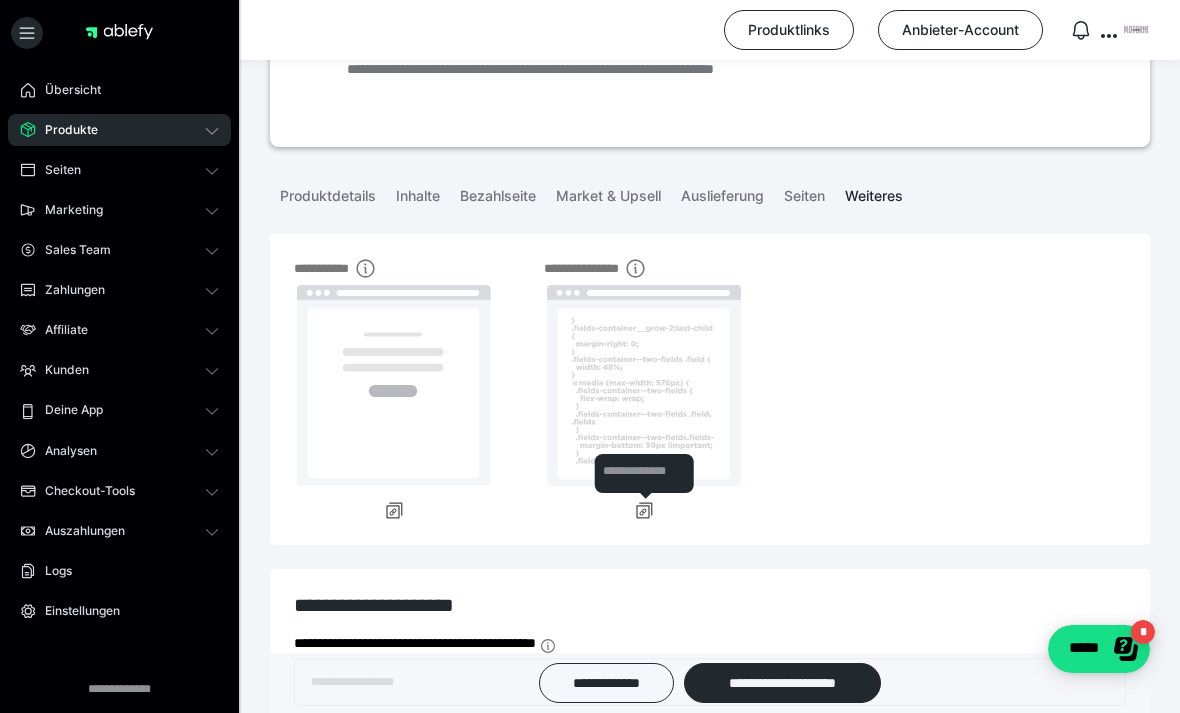 click 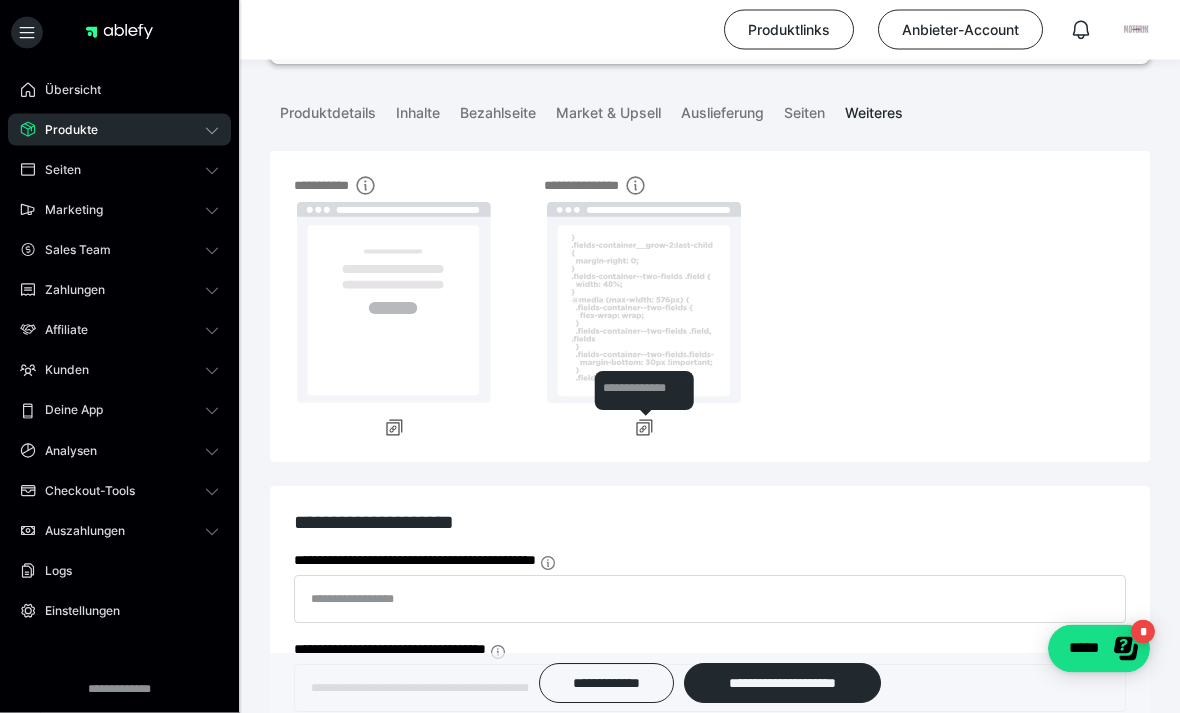 scroll, scrollTop: 248, scrollLeft: 0, axis: vertical 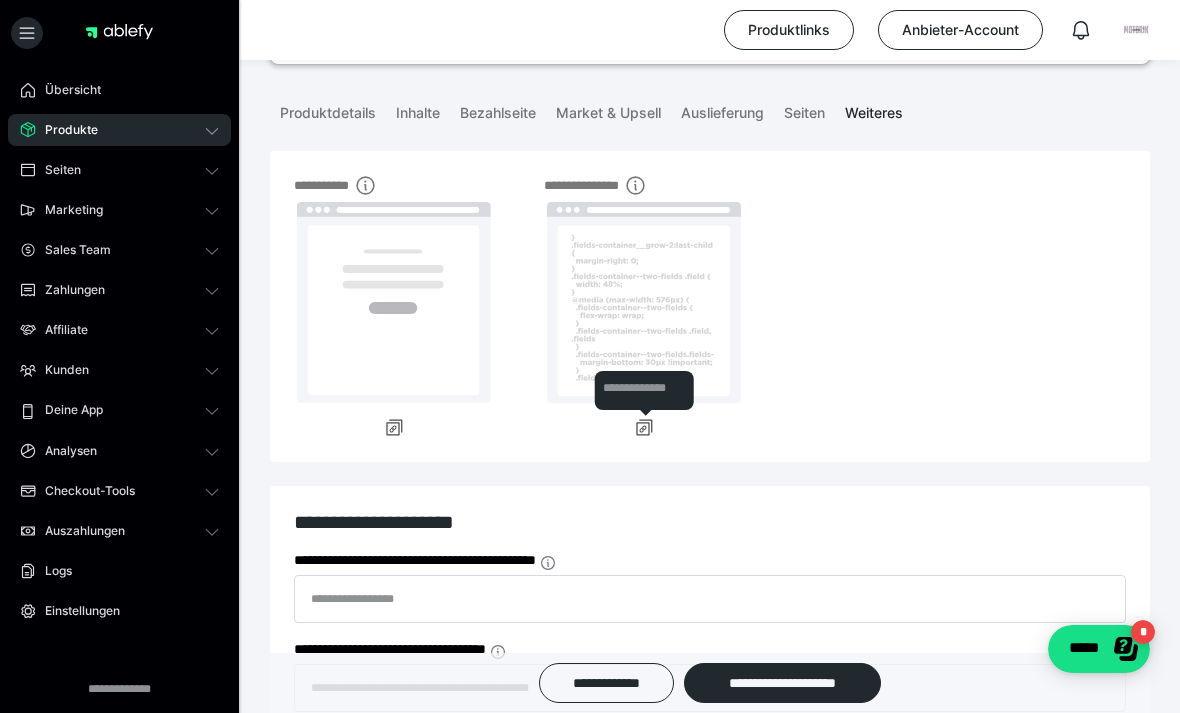click 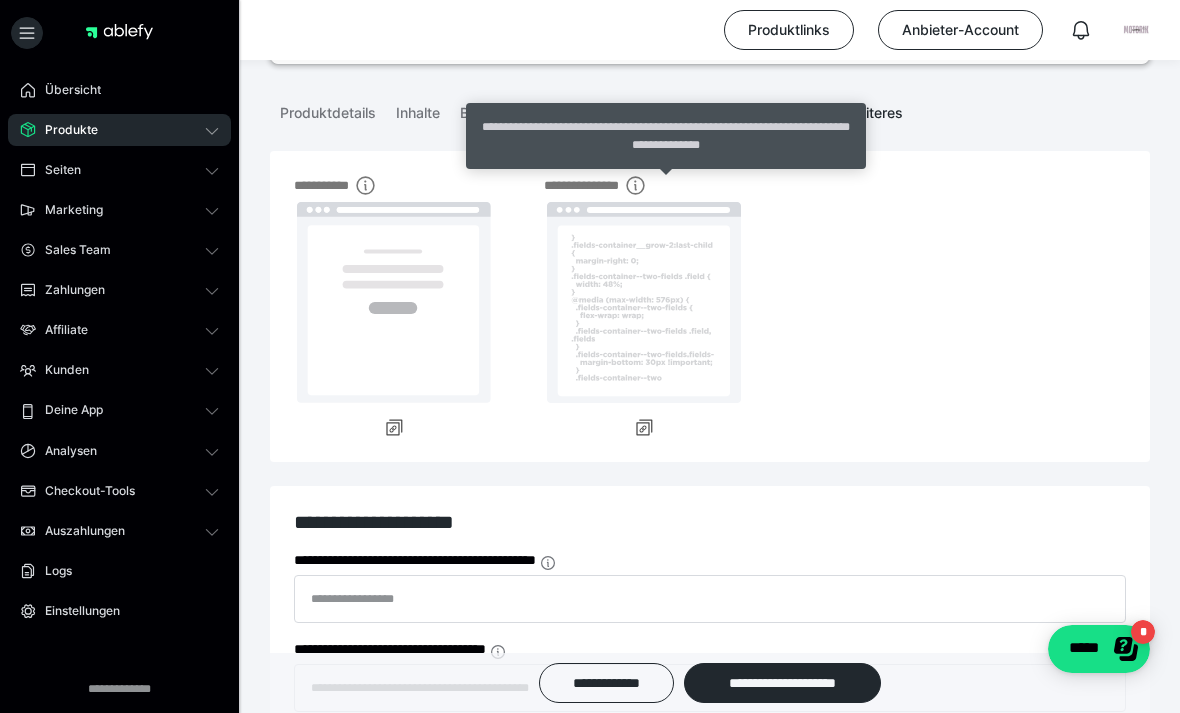 click 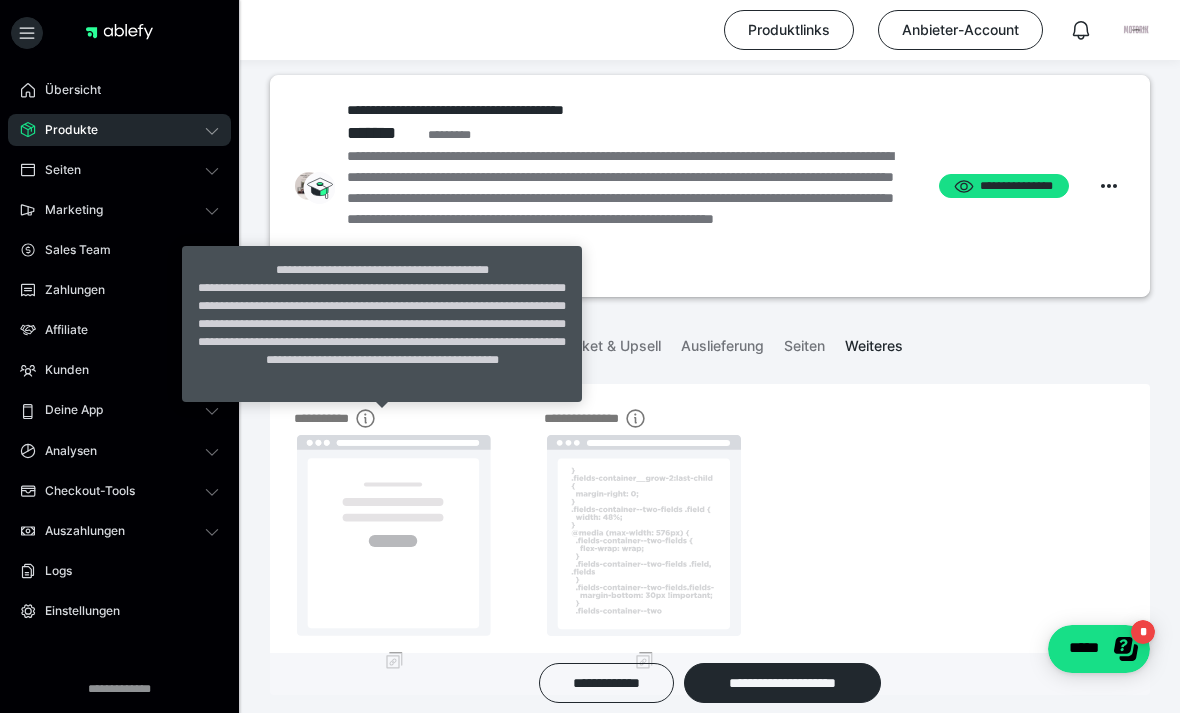 scroll, scrollTop: 0, scrollLeft: 0, axis: both 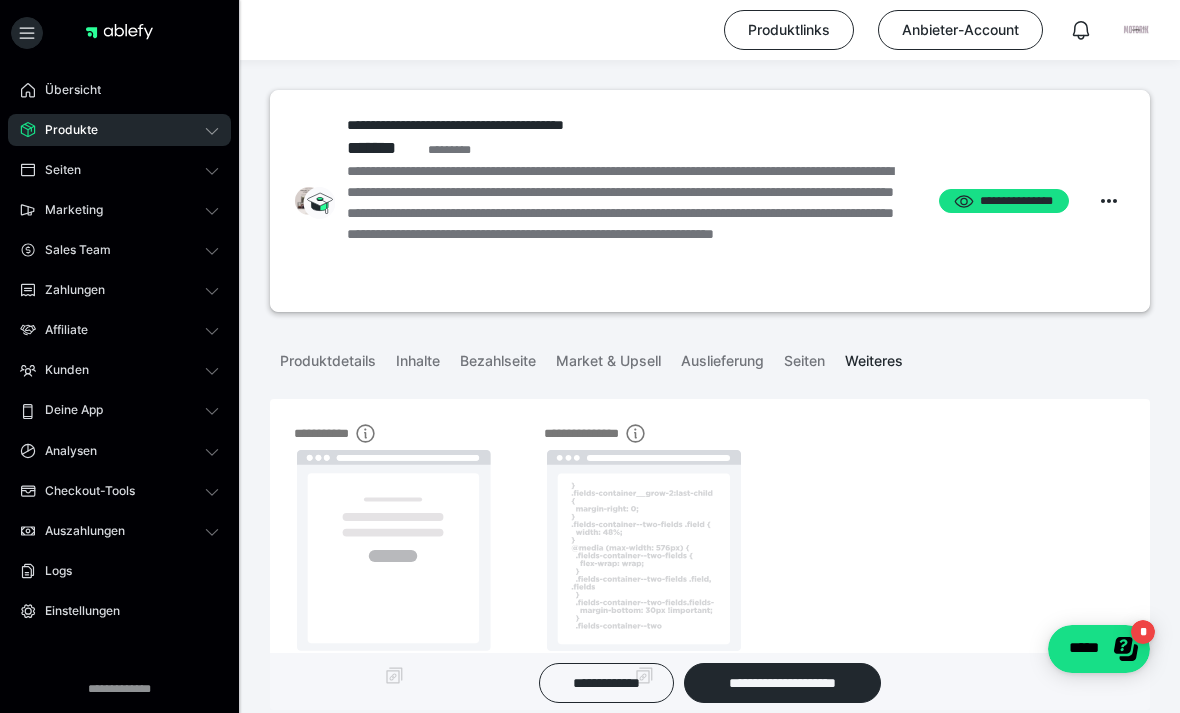 click on "Produktdetails Inhalte Bezahlseite Market & Upsell Auslieferung Seiten Weiteres" at bounding box center (710, 359) 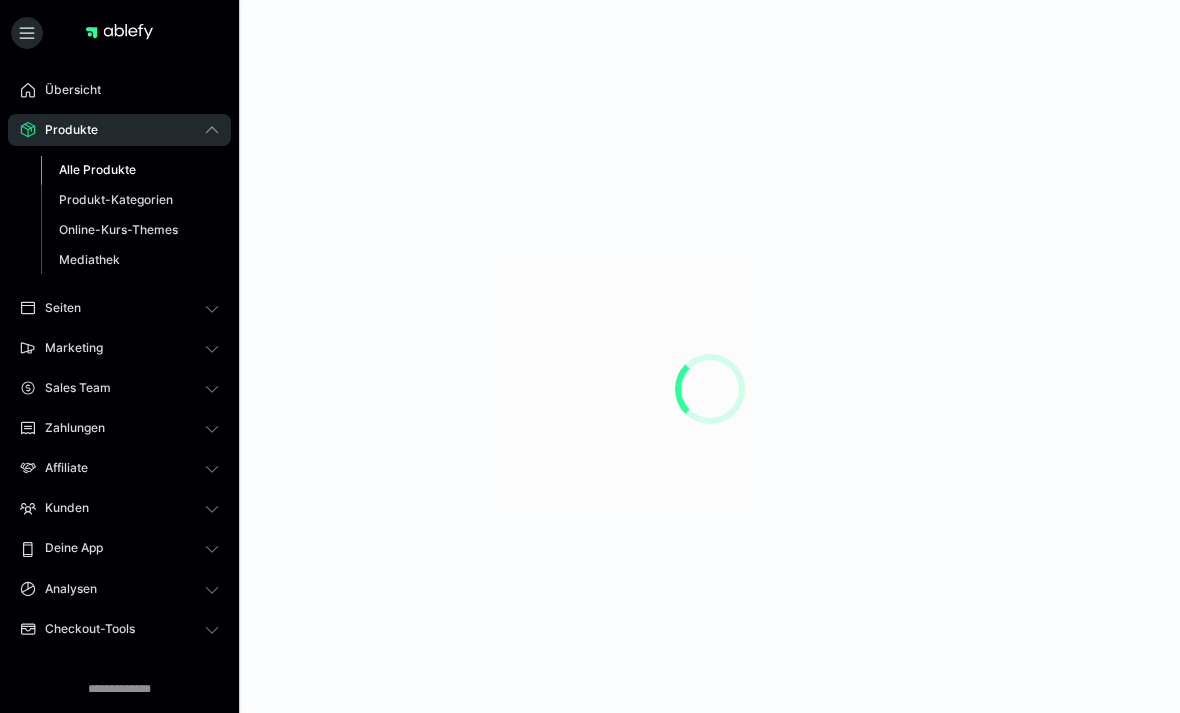 scroll, scrollTop: 0, scrollLeft: 0, axis: both 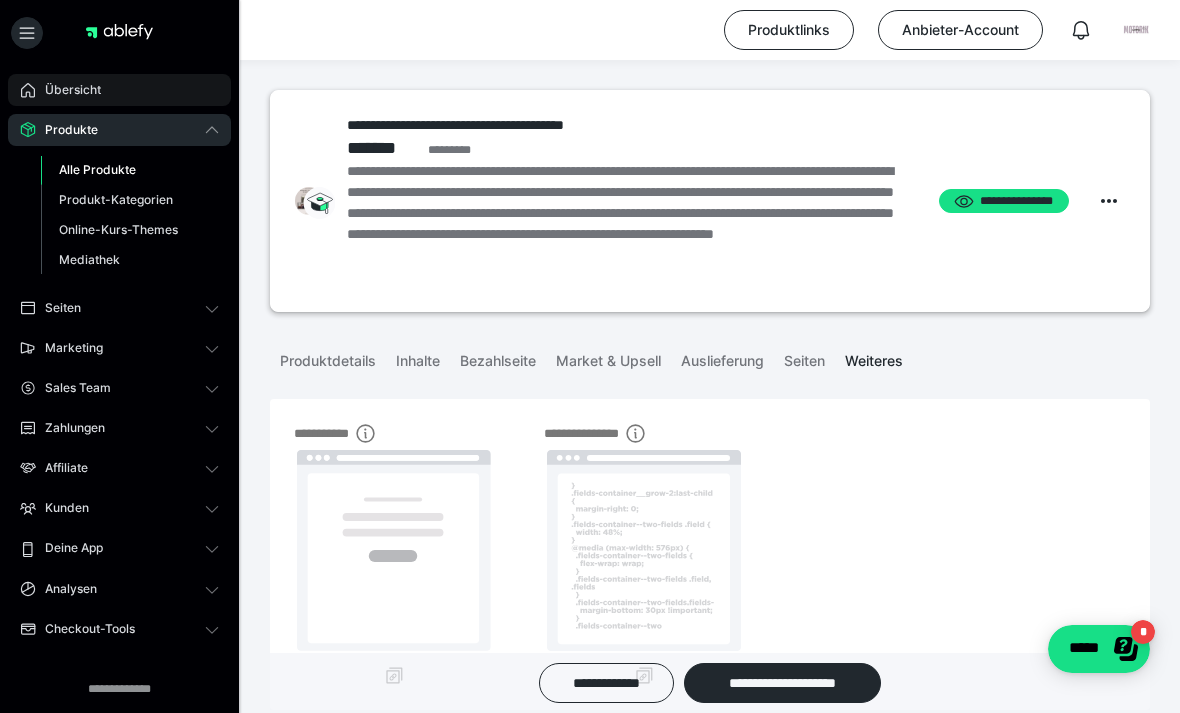 click on "Übersicht" at bounding box center [66, 90] 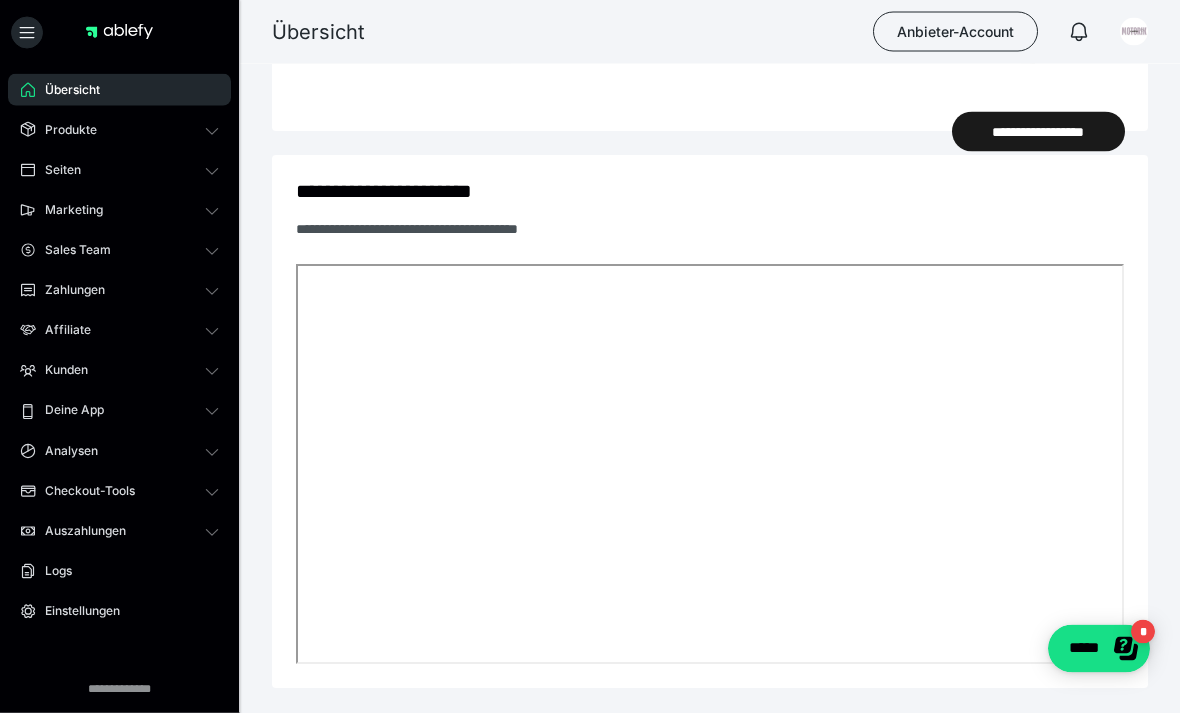 scroll, scrollTop: 1470, scrollLeft: 0, axis: vertical 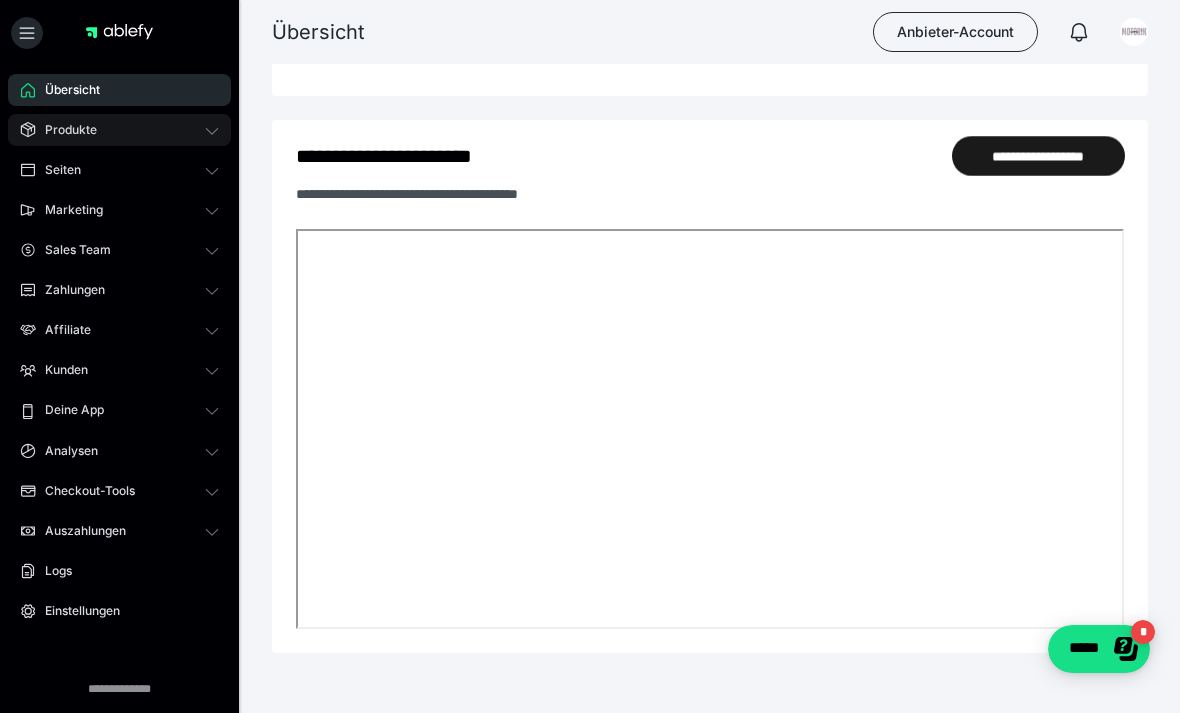 click on "Produkte" at bounding box center (64, 130) 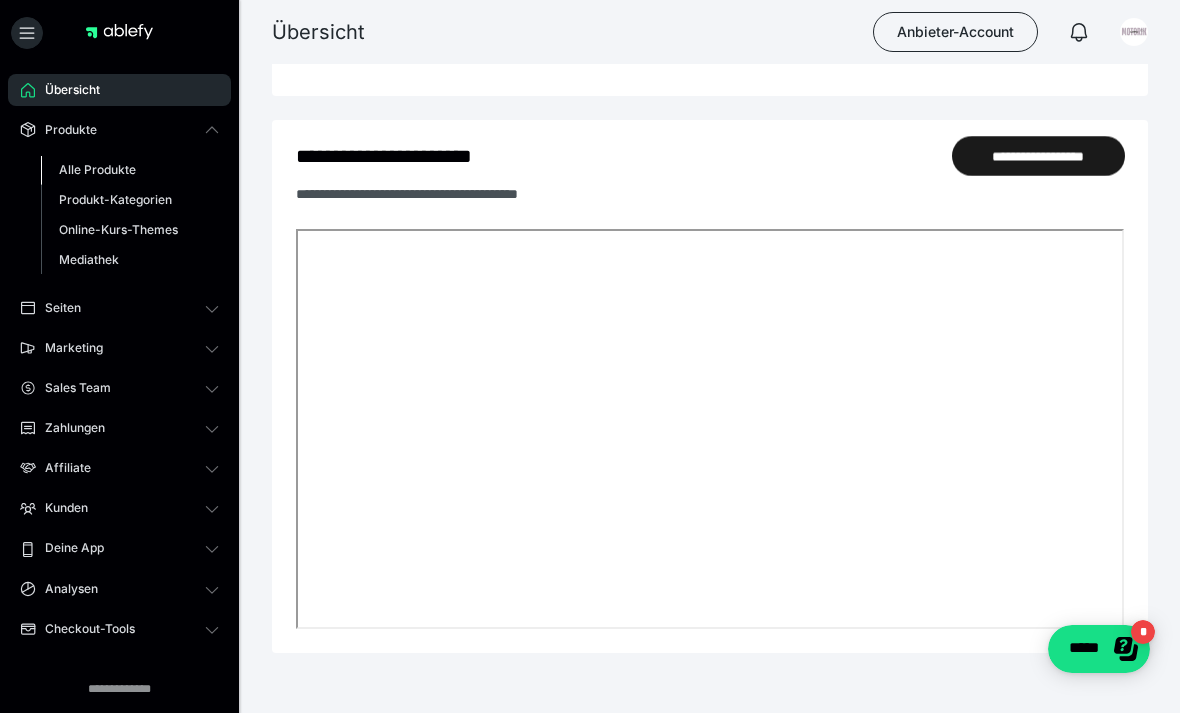 click on "Alle Produkte" at bounding box center (97, 169) 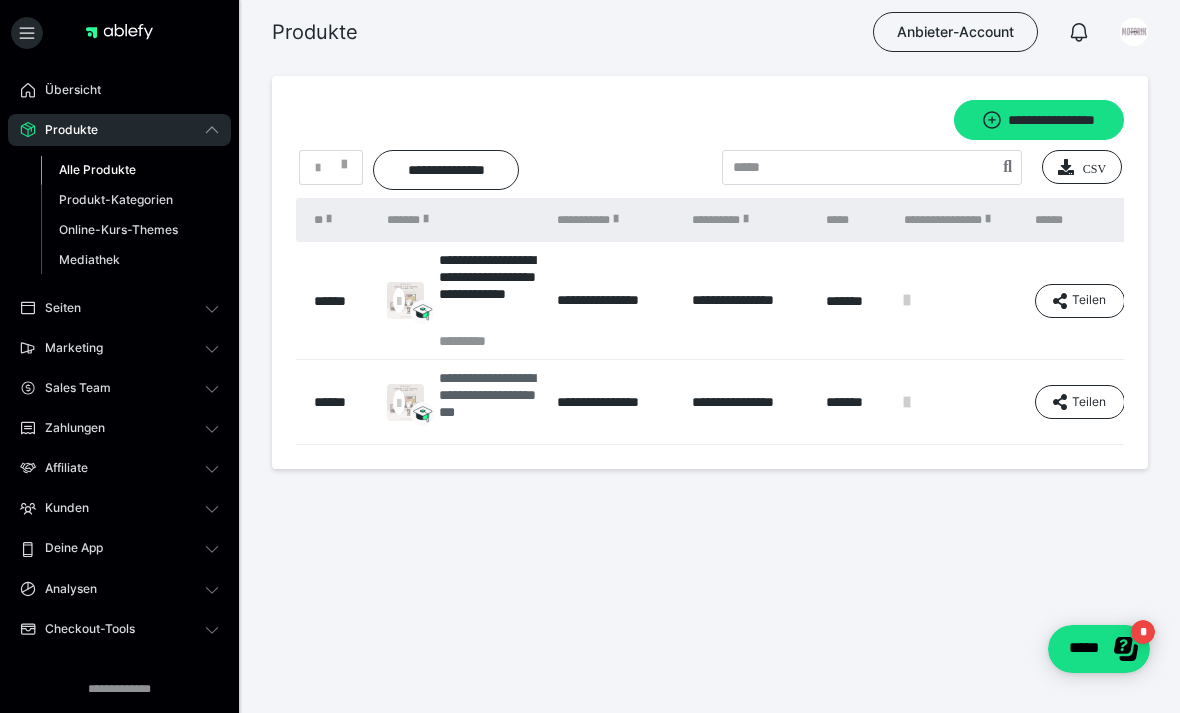click on "**********" at bounding box center [488, 402] 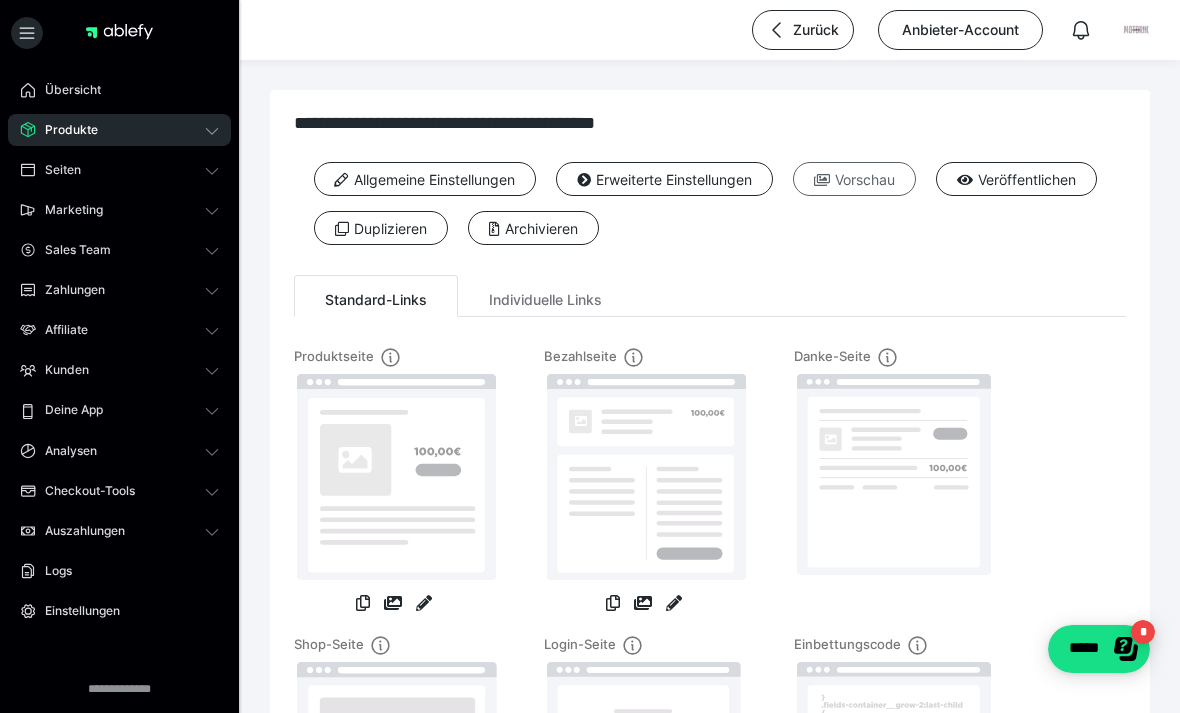 click on "Vorschau" at bounding box center [854, 179] 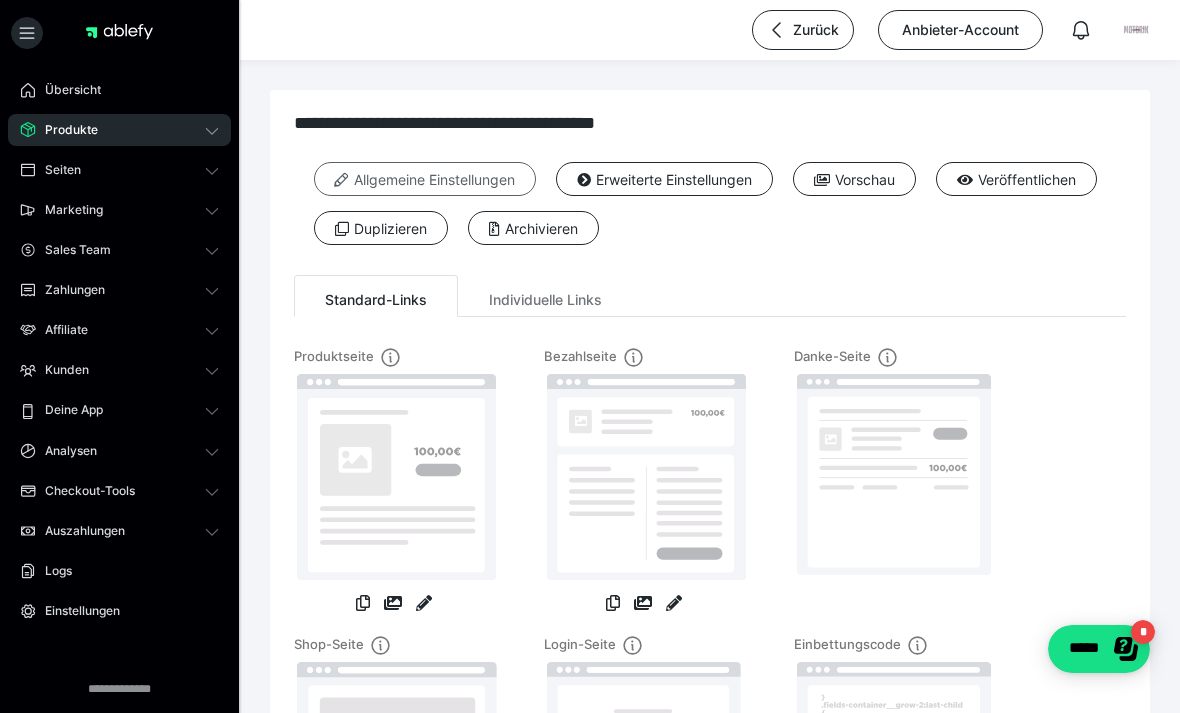 click on "Allgemeine Einstellungen" at bounding box center [425, 179] 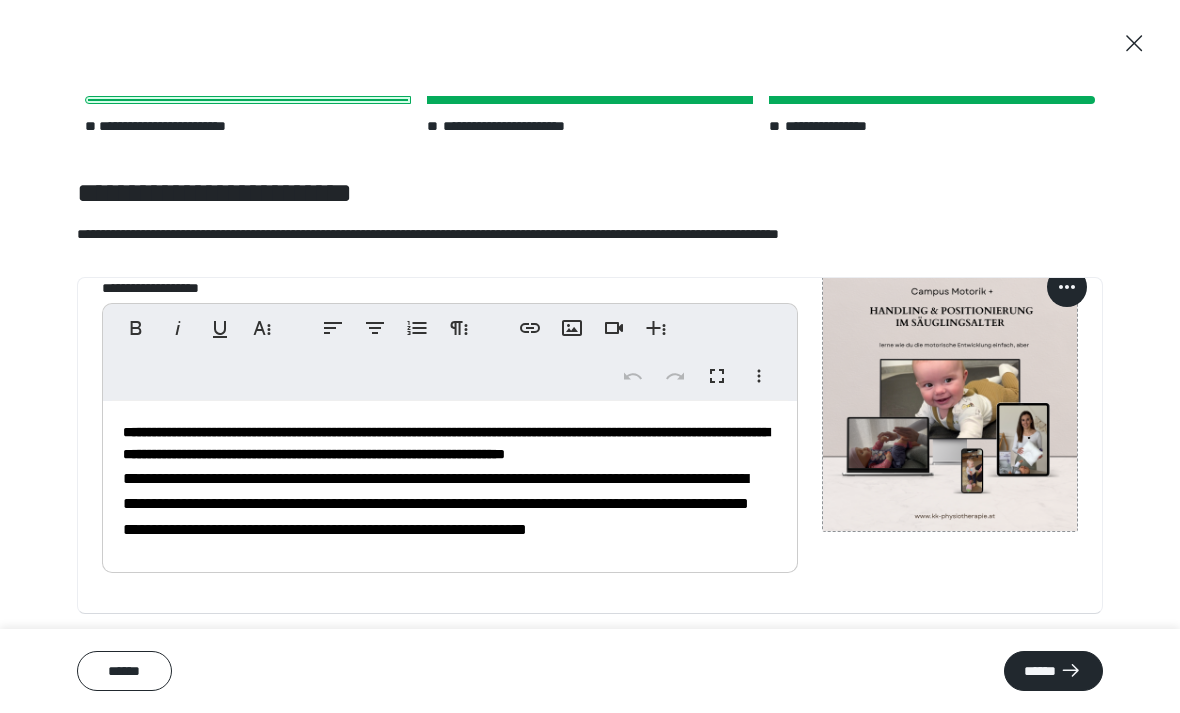 scroll, scrollTop: 187, scrollLeft: 0, axis: vertical 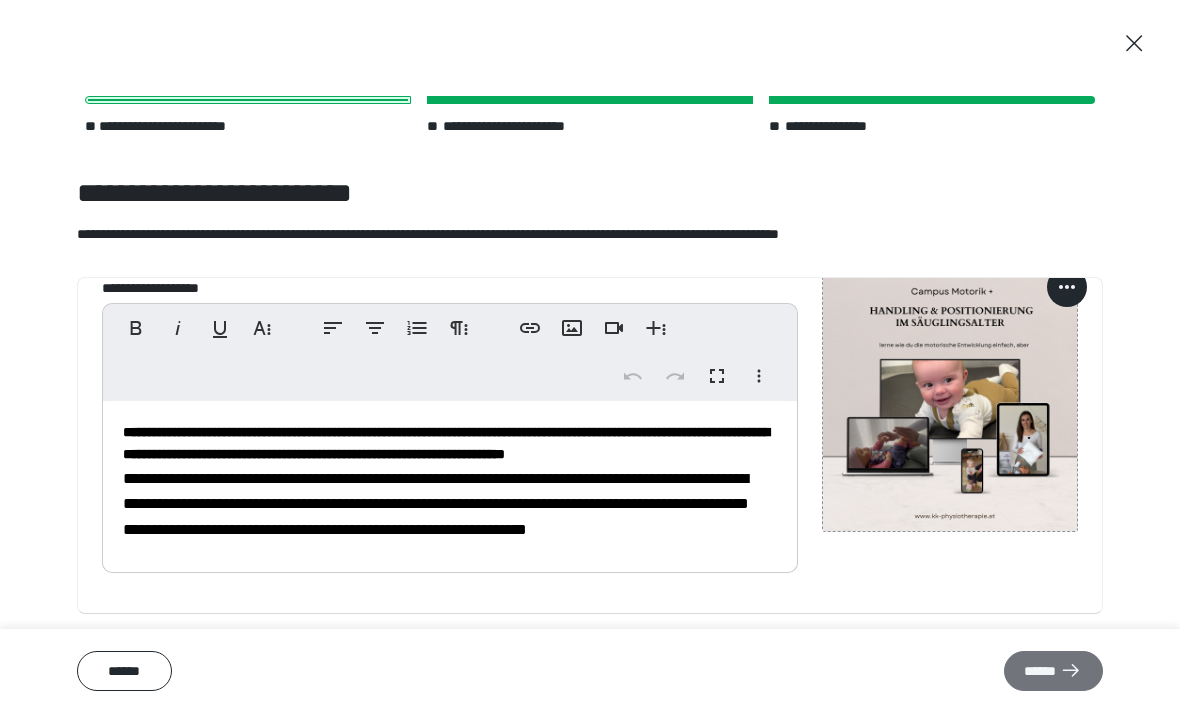 click on "******" at bounding box center (1053, 671) 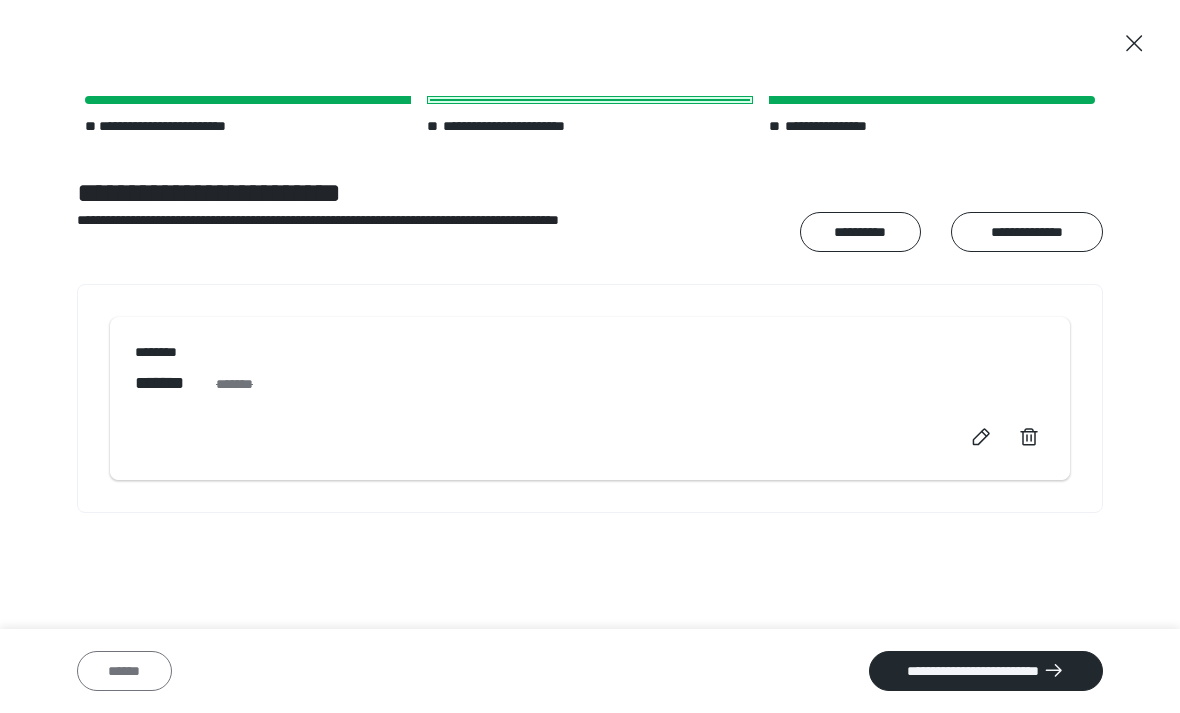 click on "******" at bounding box center (124, 671) 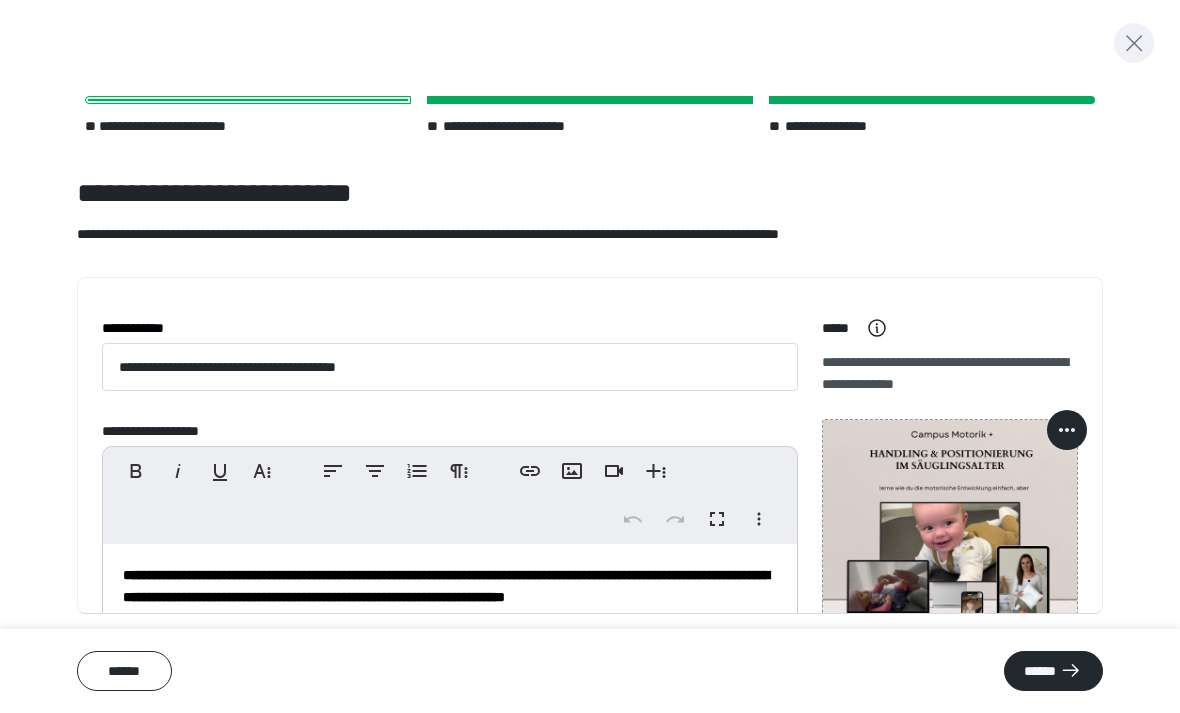 click 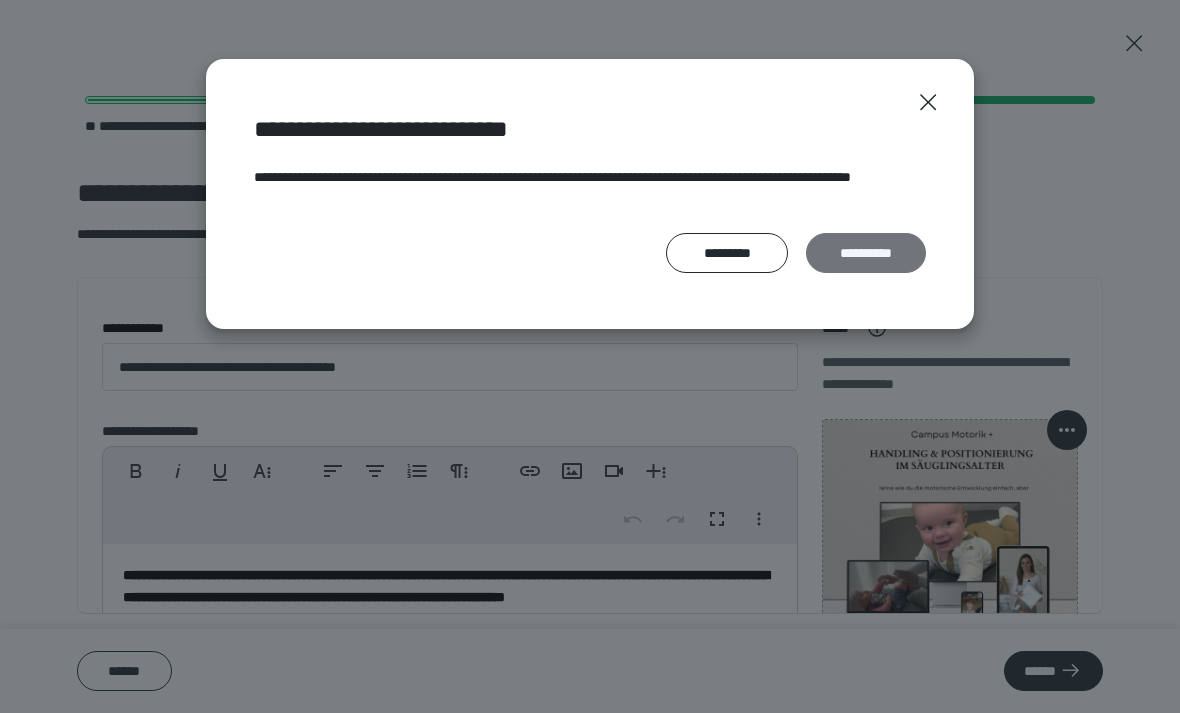 click on "**********" at bounding box center [866, 253] 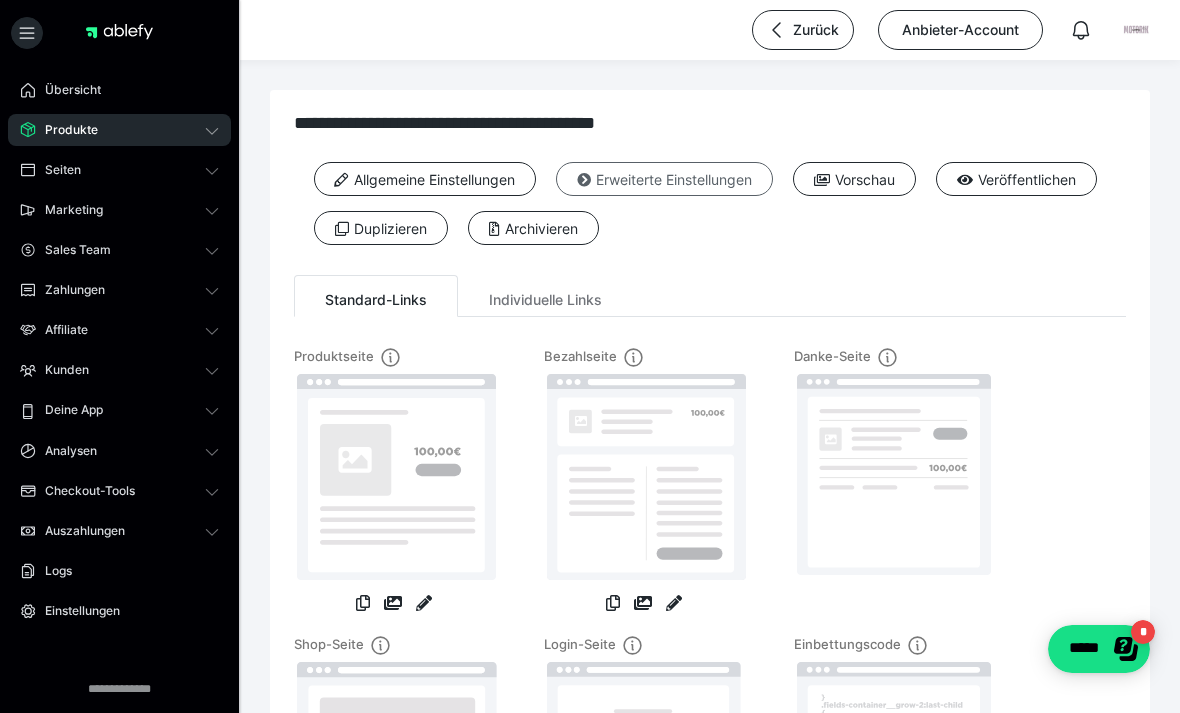 click on "Erweiterte Einstellungen" at bounding box center (664, 179) 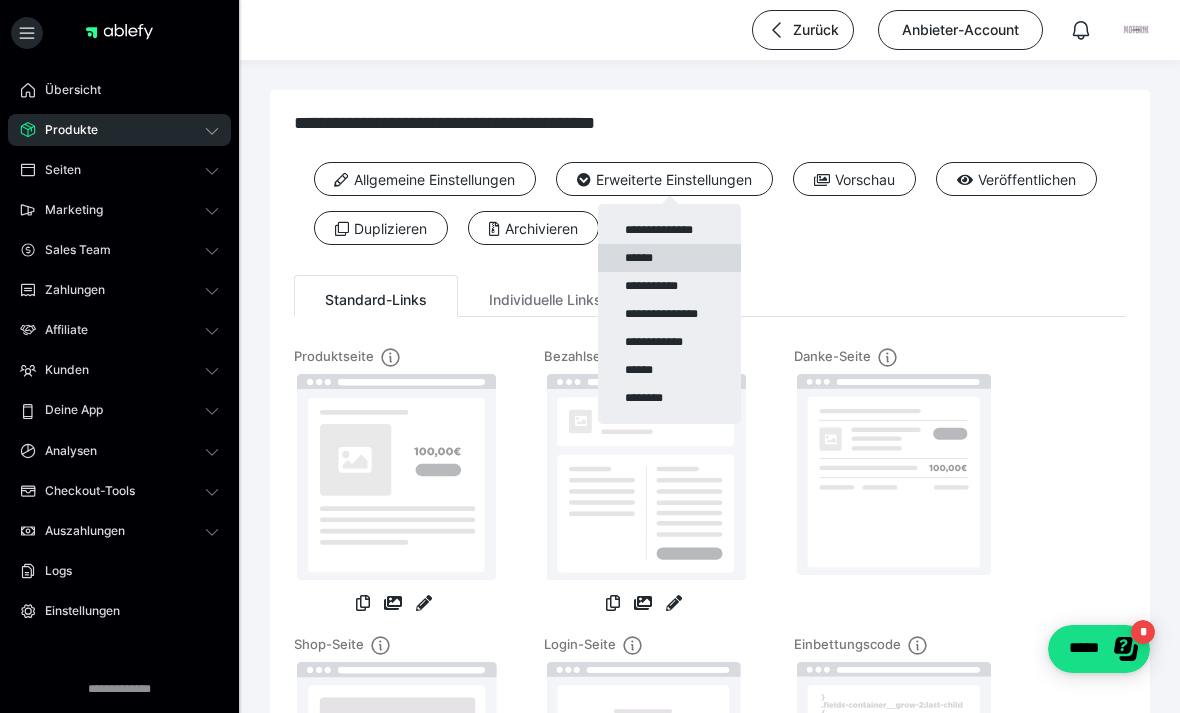 click on "******" at bounding box center (669, 258) 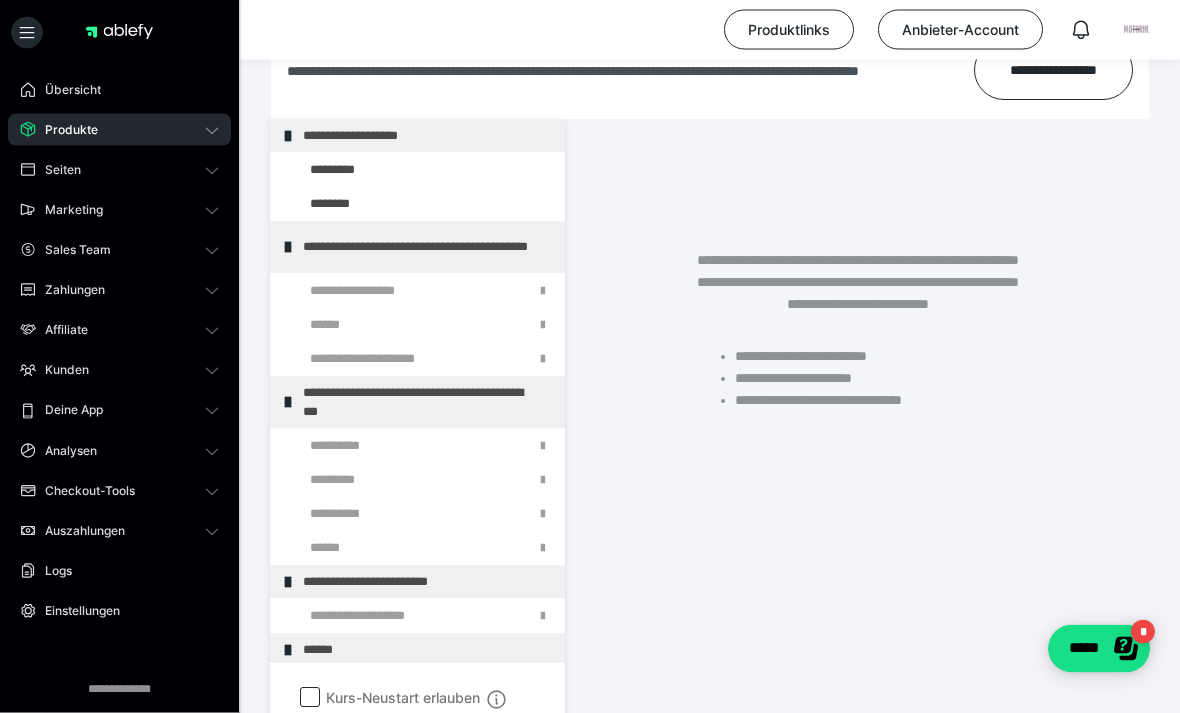 scroll, scrollTop: 377, scrollLeft: 0, axis: vertical 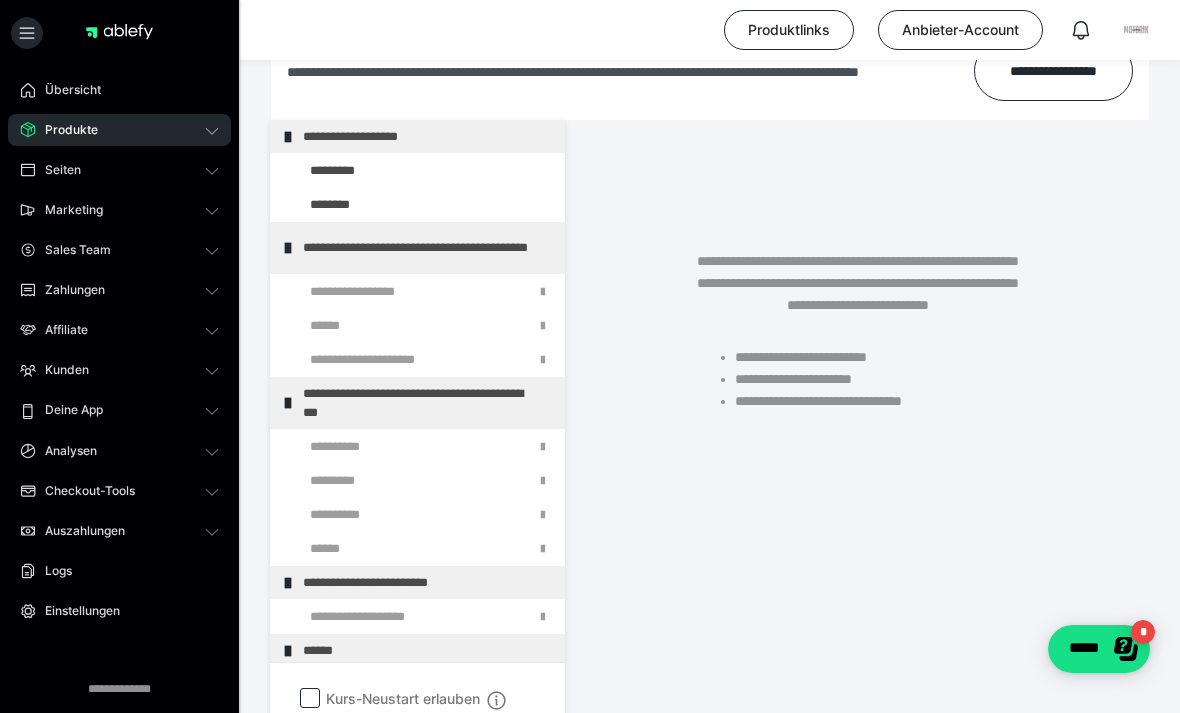 click at bounding box center (365, 684) 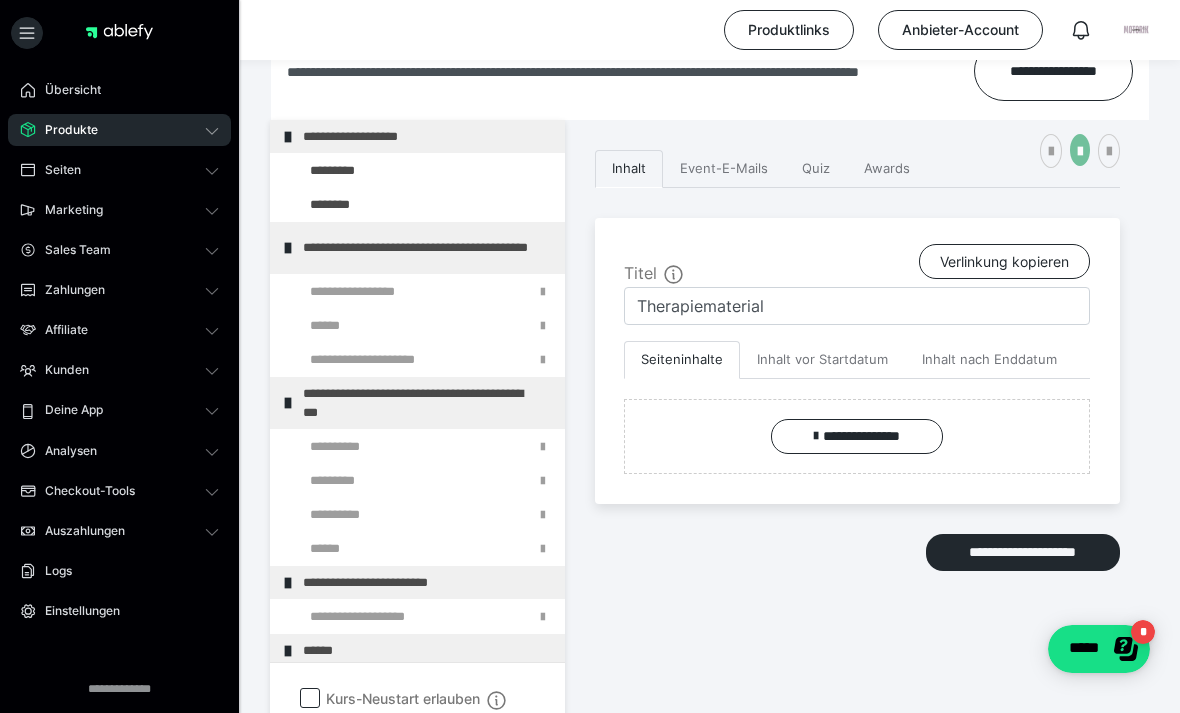 click at bounding box center [1080, 152] 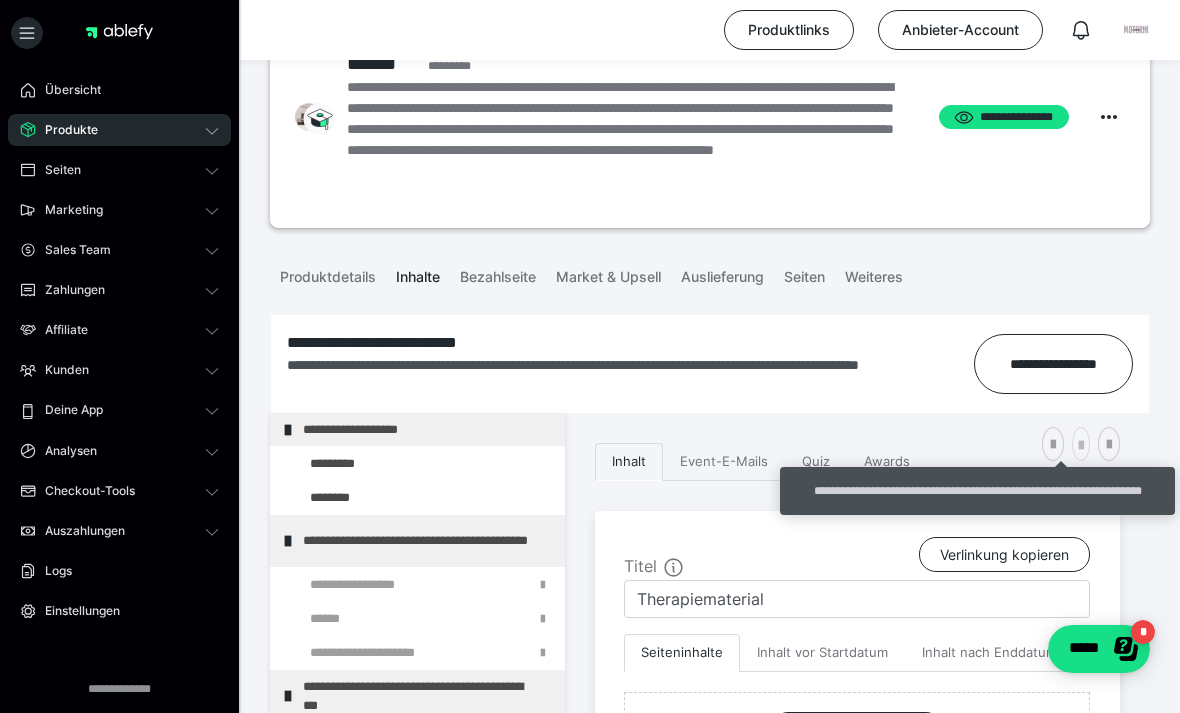 scroll, scrollTop: 0, scrollLeft: 0, axis: both 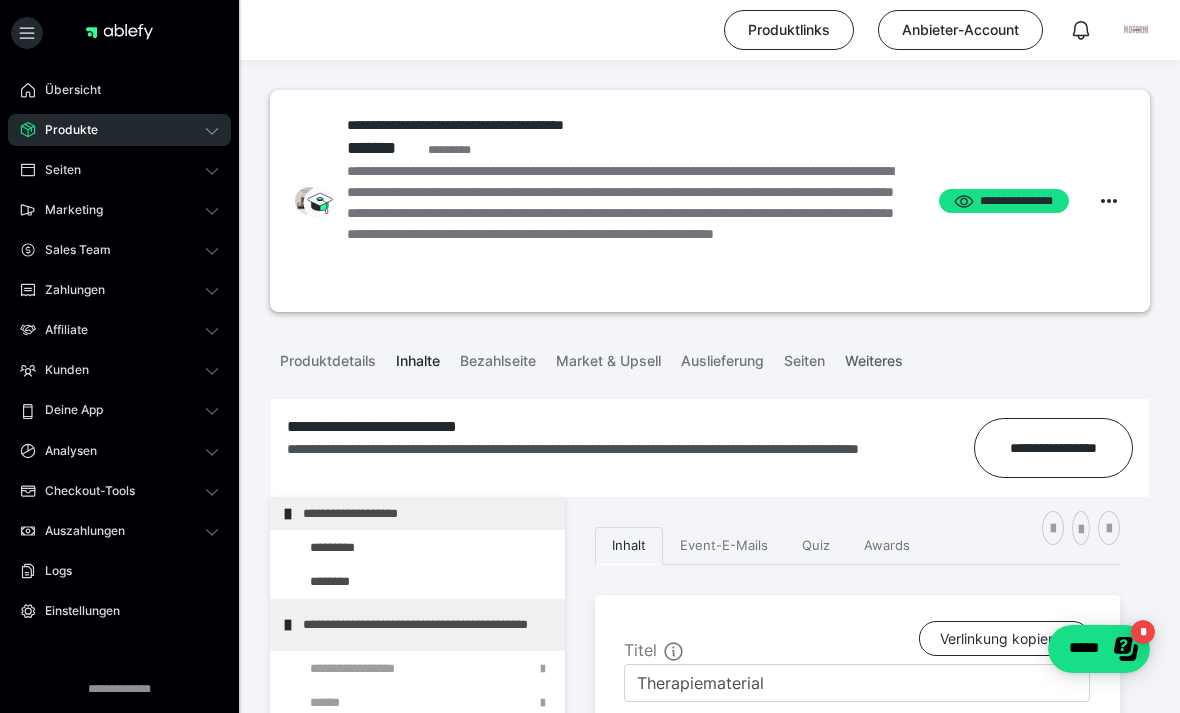 click on "Weiteres" at bounding box center (874, 357) 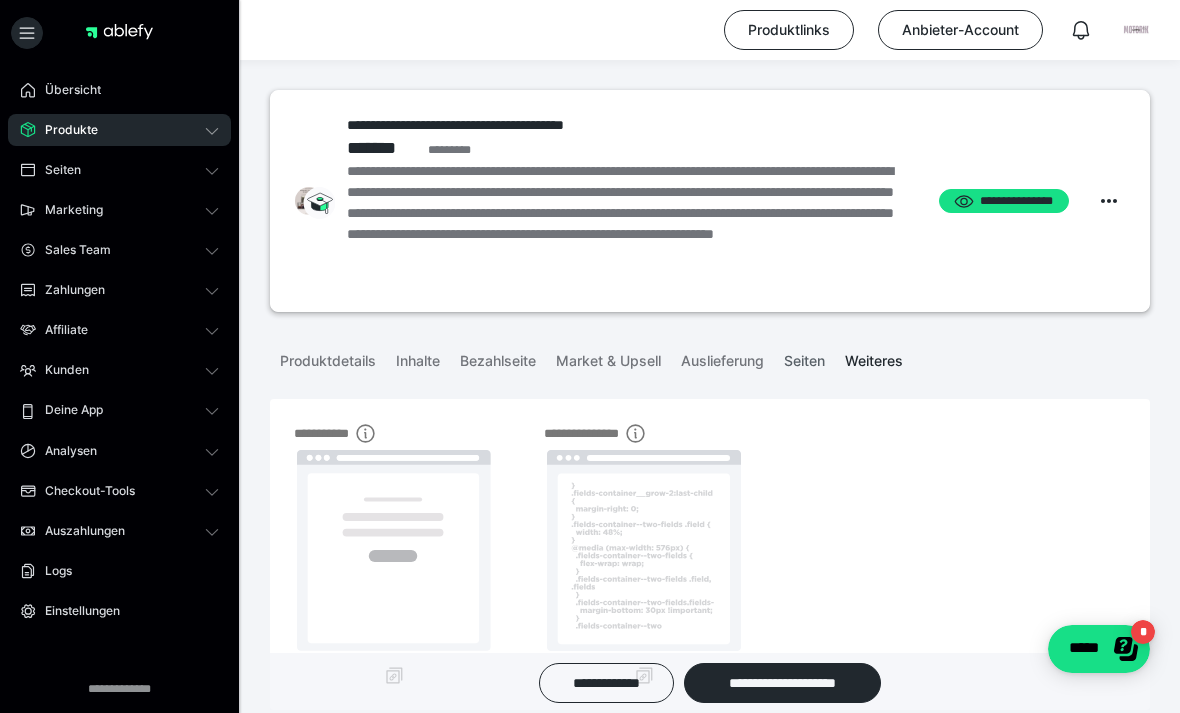 click on "Seiten" at bounding box center (804, 357) 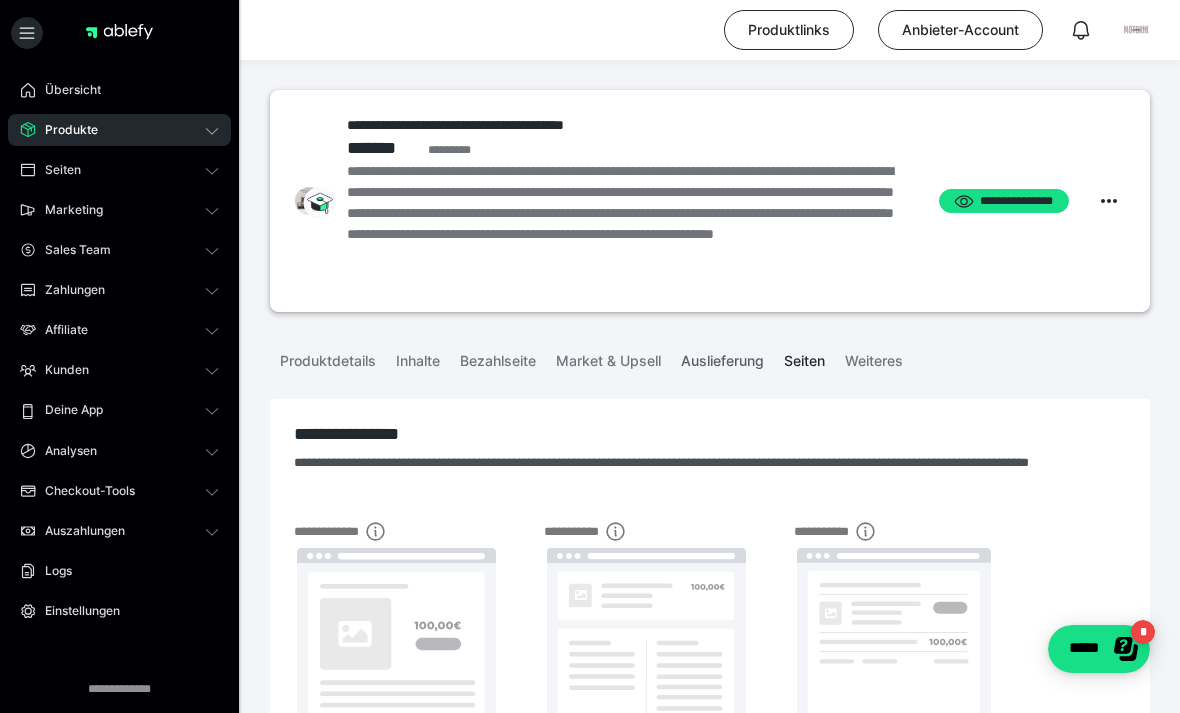 click on "Auslieferung" at bounding box center (722, 357) 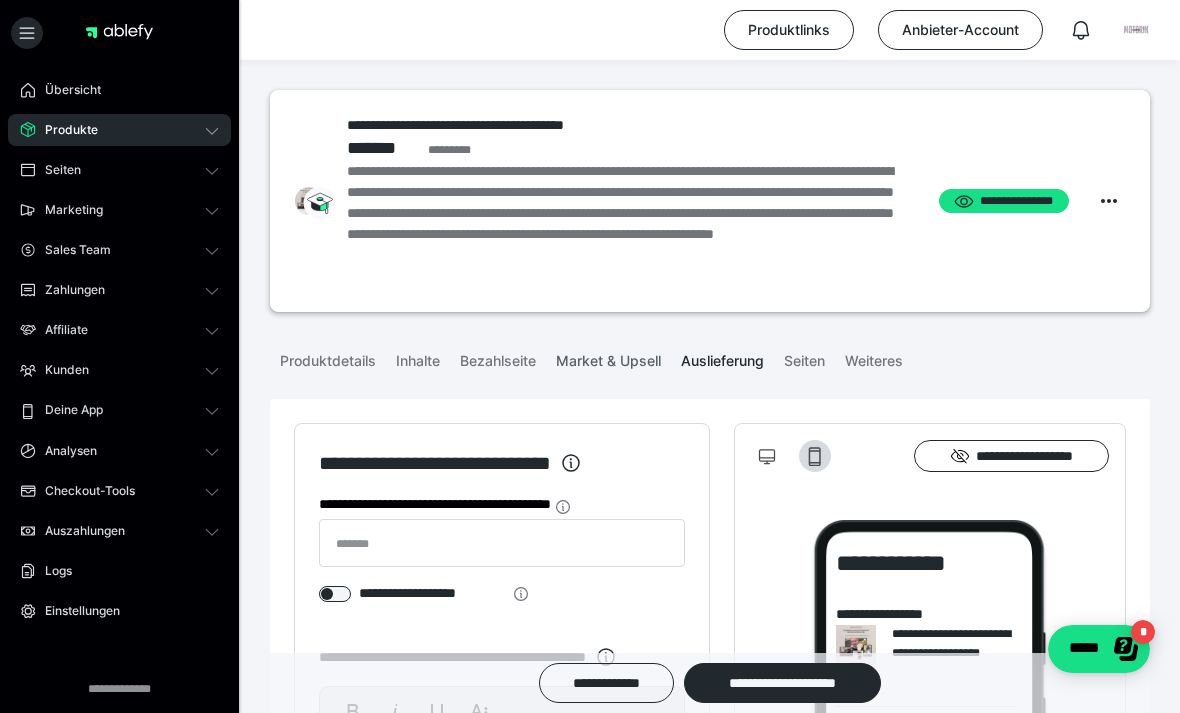 click on "Market & Upsell" at bounding box center [608, 357] 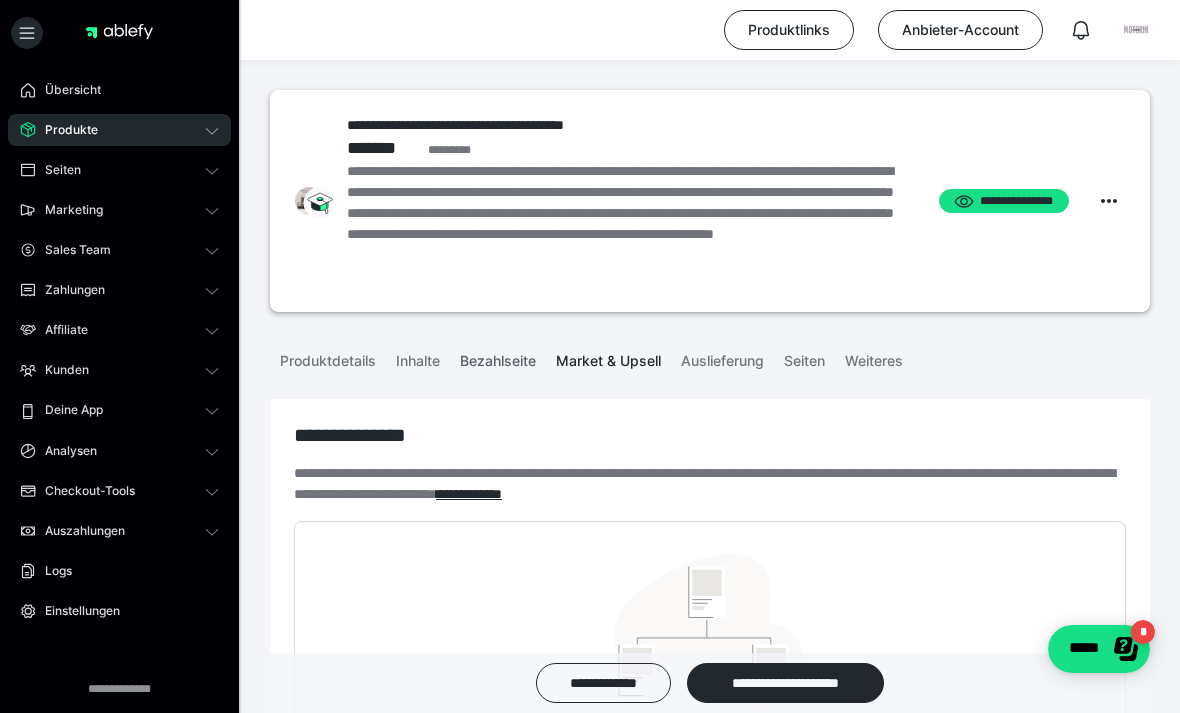 click on "Bezahlseite" at bounding box center [498, 357] 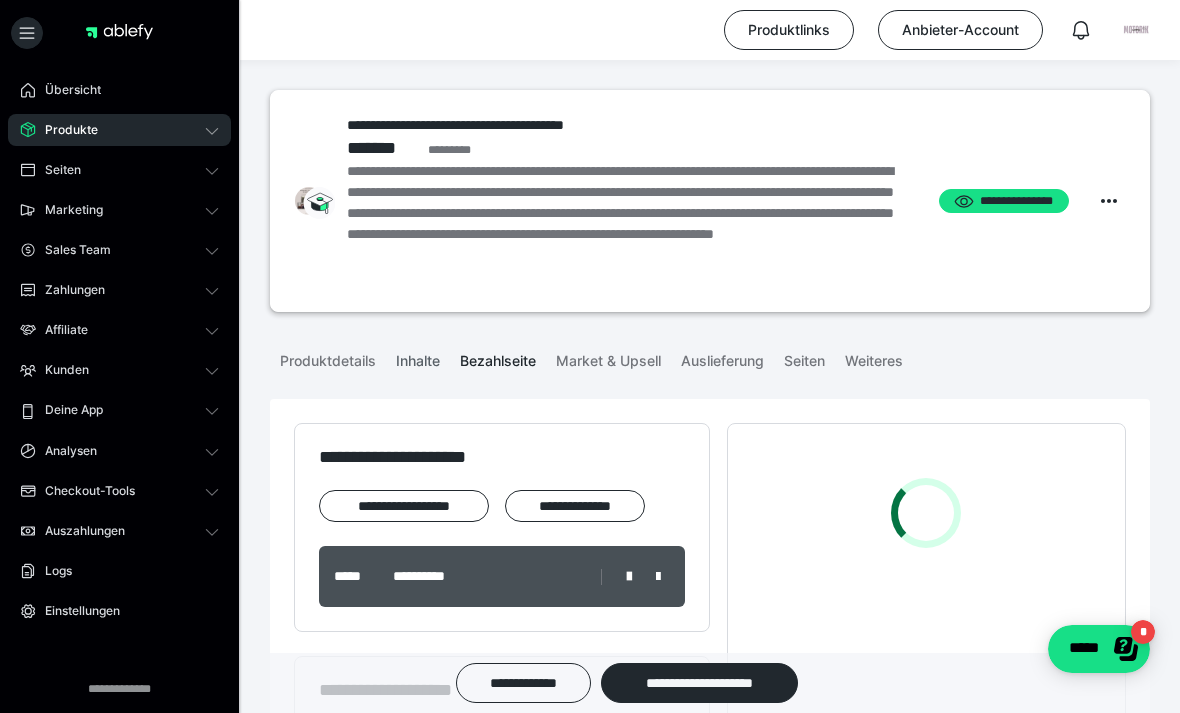 click on "Inhalte" at bounding box center [418, 357] 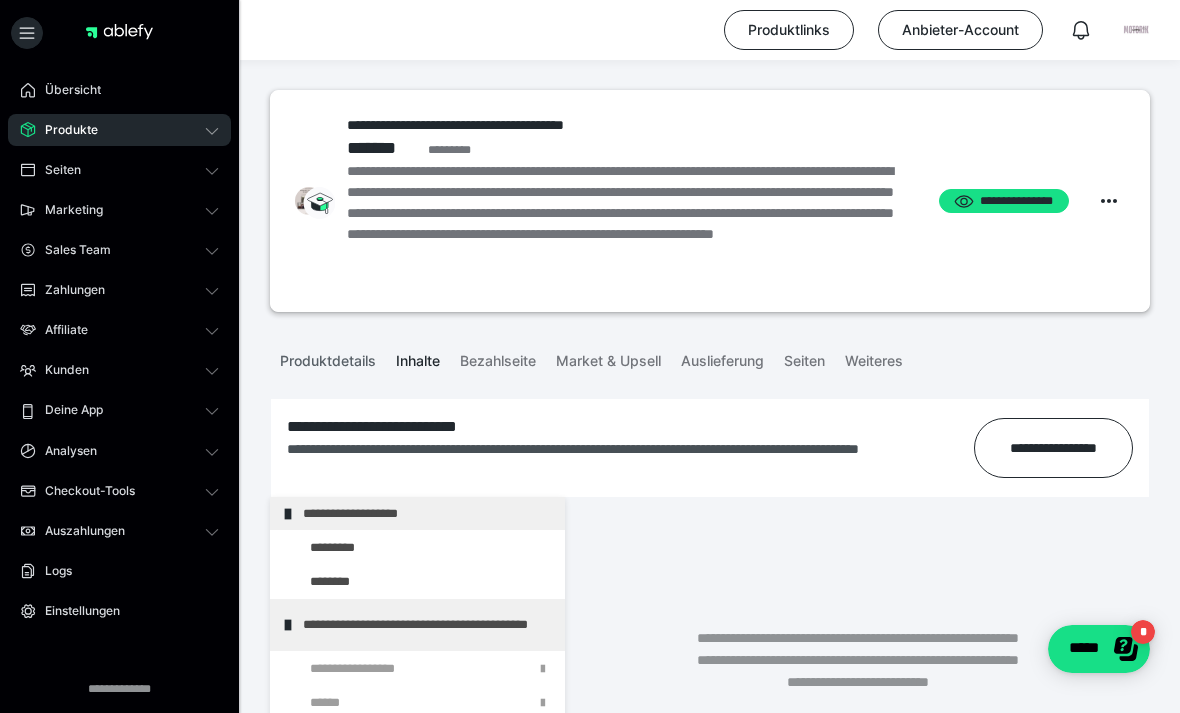click on "Produktdetails" at bounding box center (328, 357) 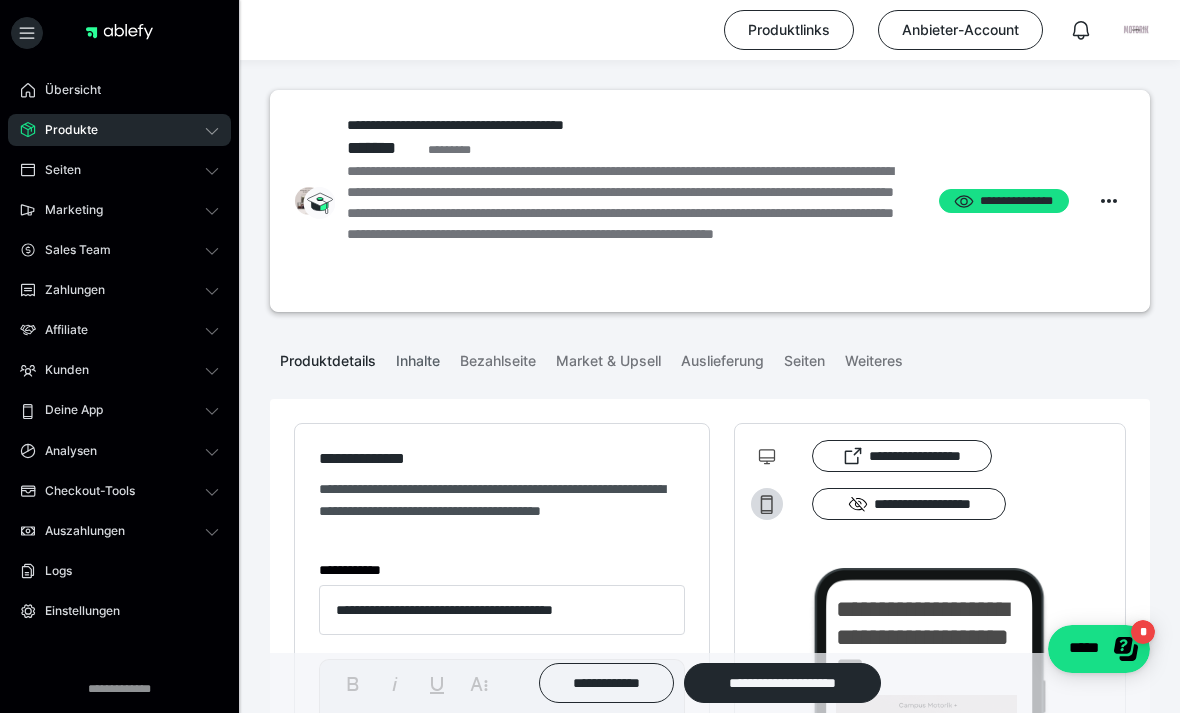 click on "Inhalte" at bounding box center (418, 357) 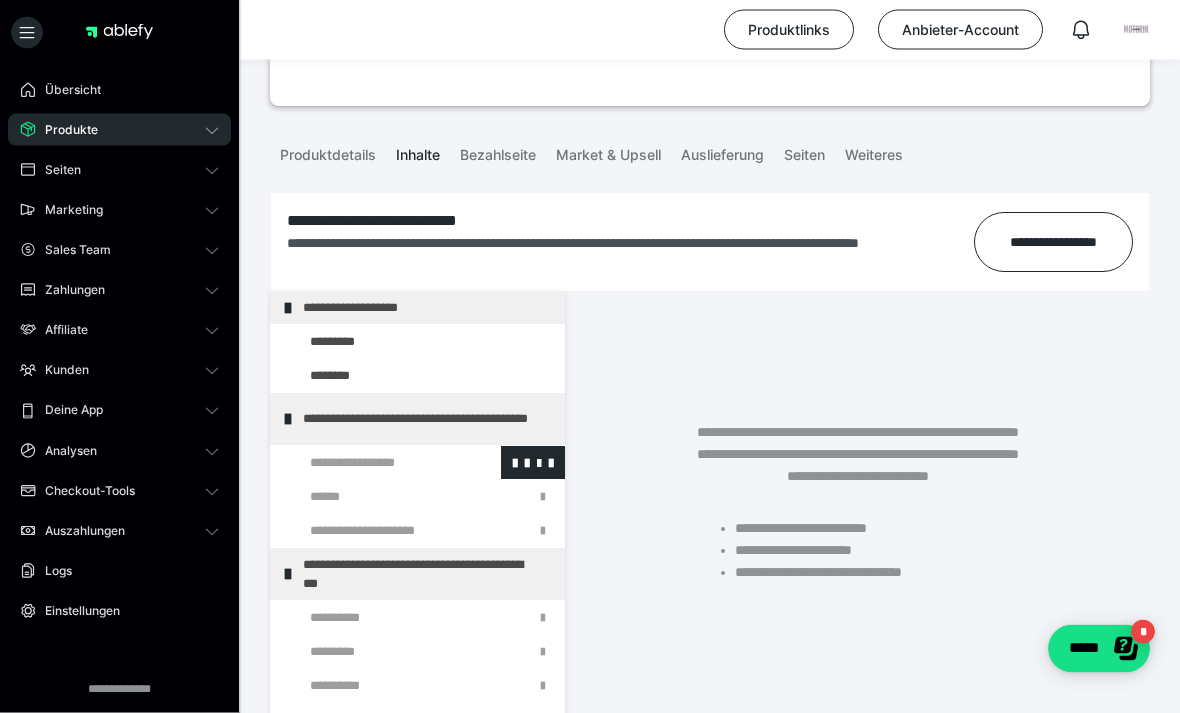 scroll, scrollTop: 206, scrollLeft: 0, axis: vertical 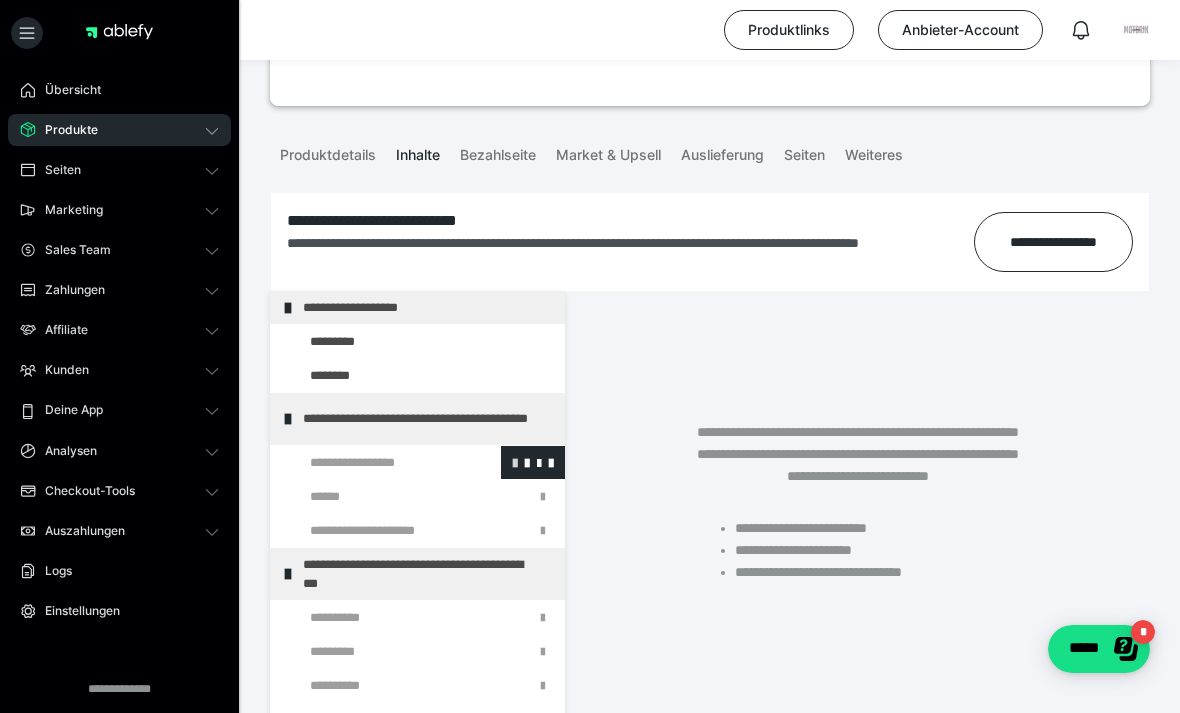 click at bounding box center (515, 462) 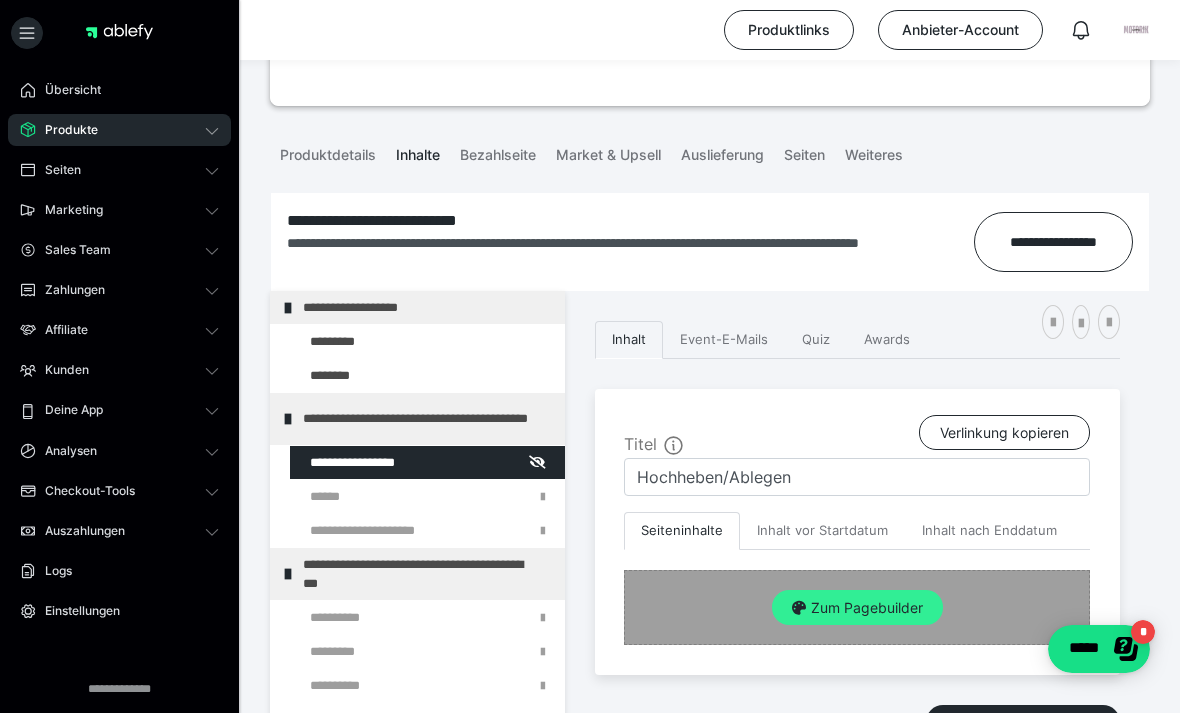 click on "Zum Pagebuilder" at bounding box center (857, 608) 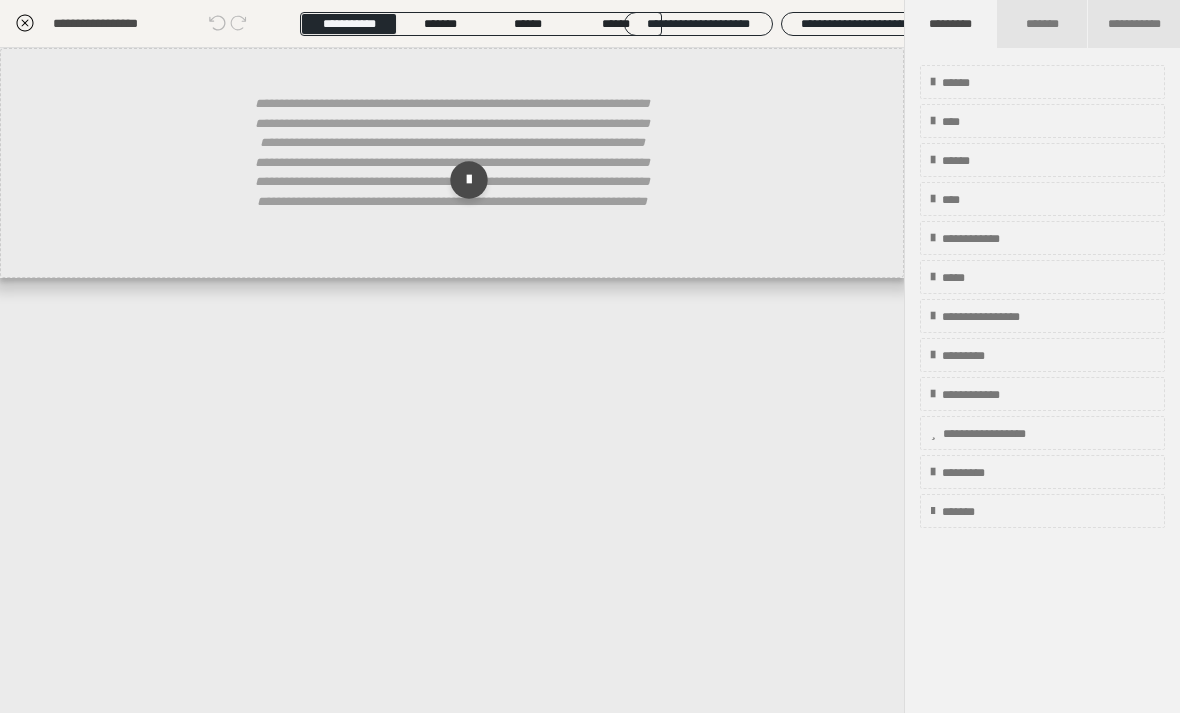 click 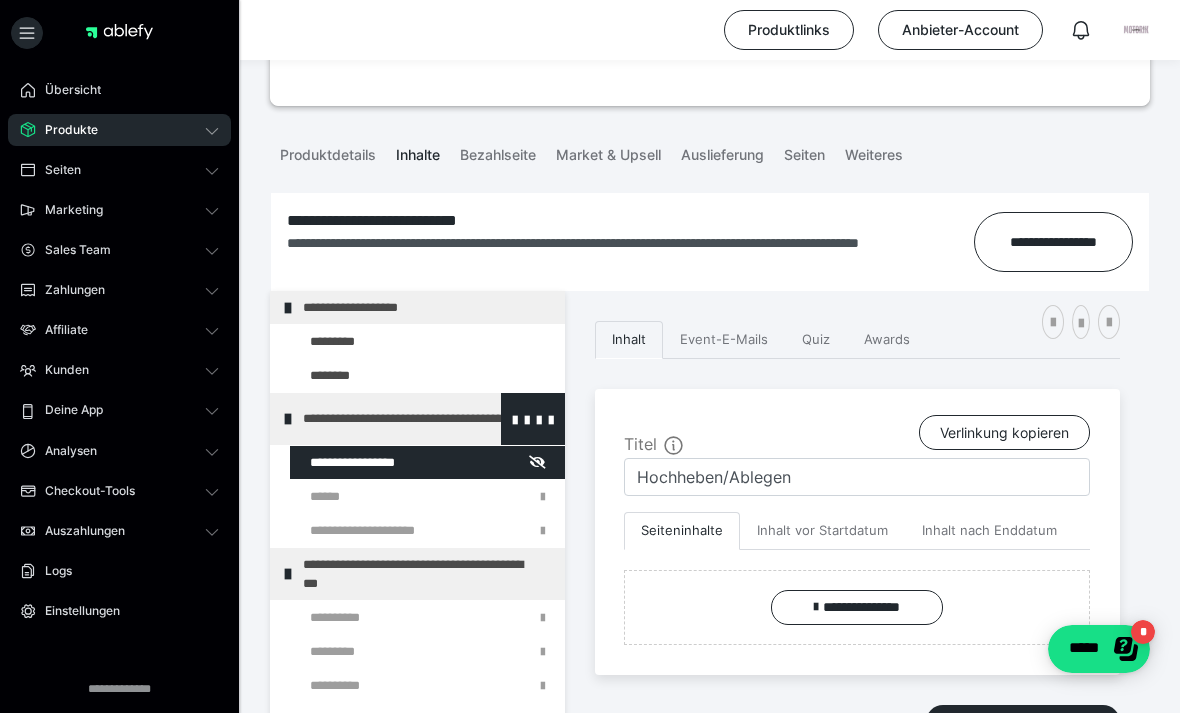 click on "**********" at bounding box center (426, 419) 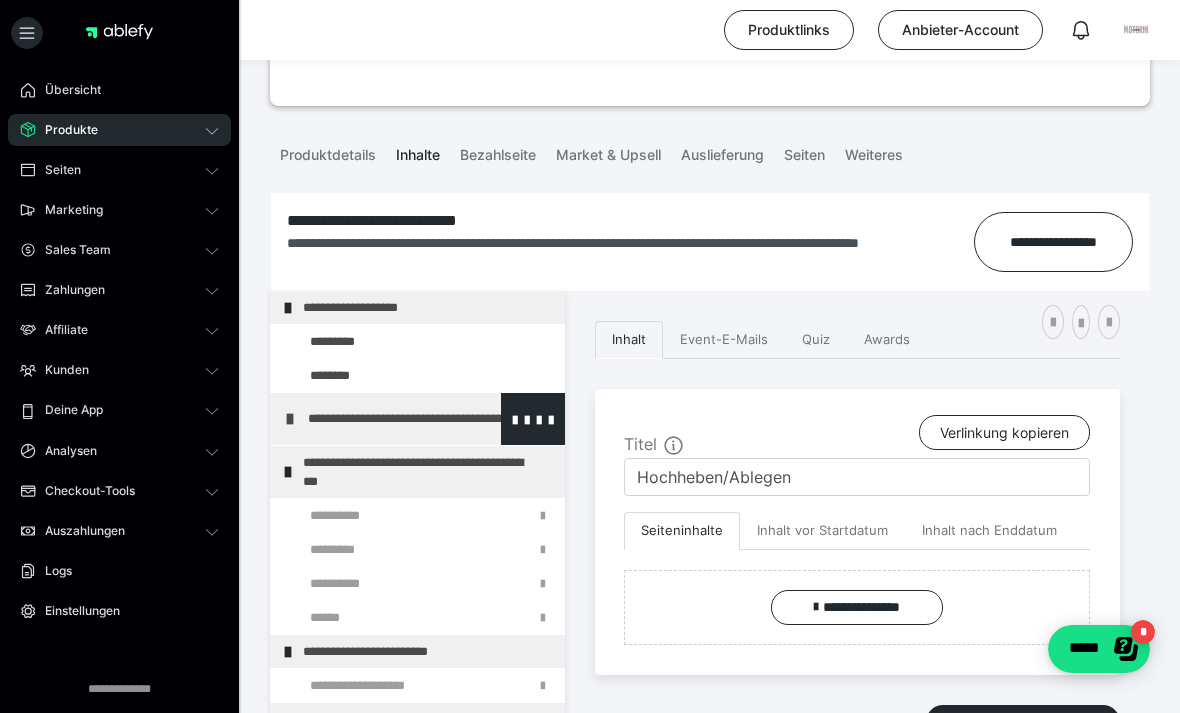 click on "**********" at bounding box center [431, 419] 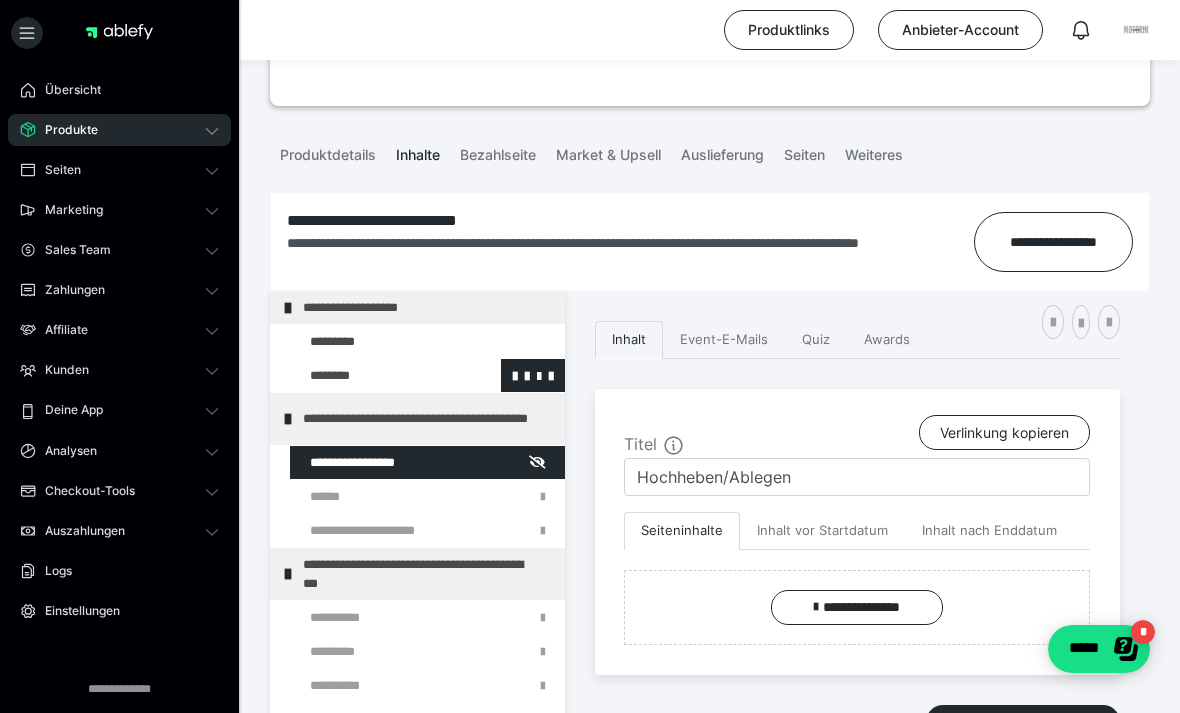 click at bounding box center [375, 375] 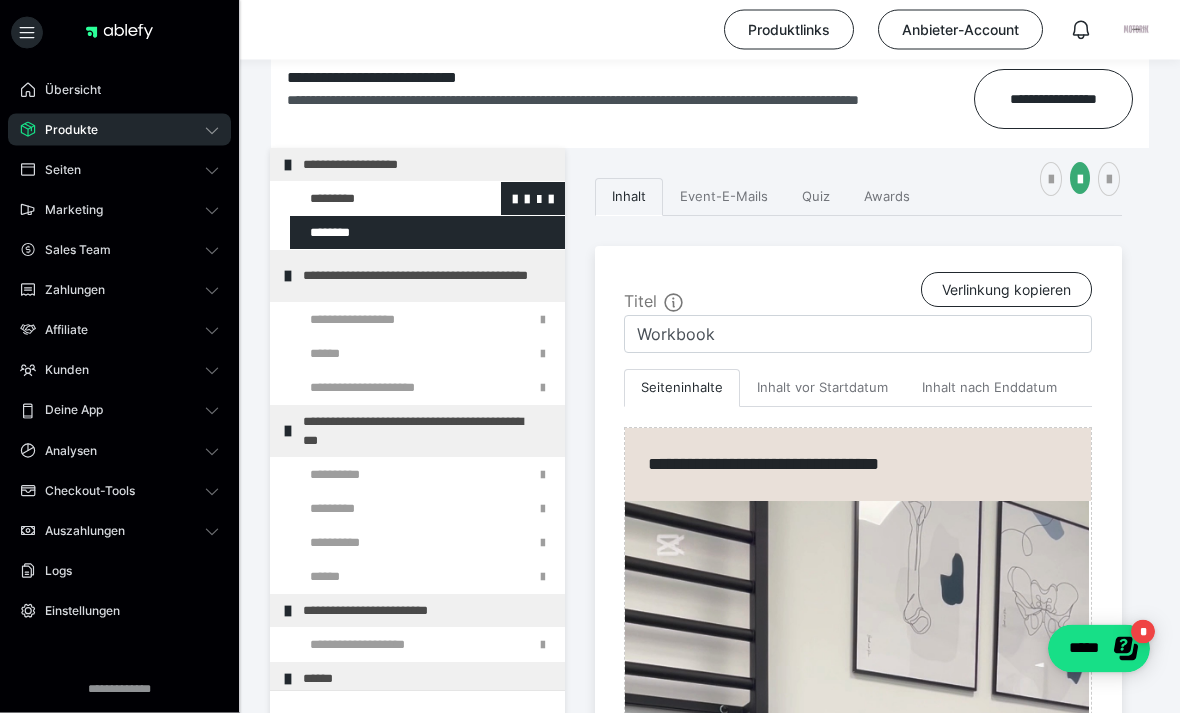 scroll, scrollTop: 349, scrollLeft: 0, axis: vertical 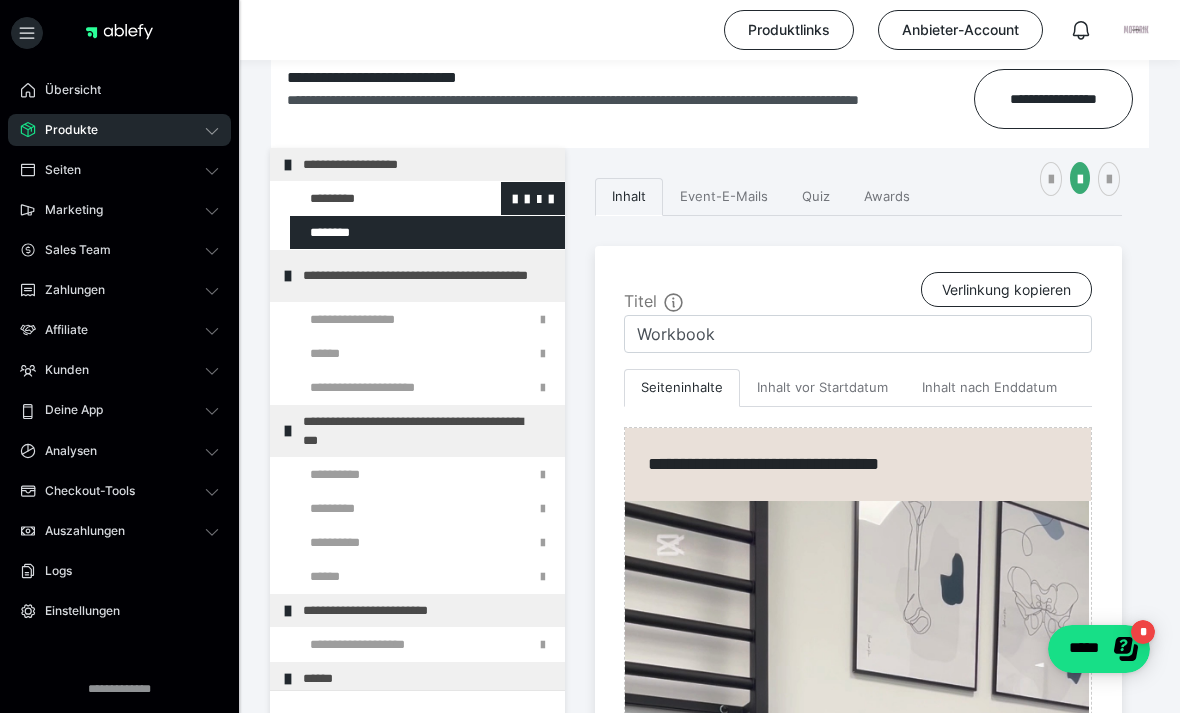 click at bounding box center [375, 198] 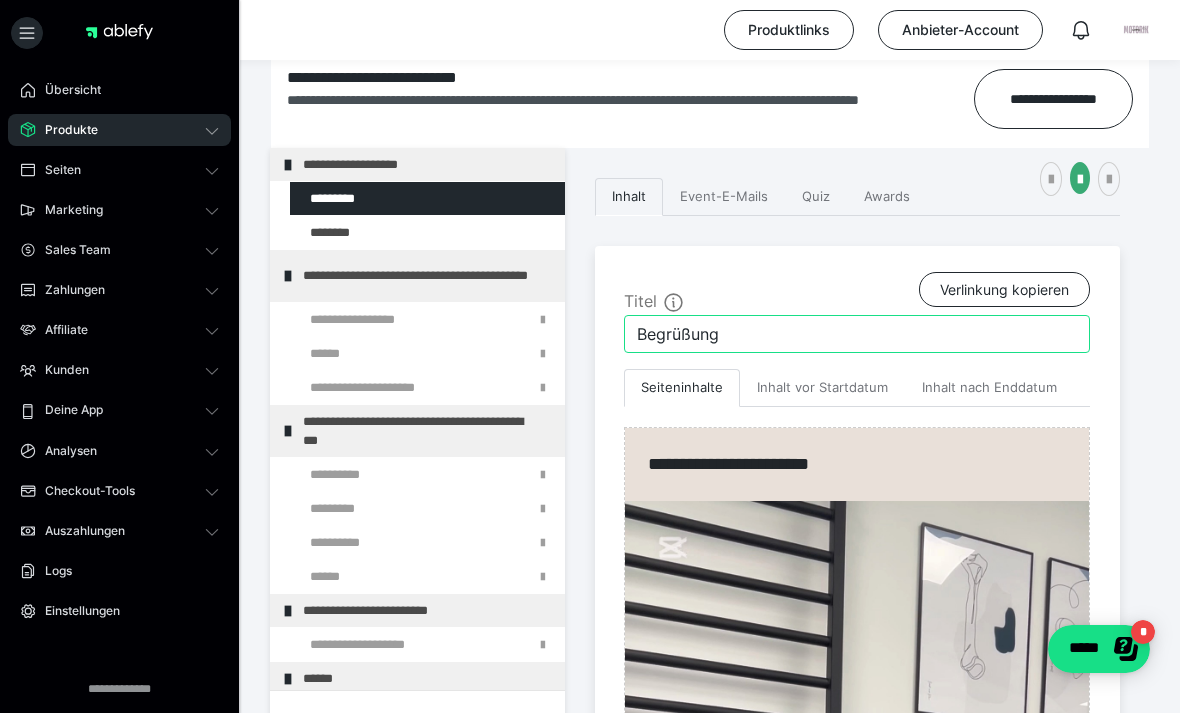 click on "Begrüßung" at bounding box center [857, 334] 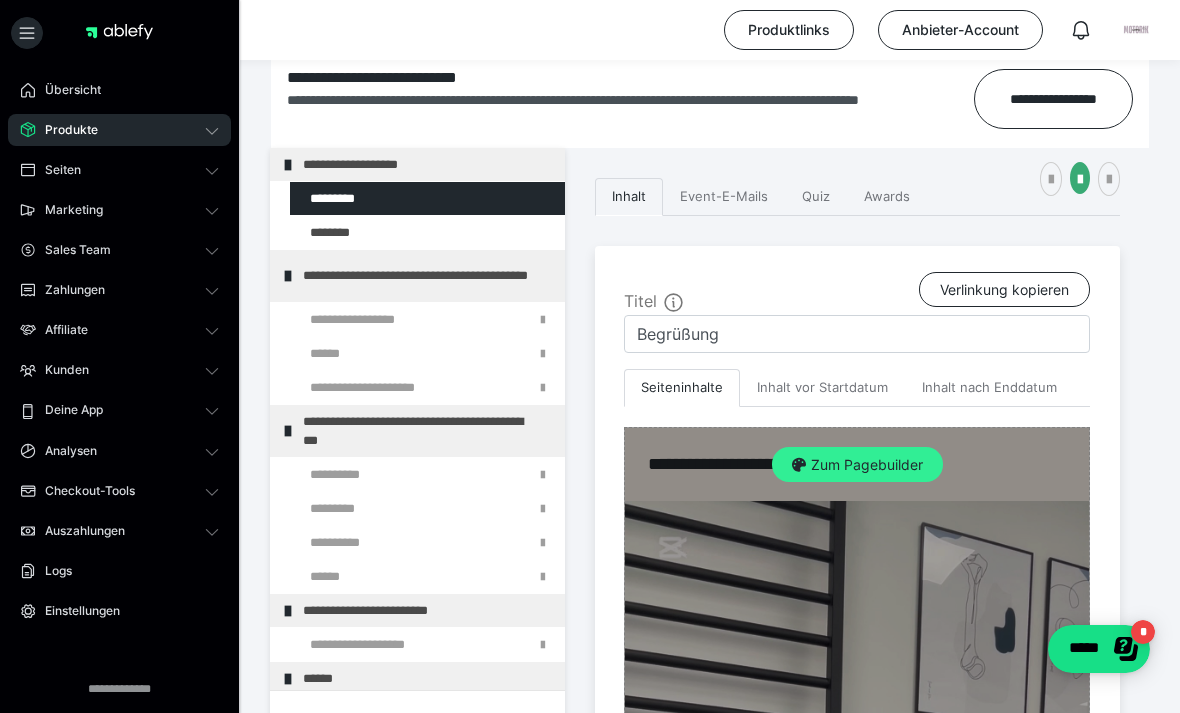 click on "Zum Pagebuilder" at bounding box center [857, 465] 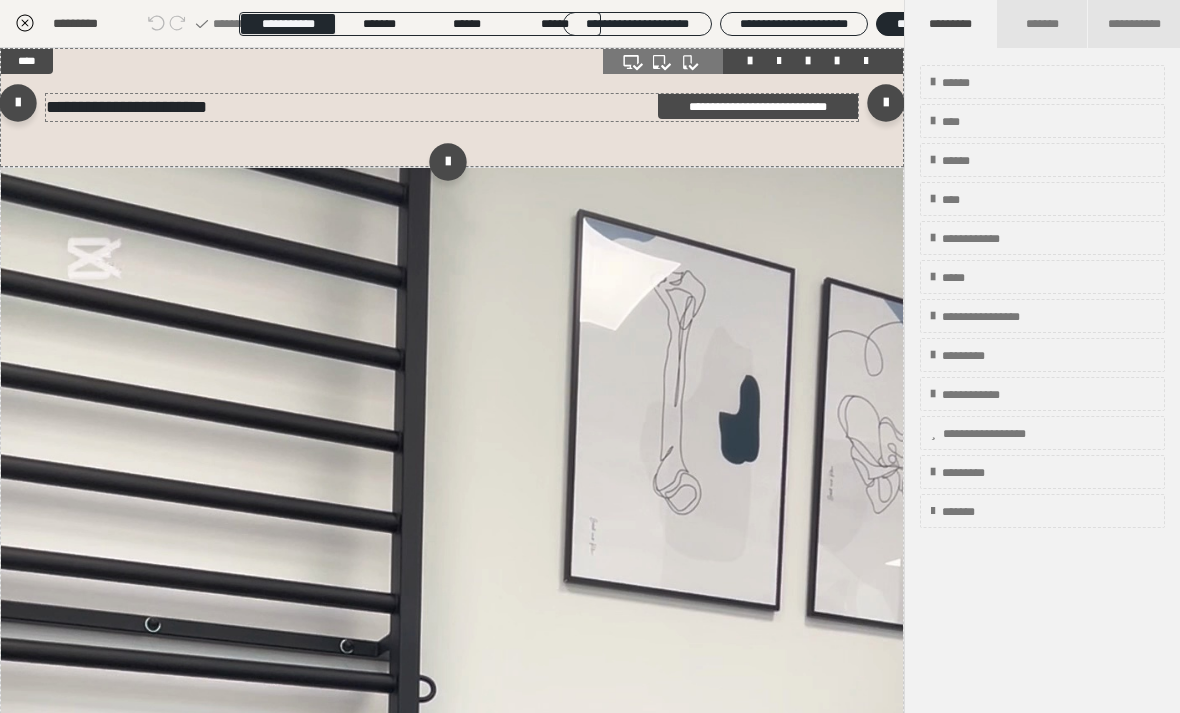 click on "**********" at bounding box center (452, 107) 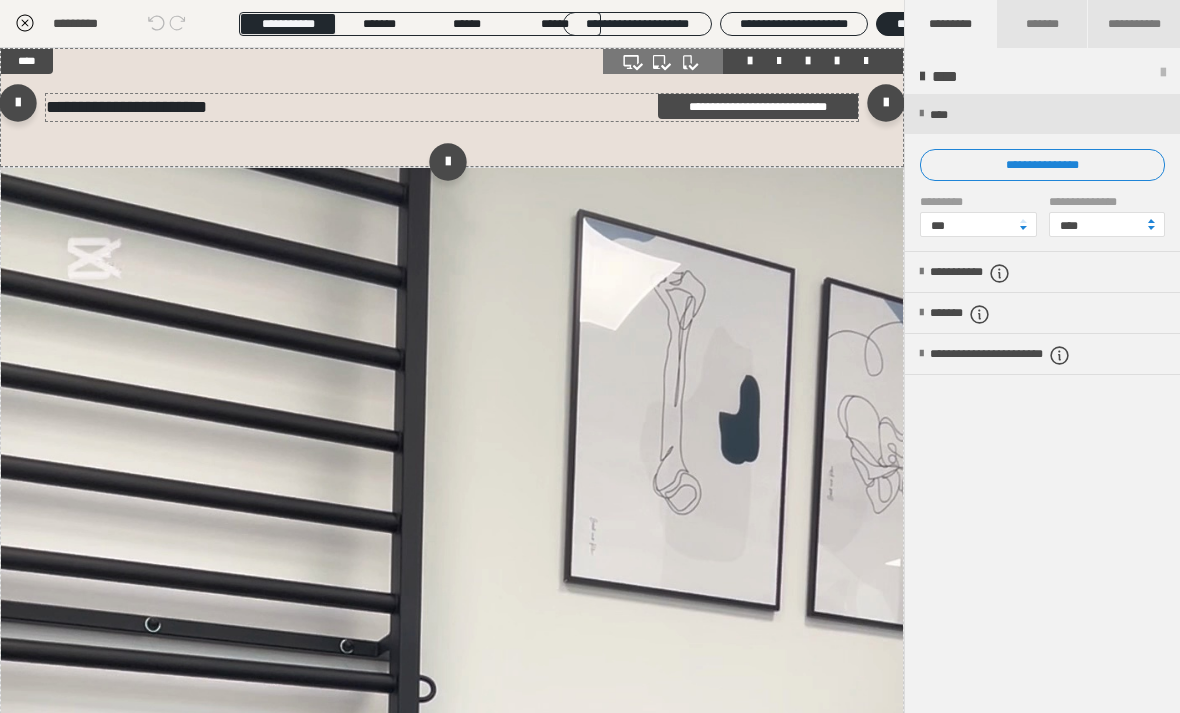 click on "**********" at bounding box center (452, 107) 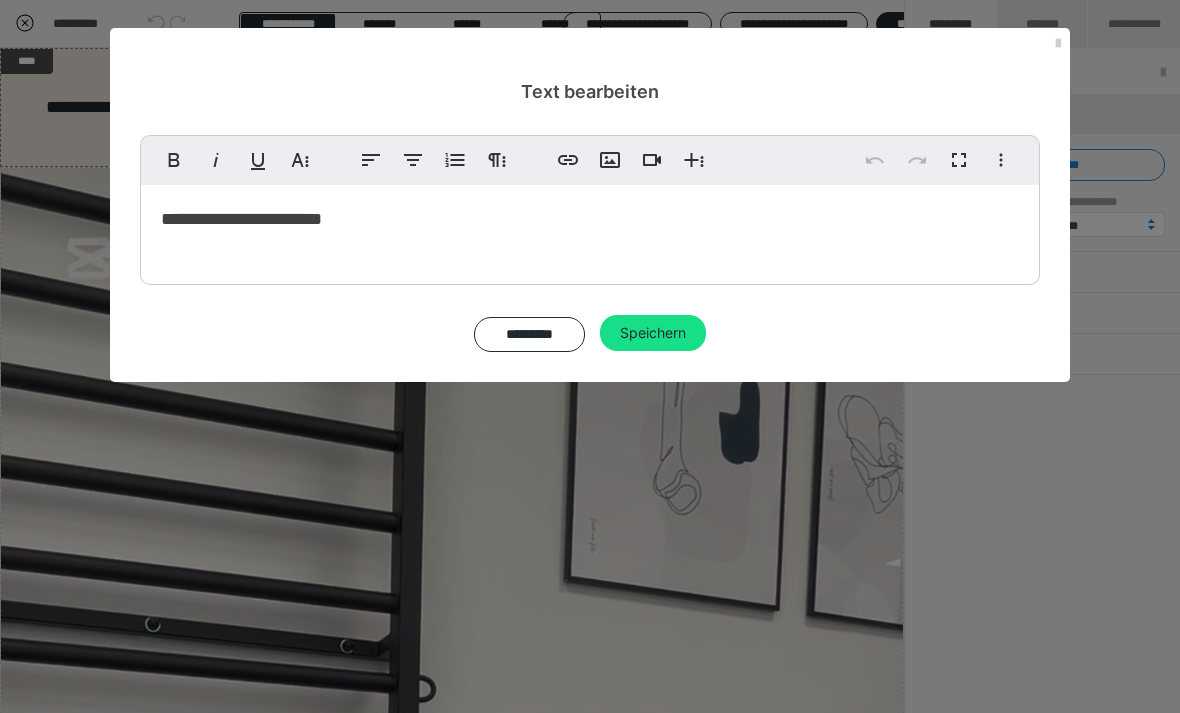 click on "**********" at bounding box center [590, 230] 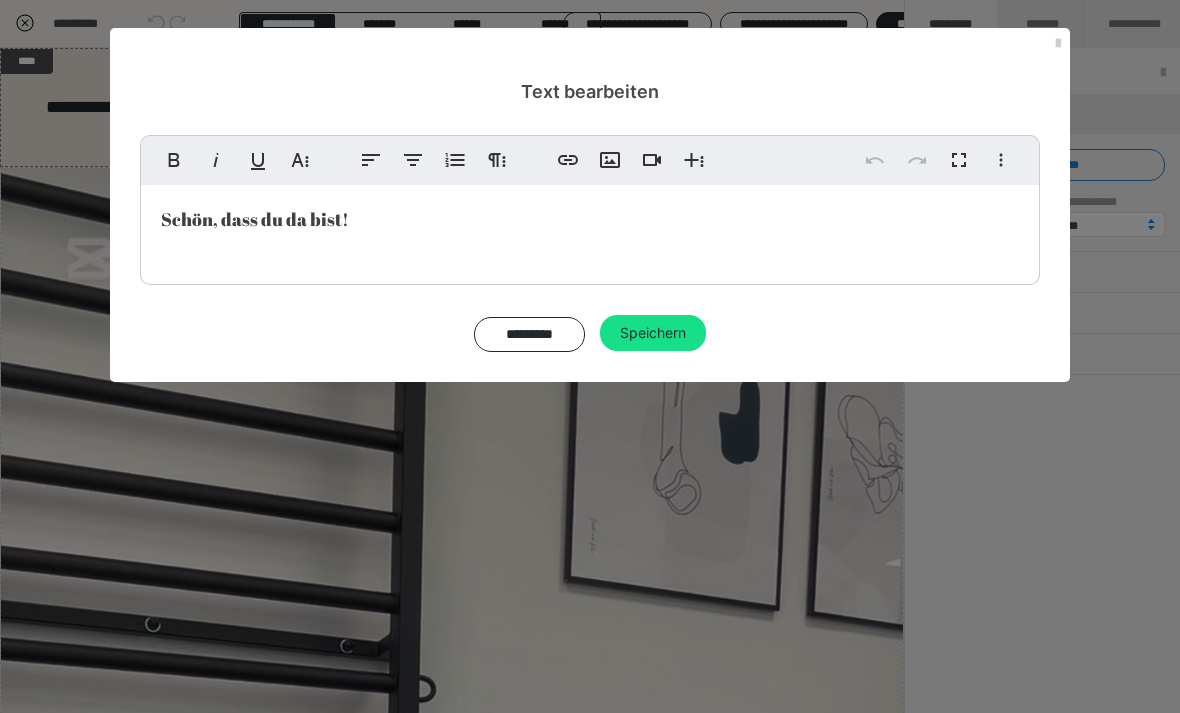 type 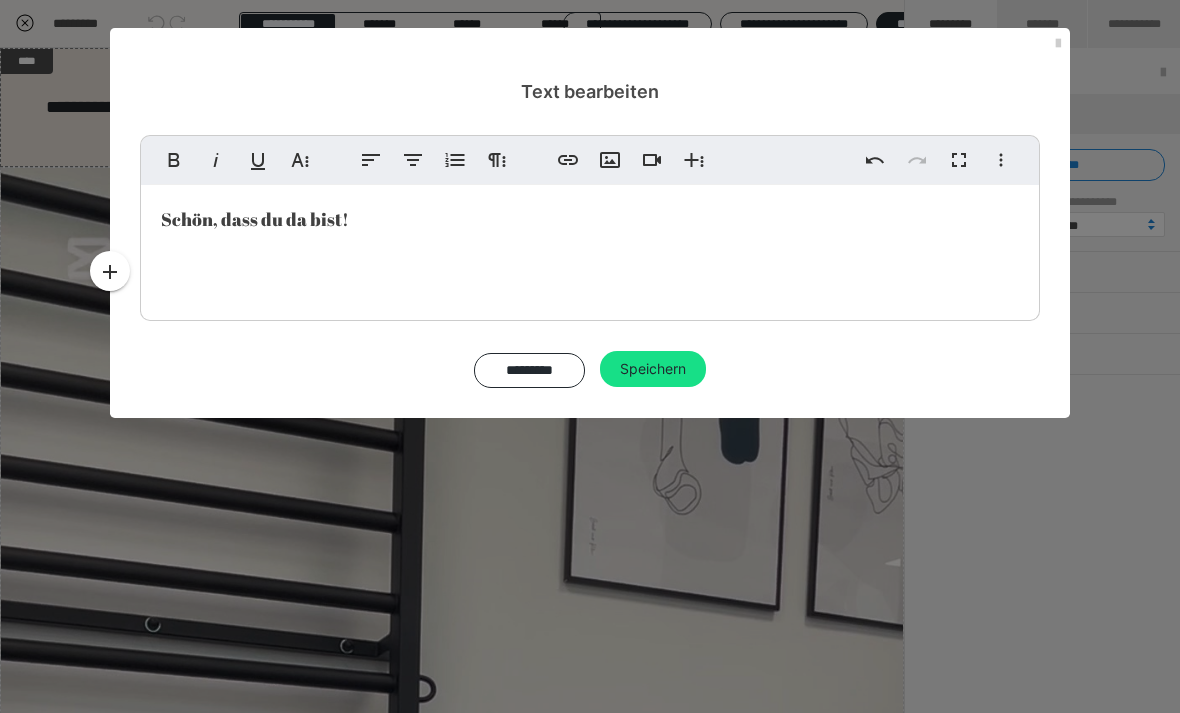 click on "Weitere Textformate" at bounding box center [300, 160] 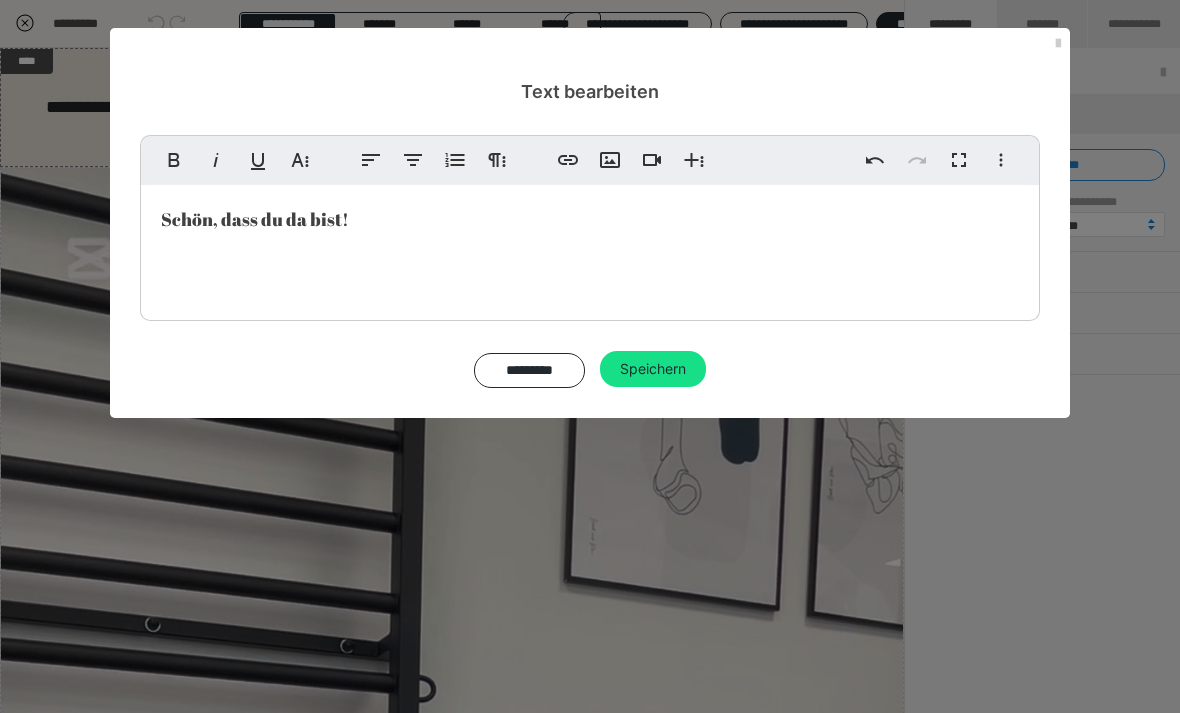 click 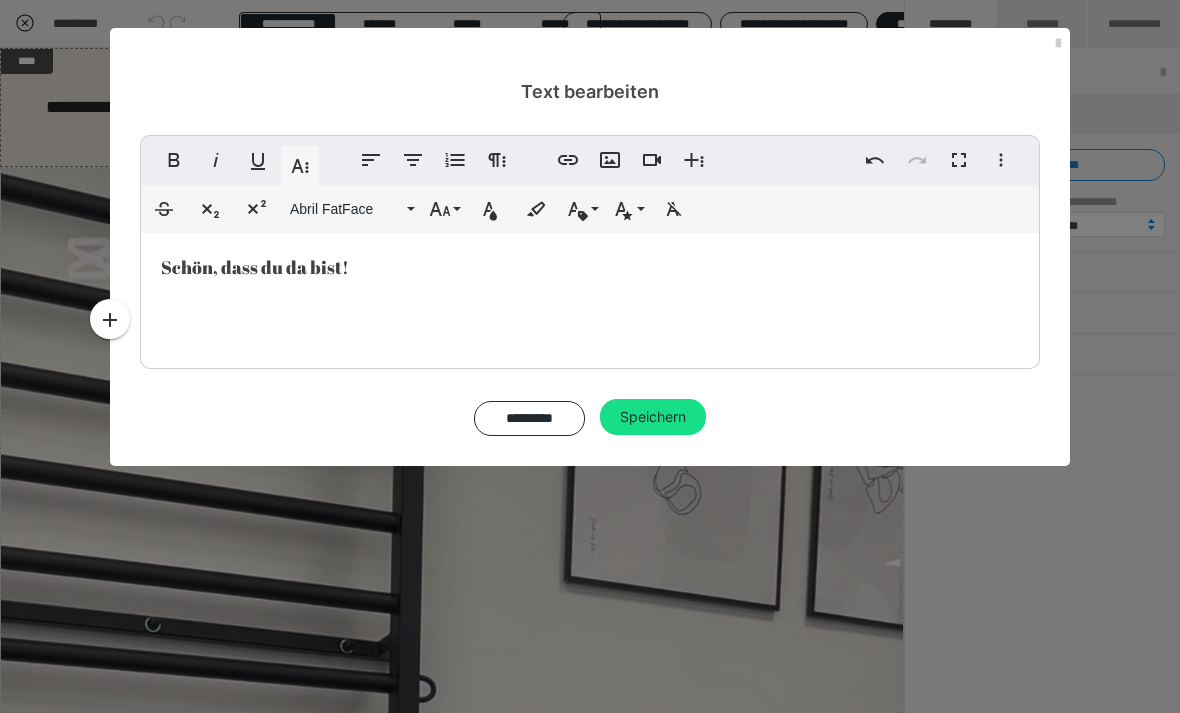 click 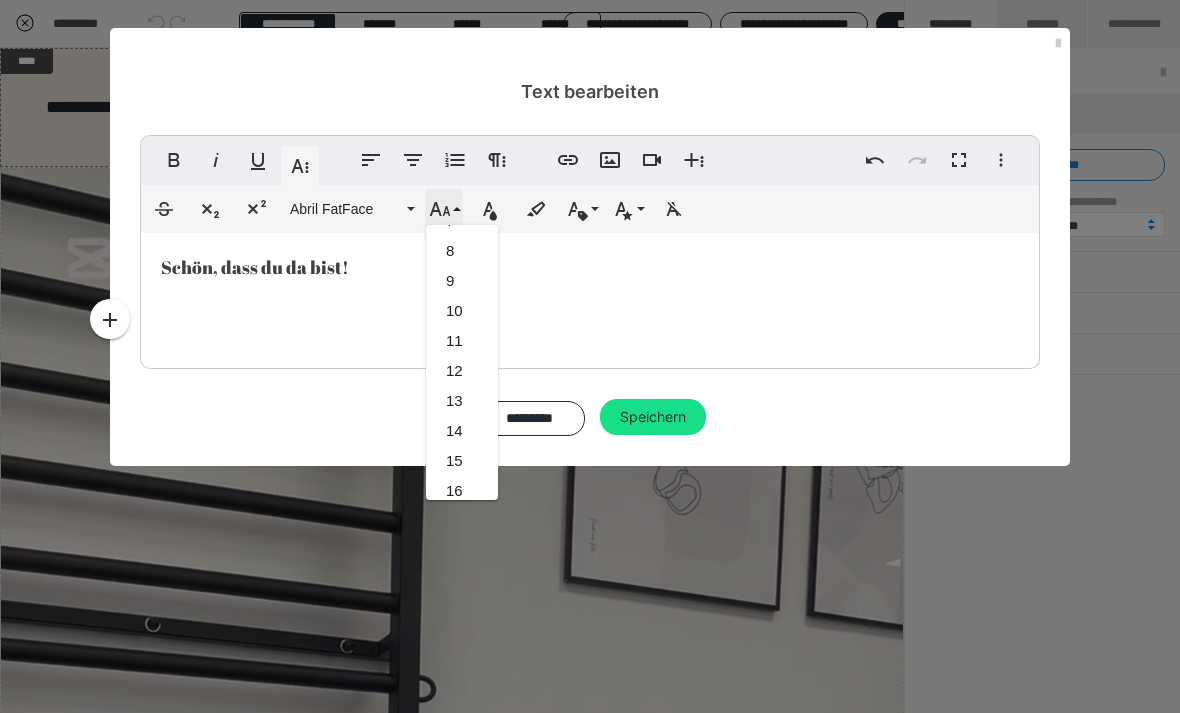 scroll, scrollTop: 216, scrollLeft: 0, axis: vertical 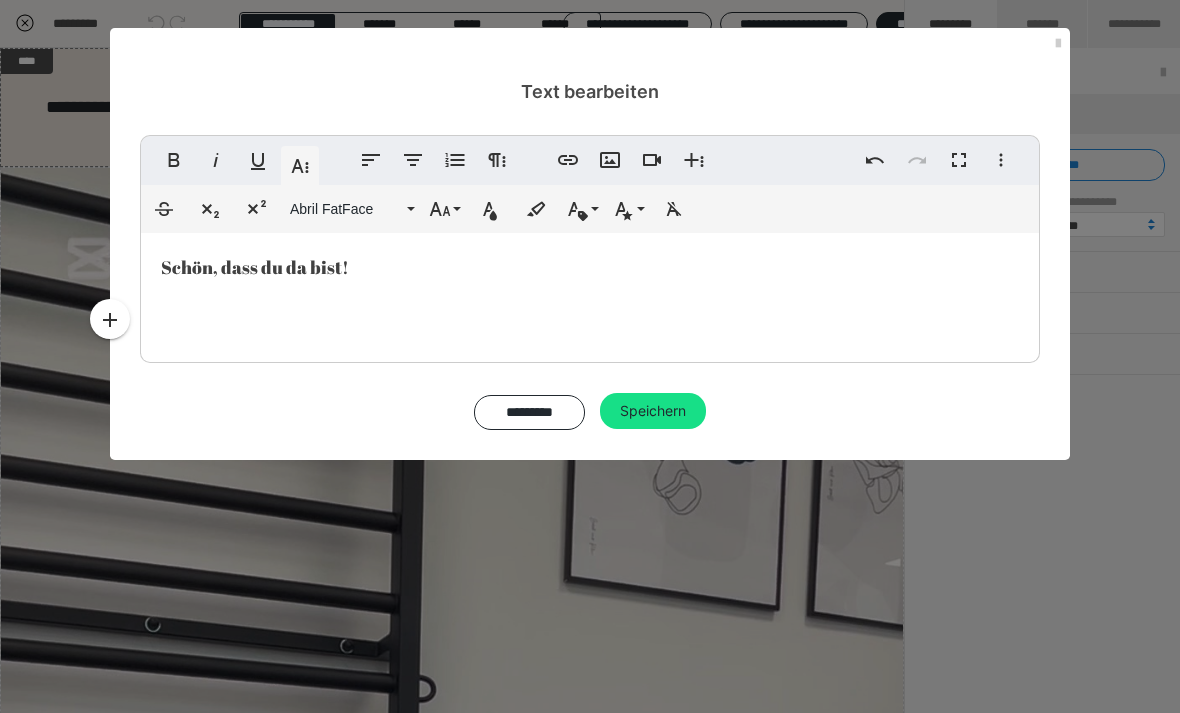 click on "Fett Kursiv Unterstrichen Weitere Textformate Linksbündig ausrichten Zentriert ausrichten Nummerierte Liste Weitere Absatzformate Link einfügen Bild einfügen Video einfügen Weitere Reichhaltige Formate Rückgängig Wiederholen Vollbild Weitere Formate Durchgestrichen Tiefgestellt Hochgestellt Abril FatFace ABeeZee Abhaya Libre Abril FatFace Alegreya Alice Amaranth Amatic SC Anonymous Pro Anton Arapey Archivo Black Archivo Light Archivo Medium Archivo Arimo Arvo B612 Barlow Bebas Neue Belleza Big Shoulders Stencil Display BioRhyme Blinker Cairo Cardo Catamaran Caveat Caveat Brush Comfortaa Concert One Cormorant Cormorant Garamond Courier Prime Crimson Text Dancing Script Eczar Exo Exo 2 Figtree Fira Sans Fjalla One Forum Frank Ruhl Libre Fraunces Grandstander IBM Plex Serif Inconsolata Inder Indie Flower Inter Josefin Sans Jost Karla Lato Lexend Deca Libre Baskerville Libre Franklin Lilita One Lobster Lobster Two Lora Merienda Merriweather Montserrat Montserrat Black Montserrat Extra Bold Montserrat Light" at bounding box center (590, 282) 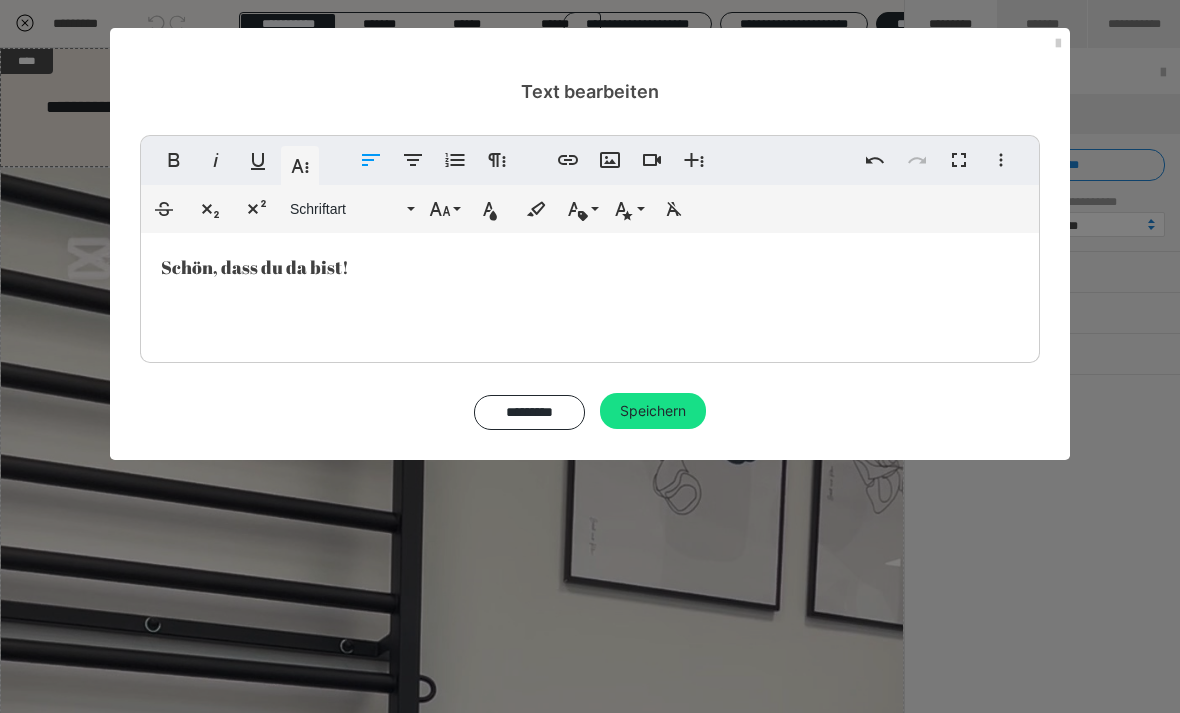 click on "Schön, dass du da bist!  ​ ​" at bounding box center [590, 293] 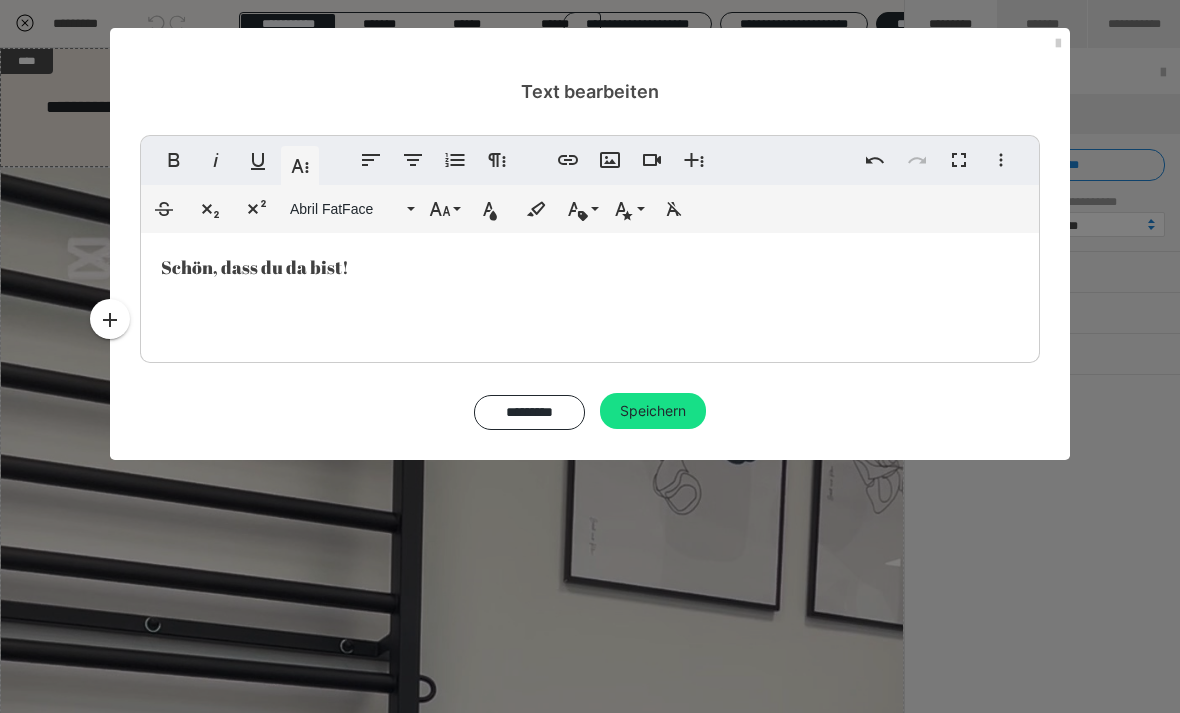 click on "Schön, dass du da bist!  ​ ​" at bounding box center [590, 293] 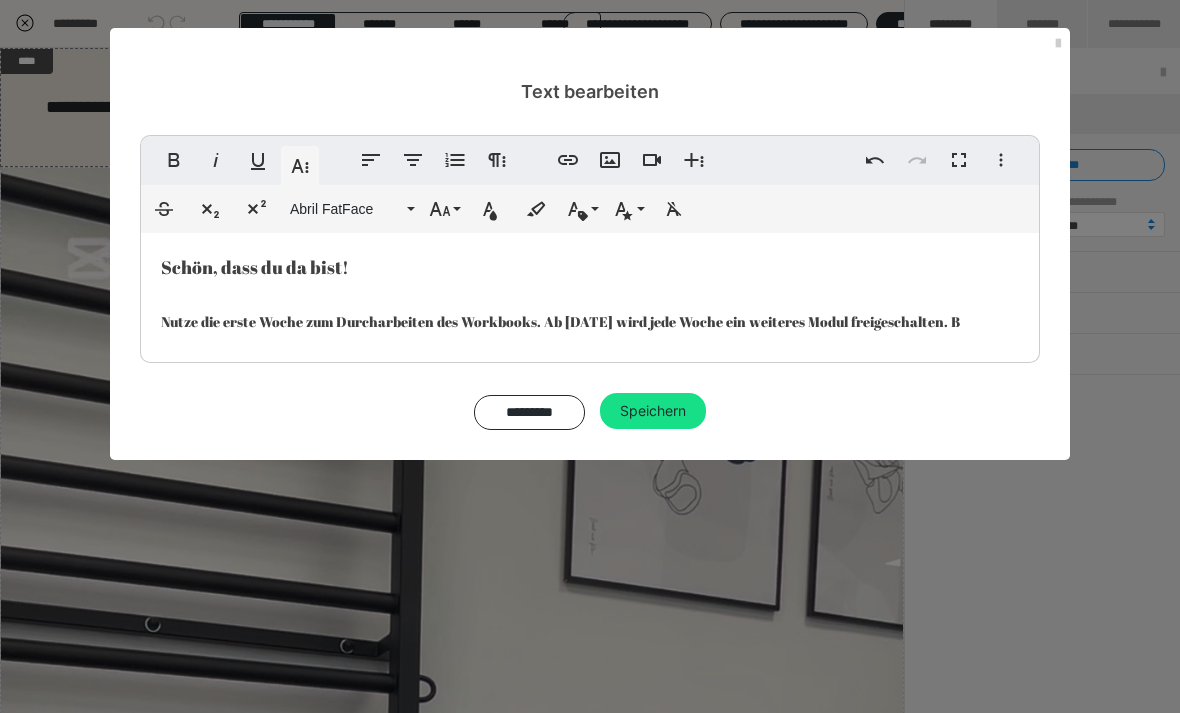 click on "Nutze die erste Woche zum Durcharbeiten des Workbooks. Ab 17.07.2025 wird jede Woche ein weiteres Modul freigeschalten. B" at bounding box center (560, 321) 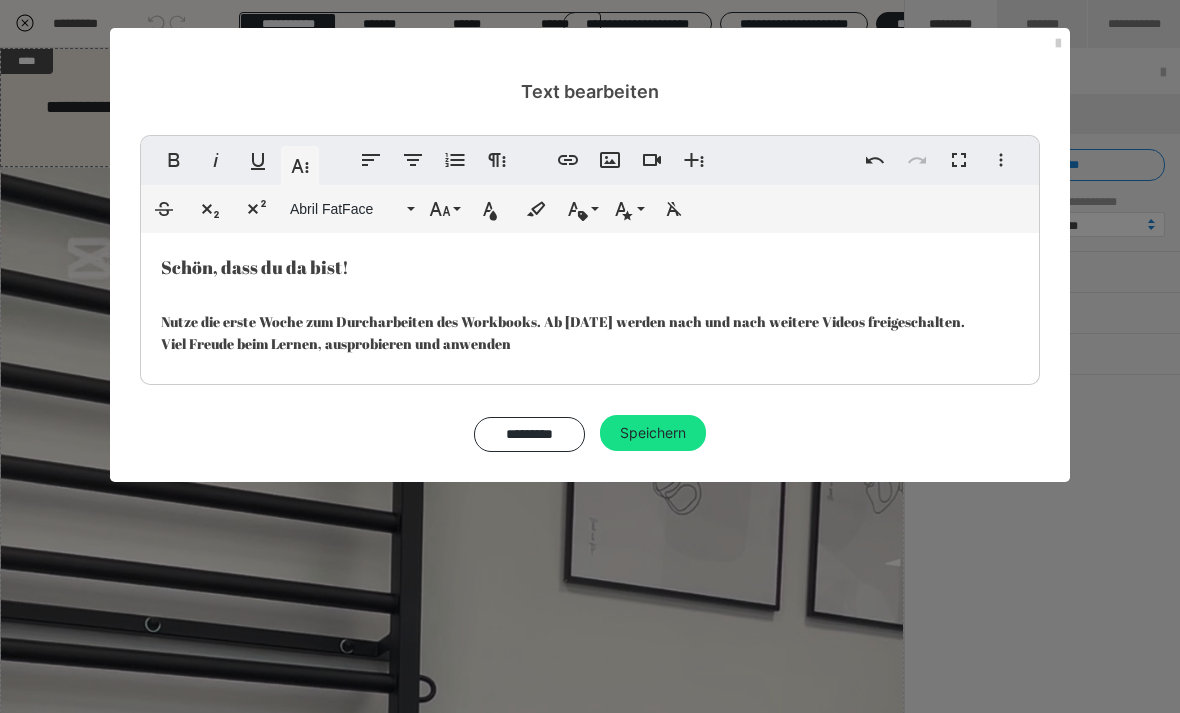 click on "Viel Freude beim Lernen, ausprobieren und anwenden" at bounding box center (336, 343) 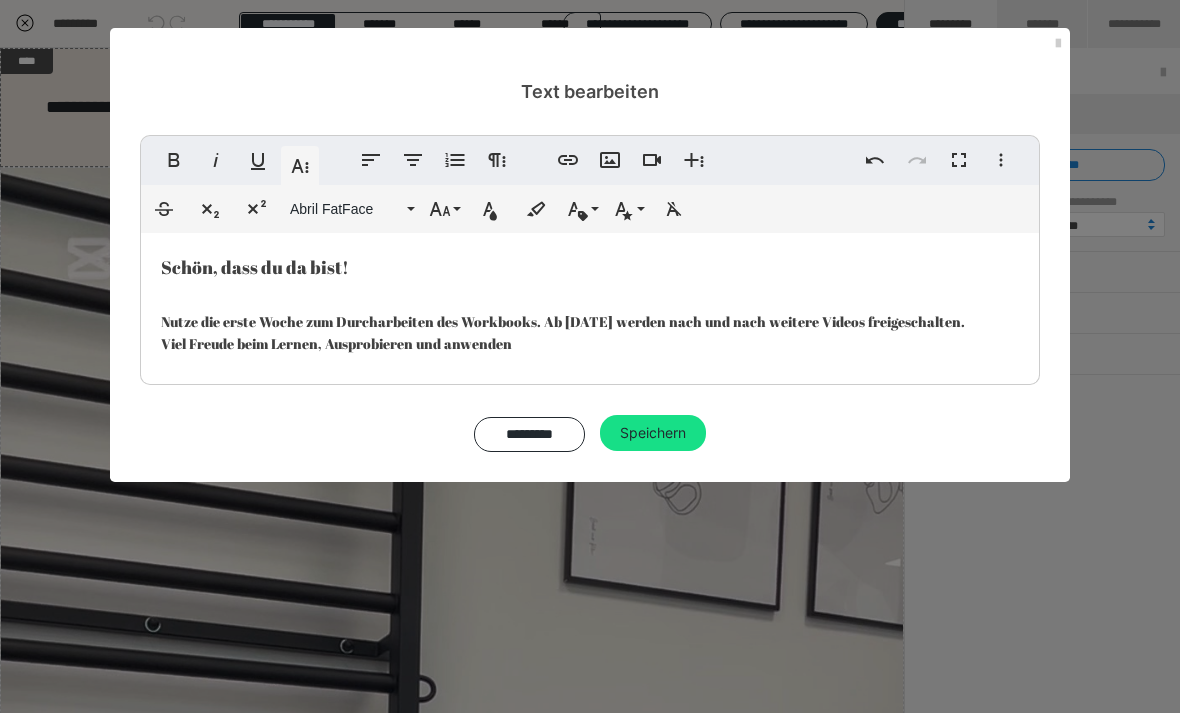 click on "Viel Freude beim Lernen, Ausprobieren und anwenden" at bounding box center (336, 343) 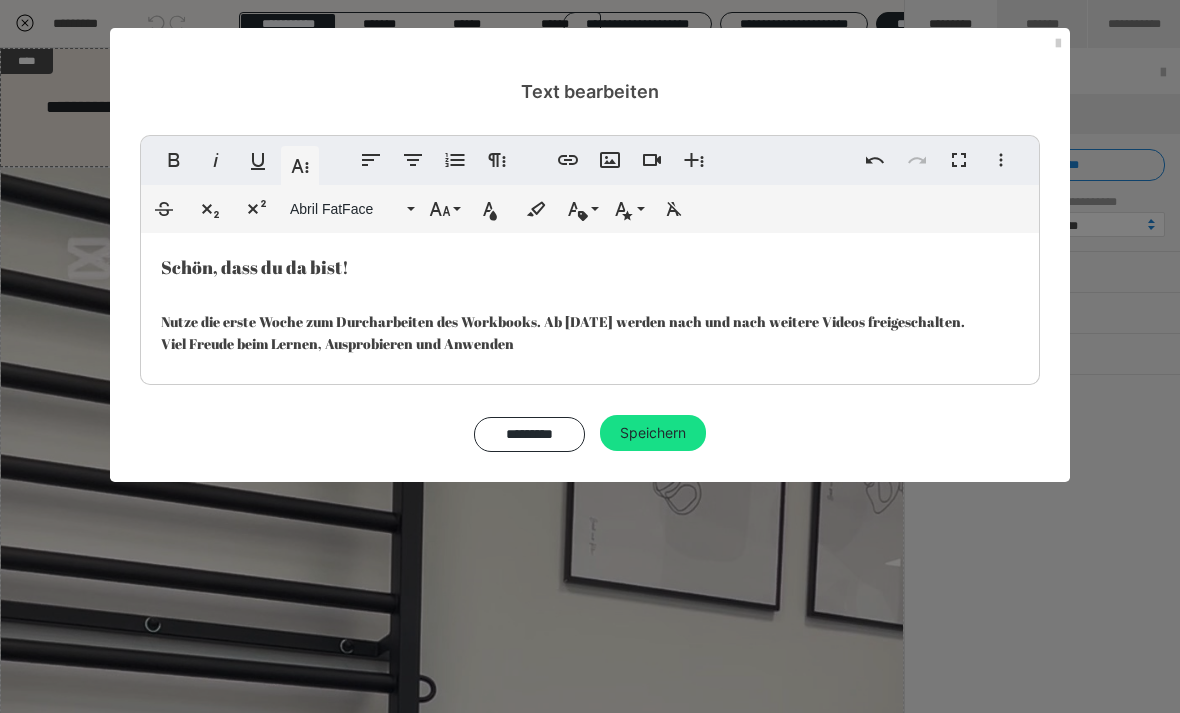 click on "Schön, dass du da bist!  ​ Nutze die erste Woche zum Durcharbeiten des Workbooks. Ab 17.07.2025 werden nach und nach weitere Videos freigeschalten.  Viel Freude beim Lernen, Ausprobieren und Anwenden" at bounding box center (590, 304) 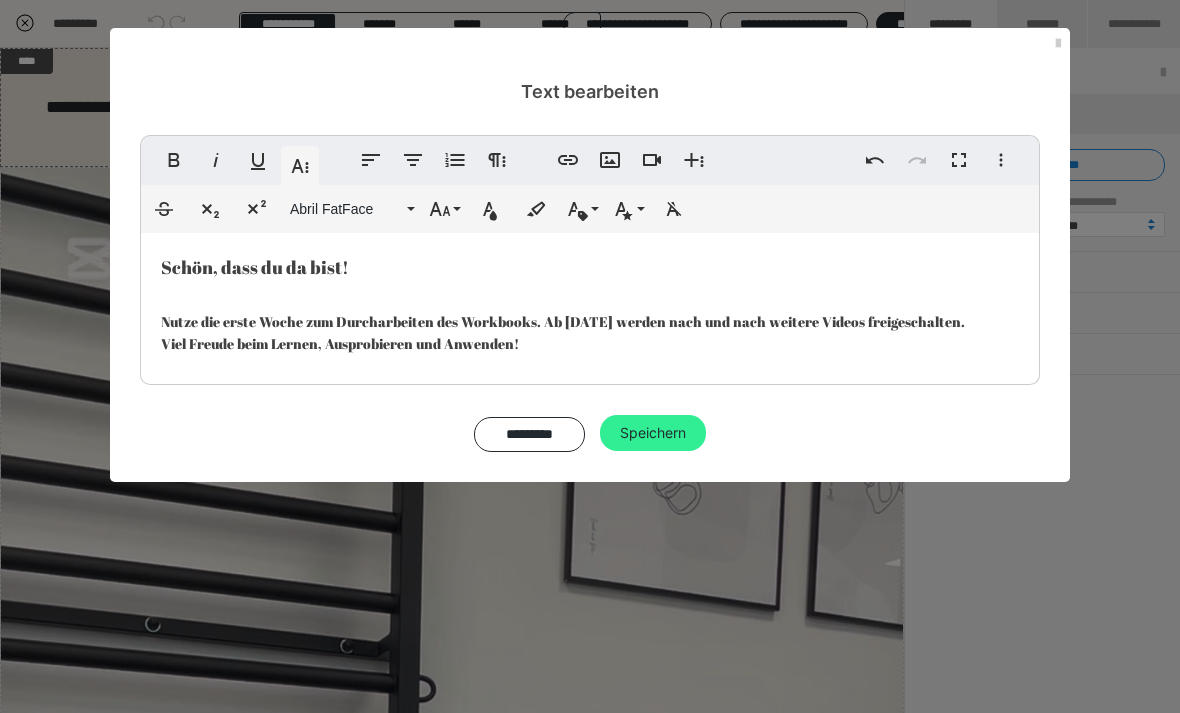 click on "Speichern" at bounding box center [653, 433] 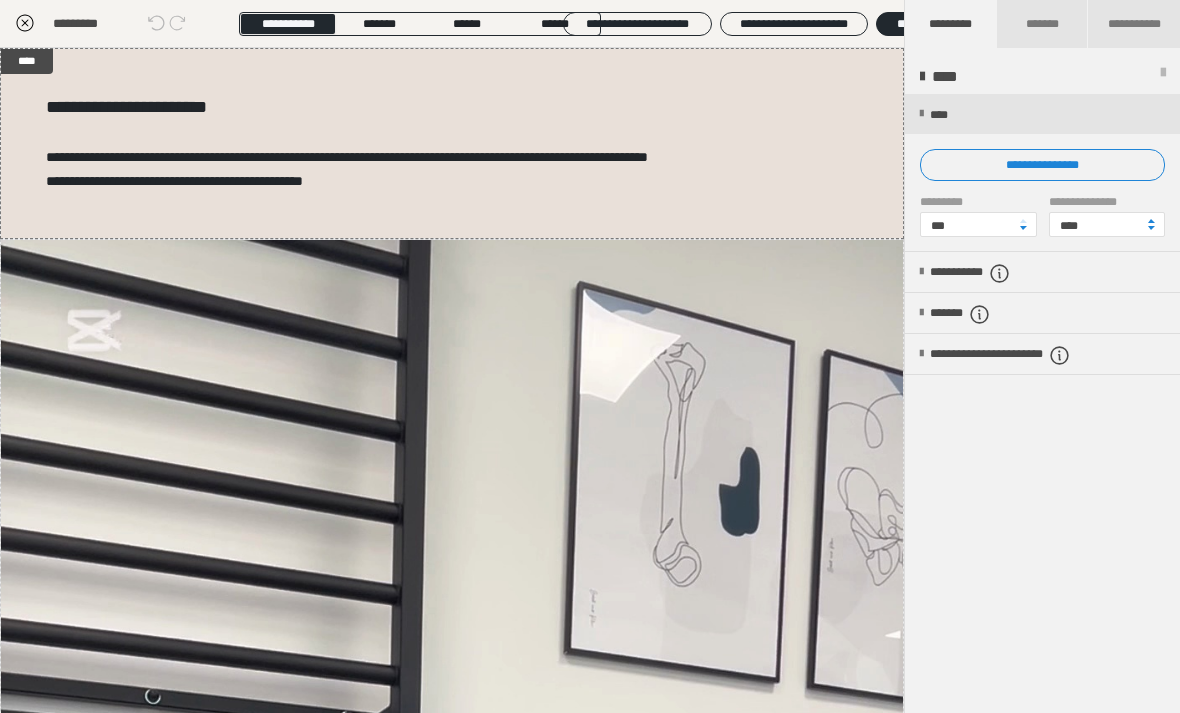 click on "**********" at bounding box center (1042, 404) 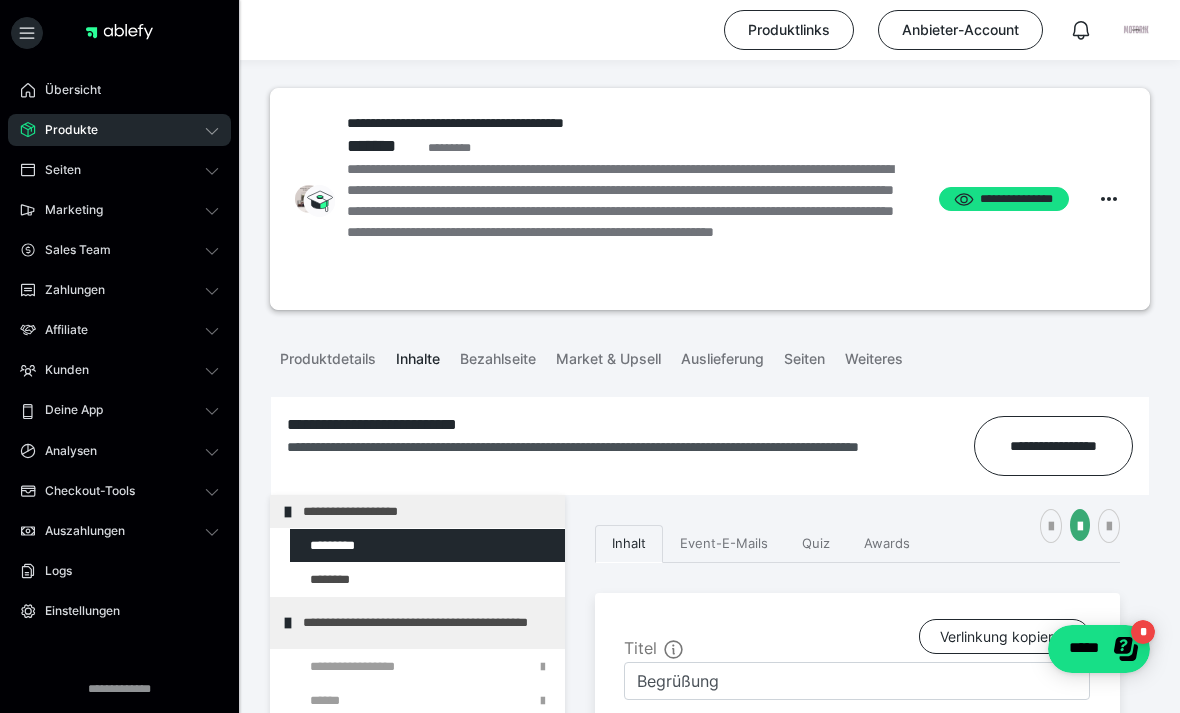 scroll, scrollTop: 0, scrollLeft: 0, axis: both 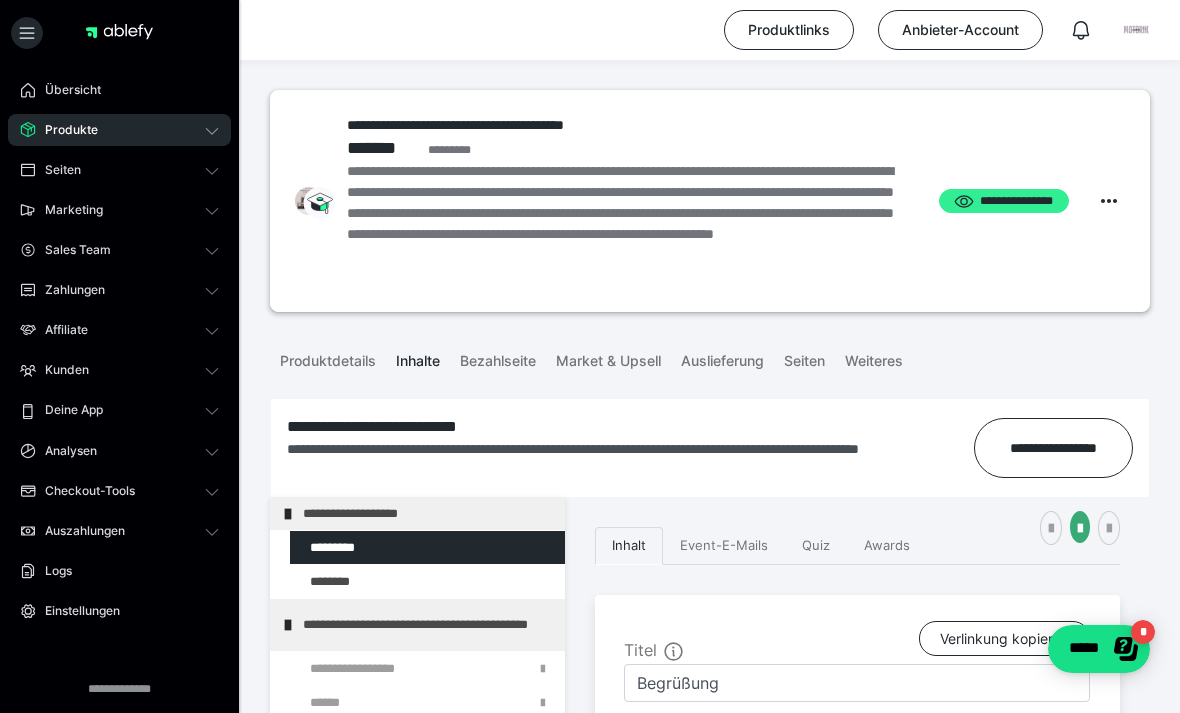 click on "**********" at bounding box center (1004, 201) 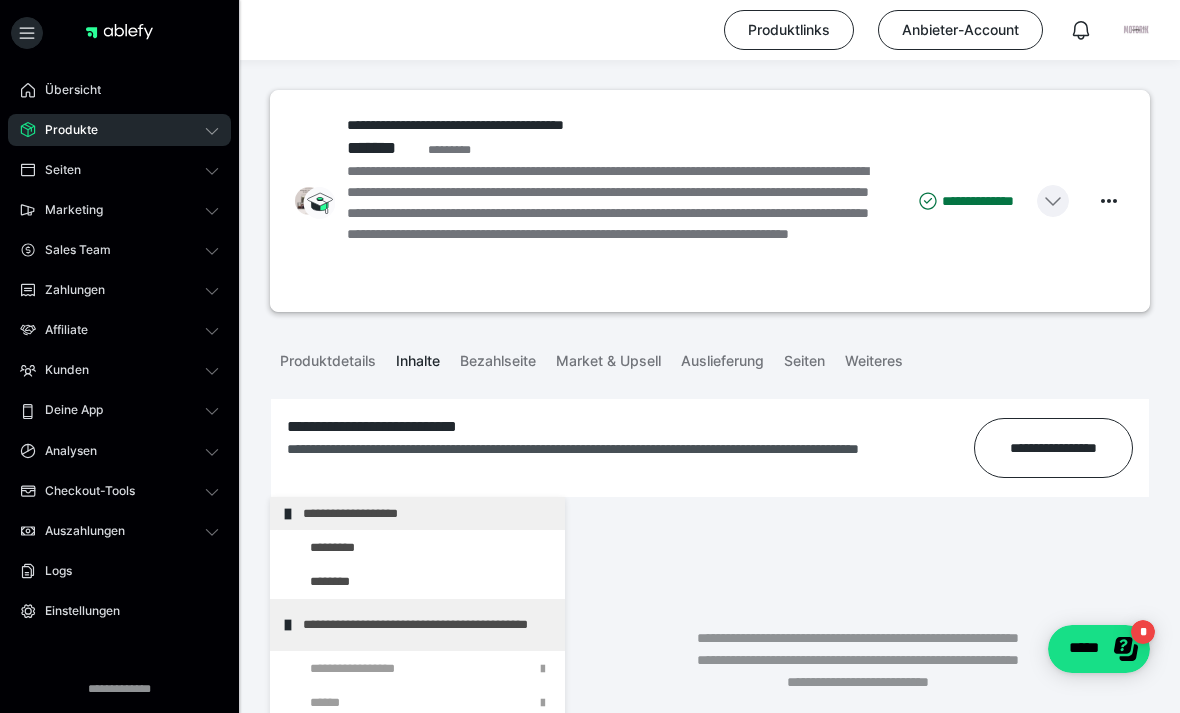 click 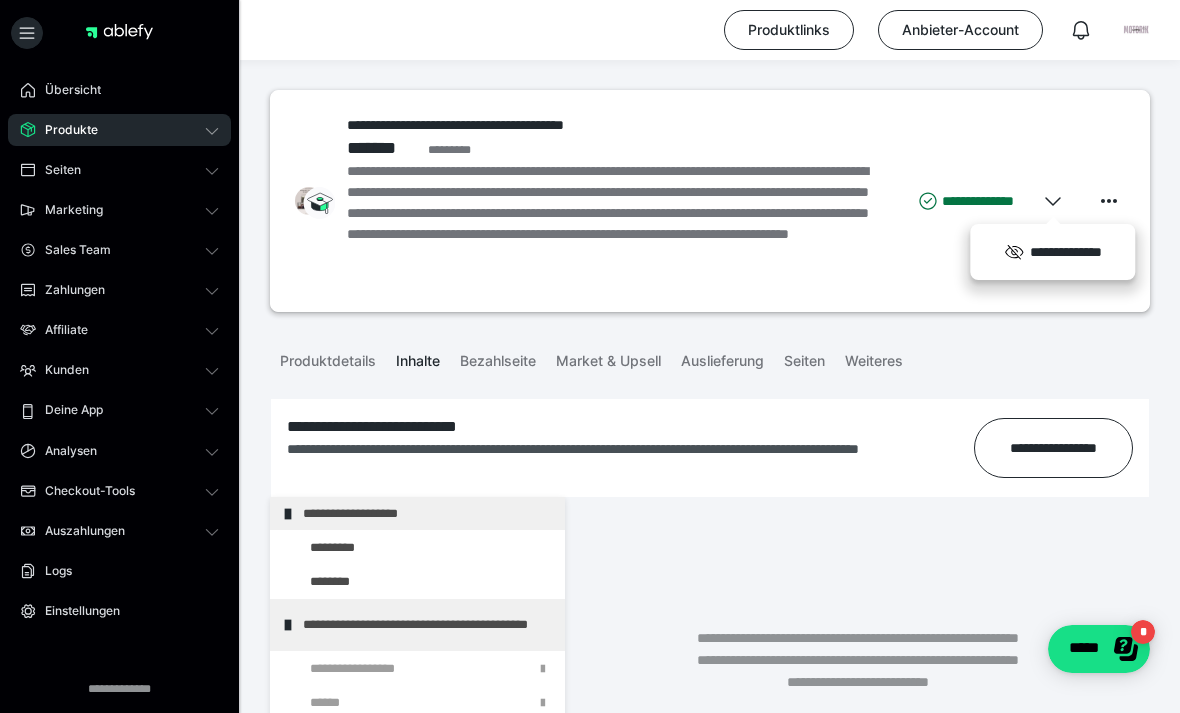 click on "**********" at bounding box center (710, 201) 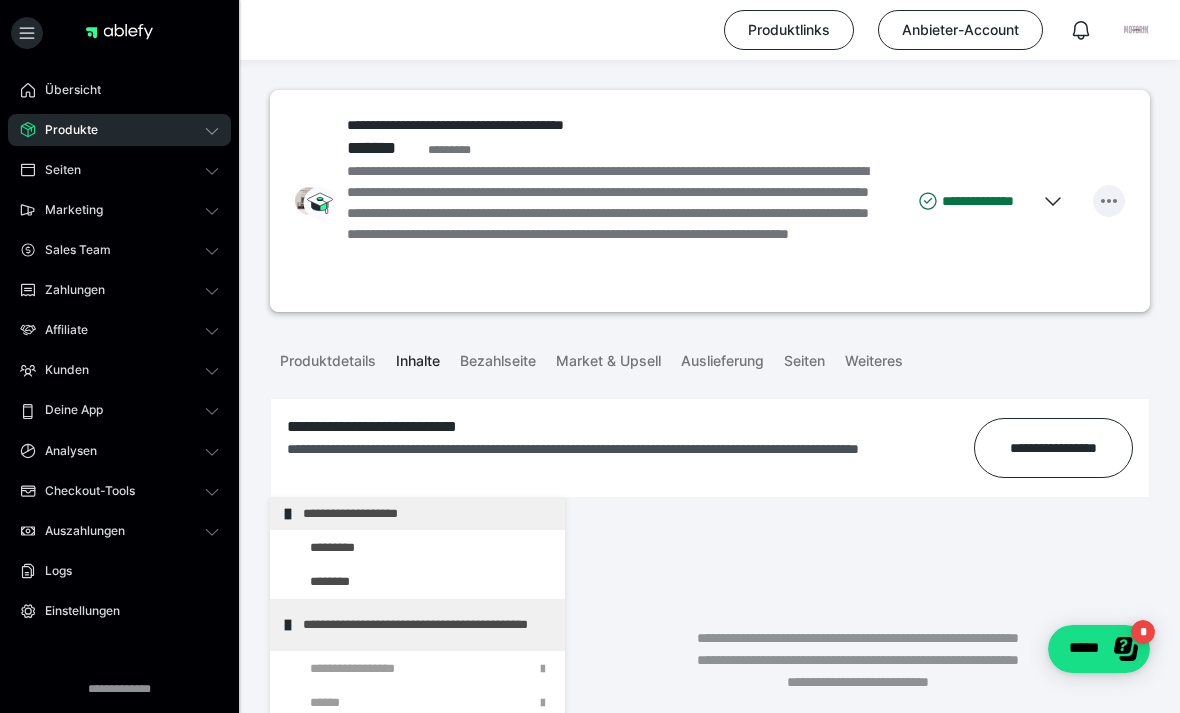 click 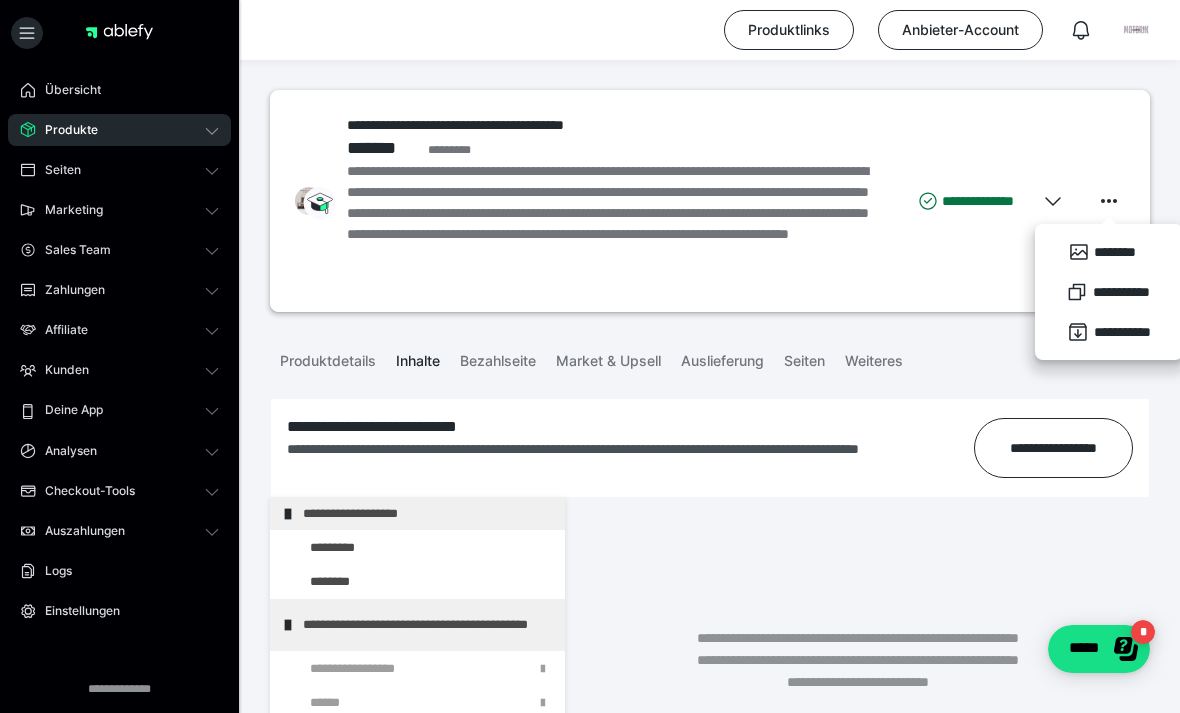 click on "**********" at bounding box center (710, 201) 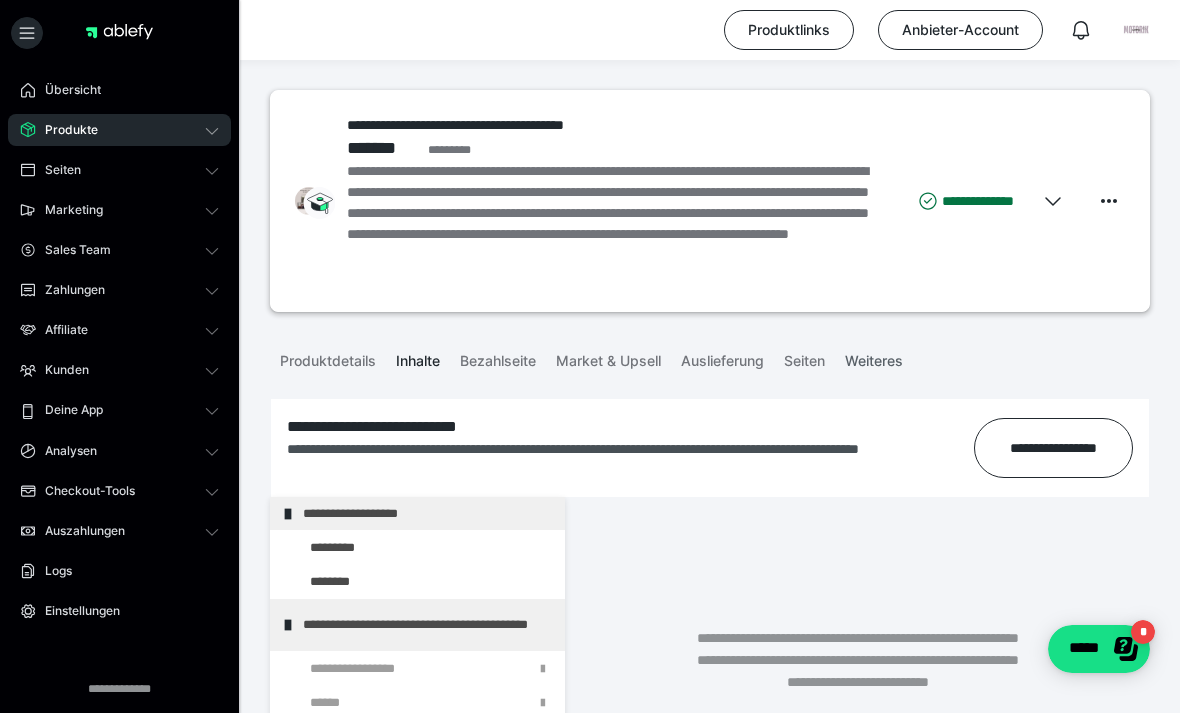 click on "Weiteres" at bounding box center (874, 357) 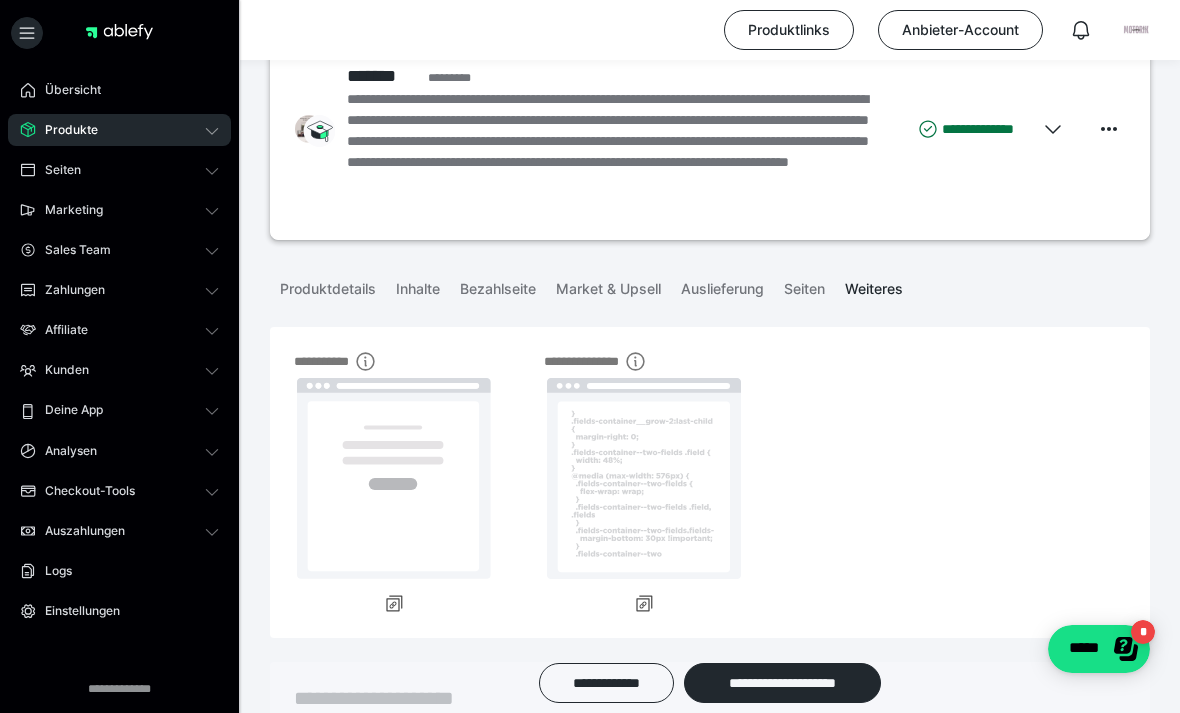 scroll, scrollTop: 74, scrollLeft: 0, axis: vertical 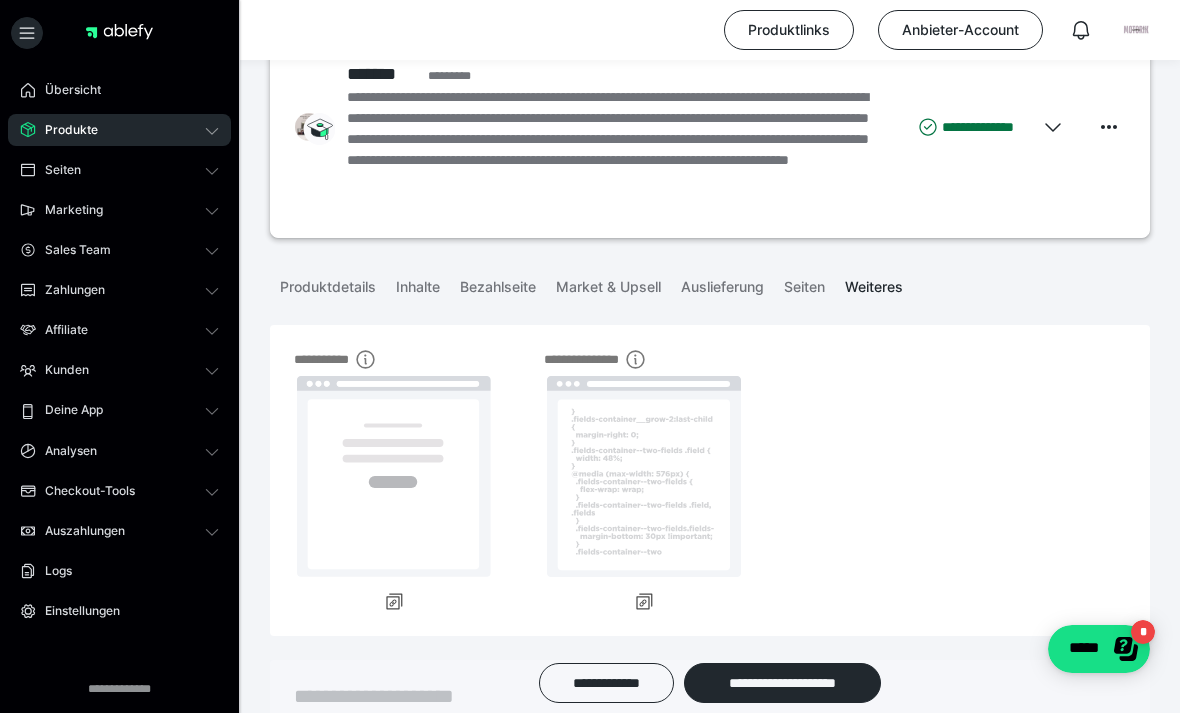 click 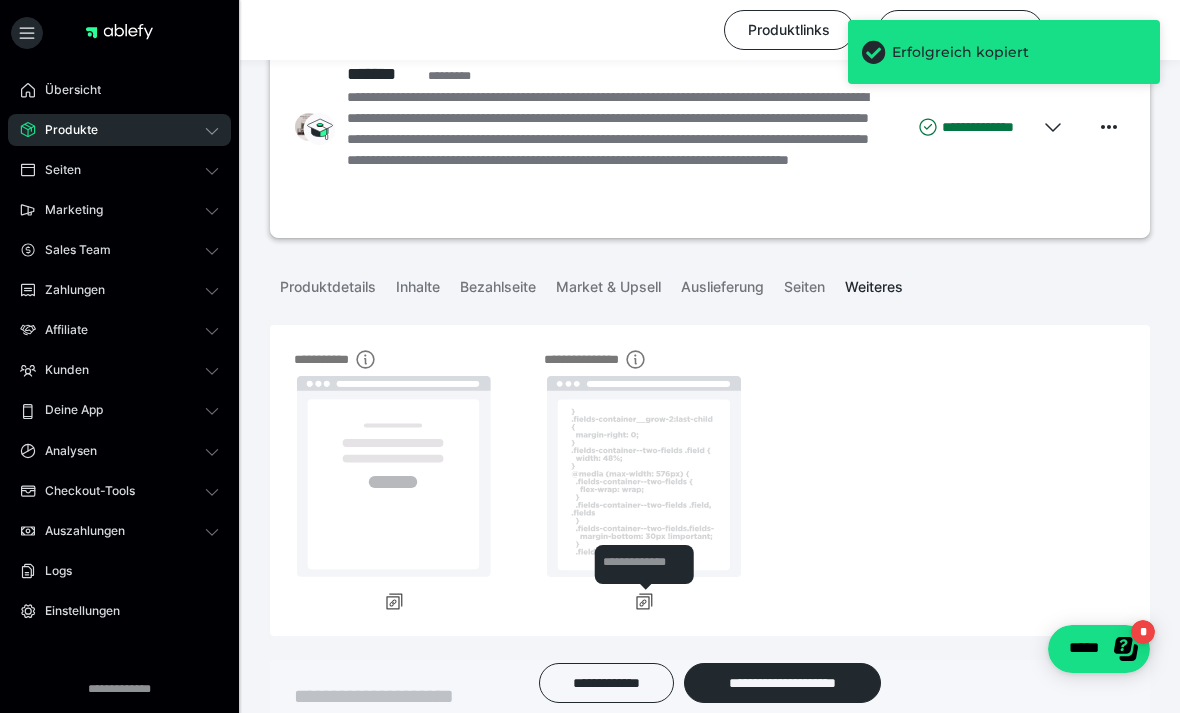 click 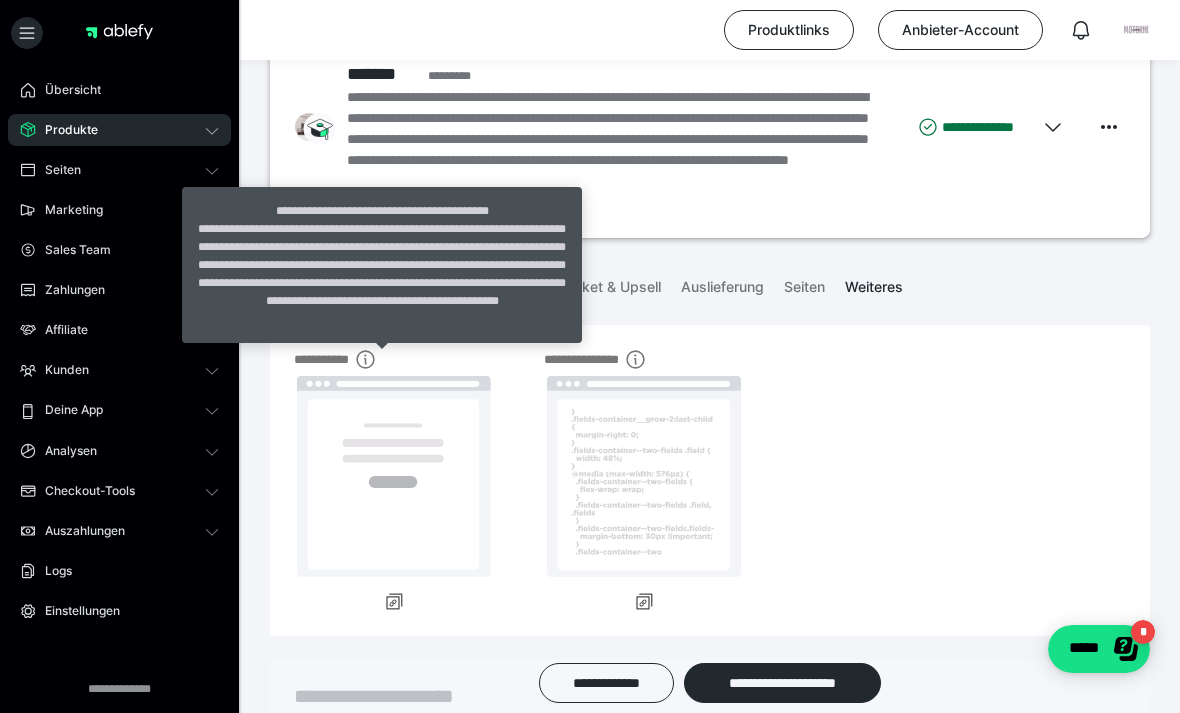 click 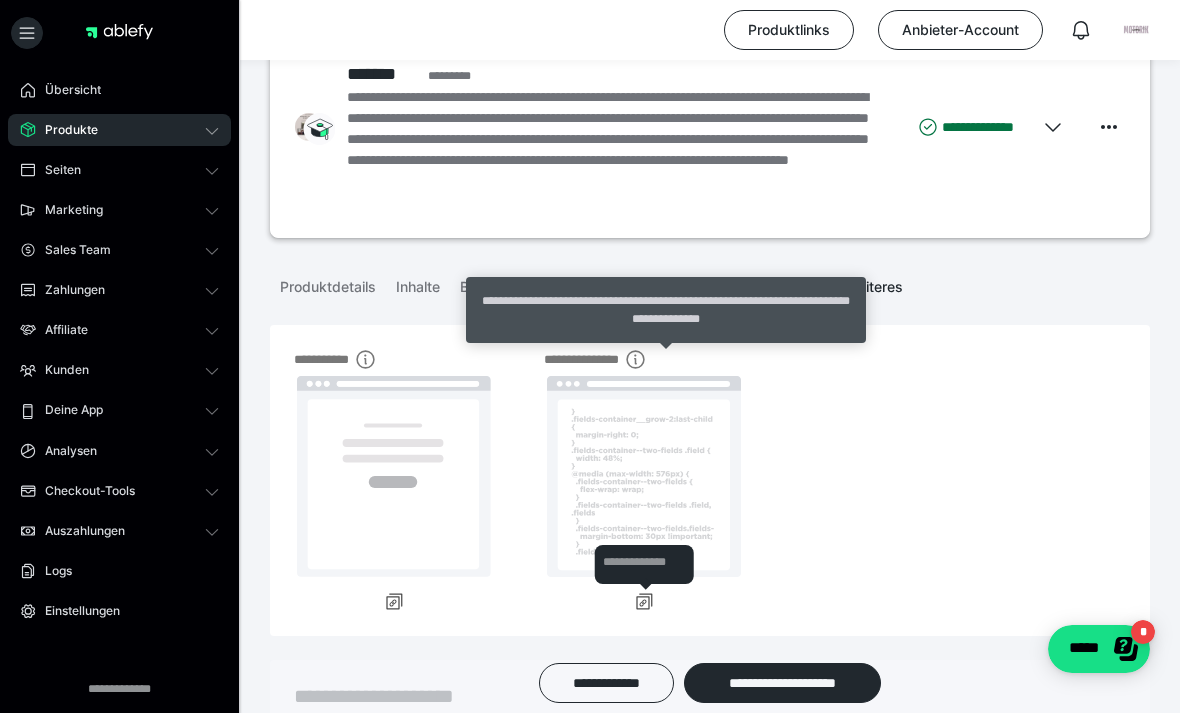 click 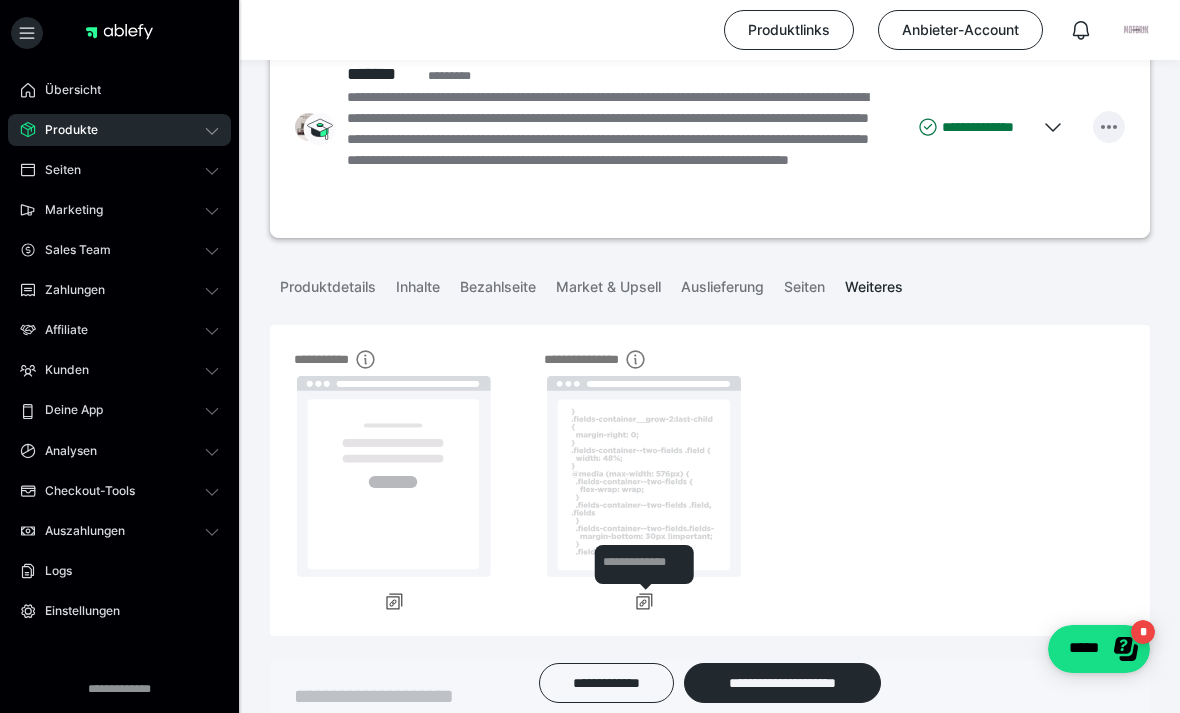 click at bounding box center [1109, 127] 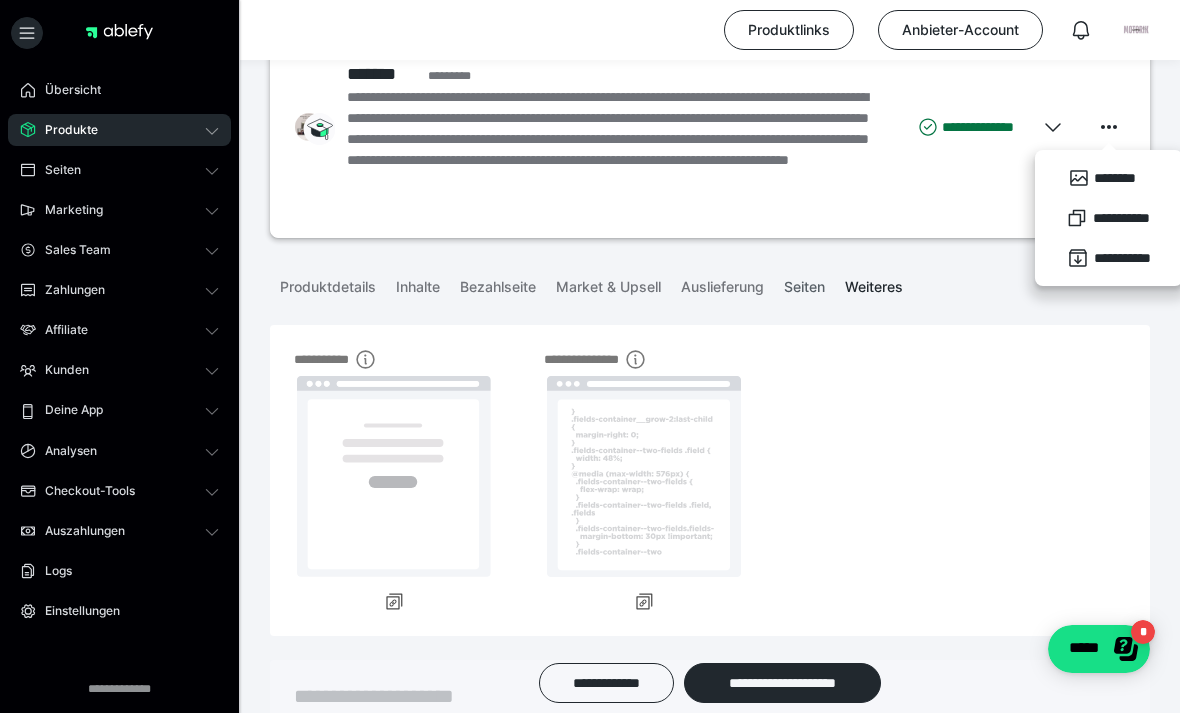 click on "Seiten" at bounding box center (804, 283) 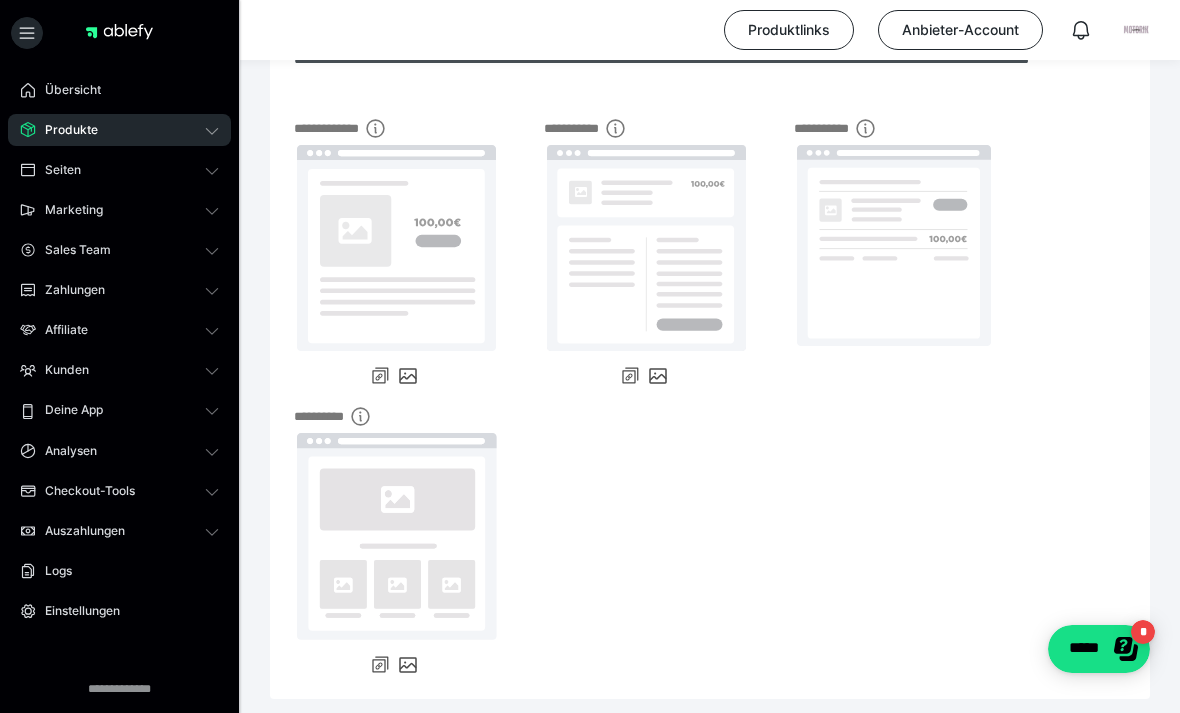 scroll, scrollTop: 402, scrollLeft: 0, axis: vertical 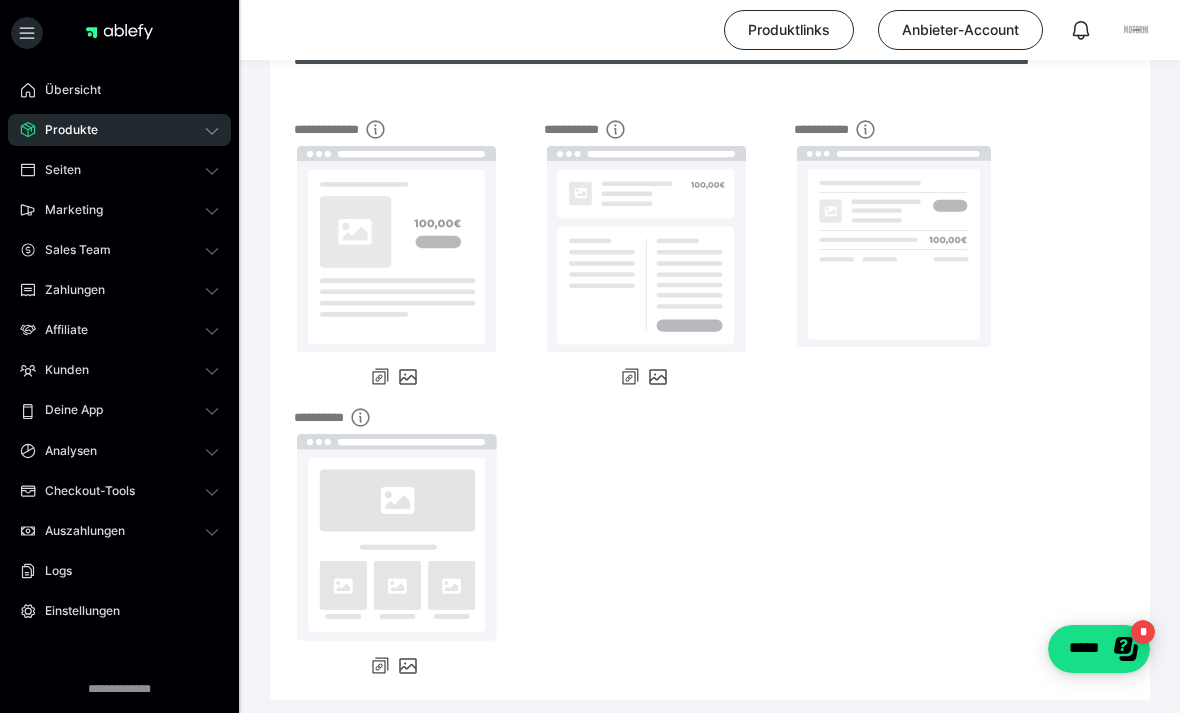 click 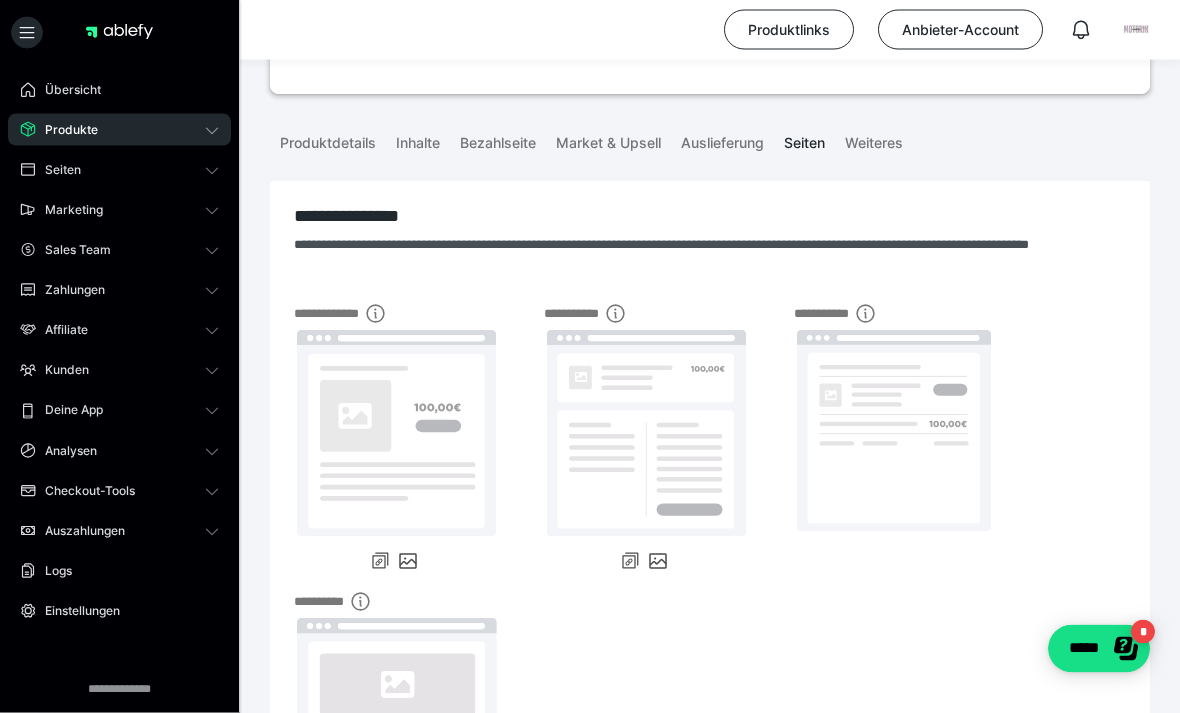 scroll, scrollTop: 213, scrollLeft: 0, axis: vertical 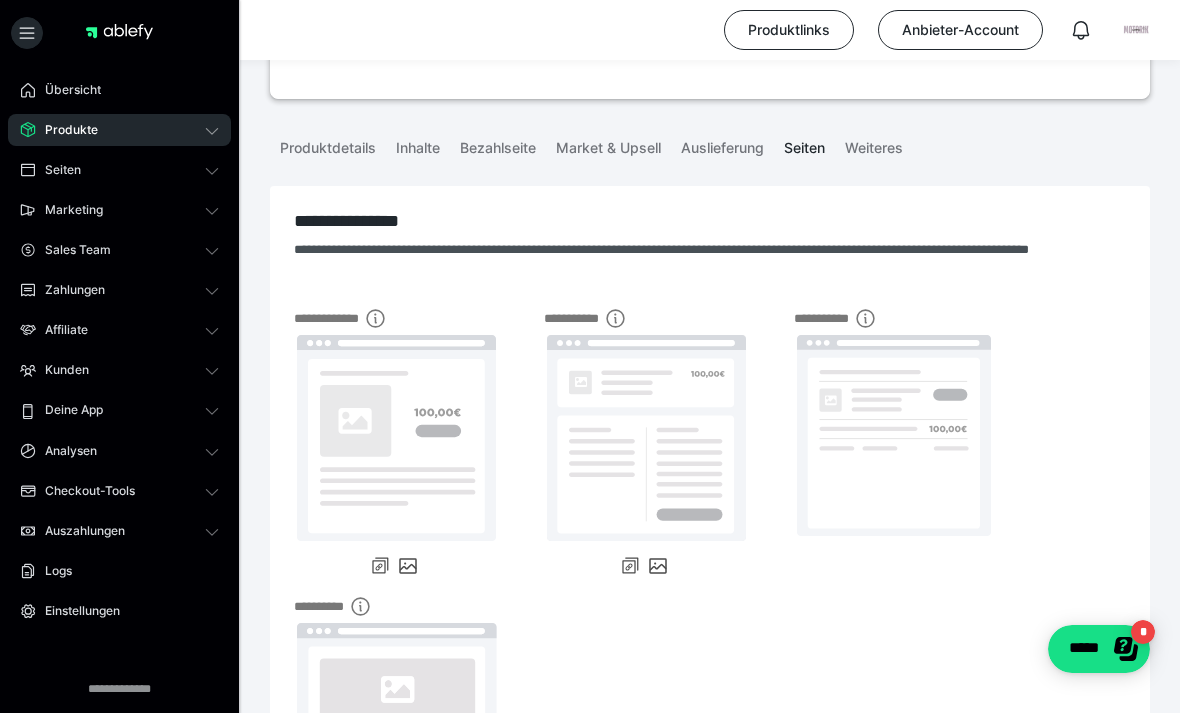 click on "**********" at bounding box center [710, 579] 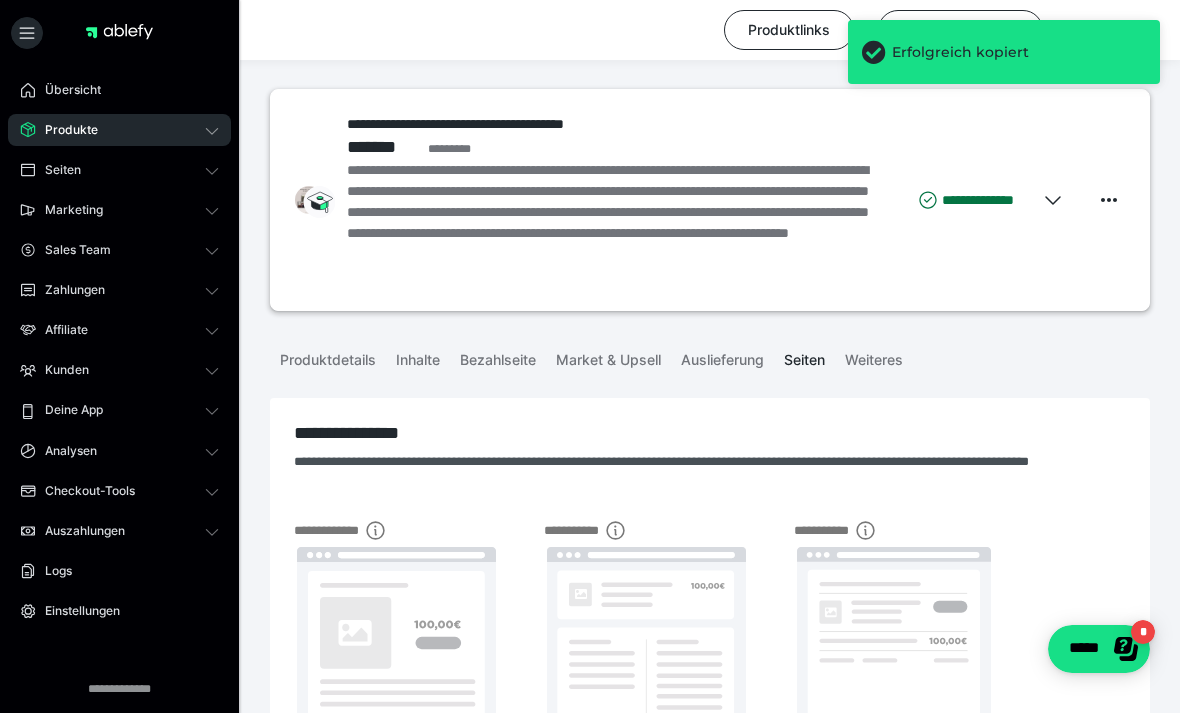 scroll, scrollTop: 0, scrollLeft: 0, axis: both 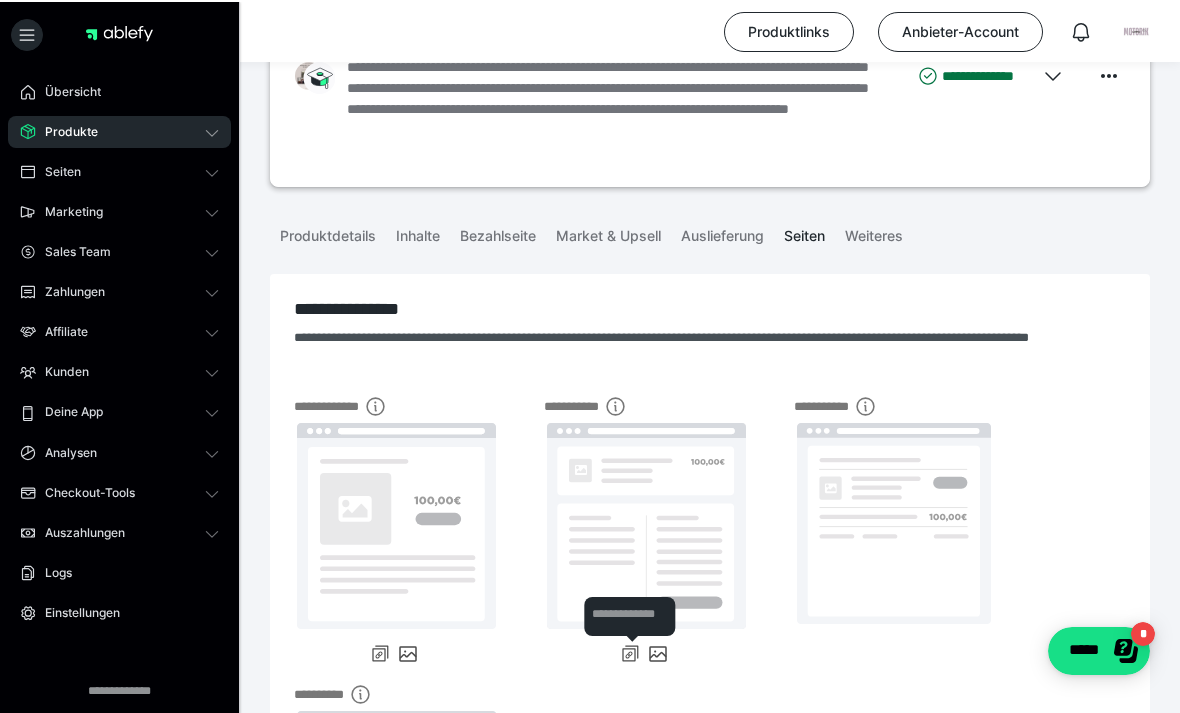 click 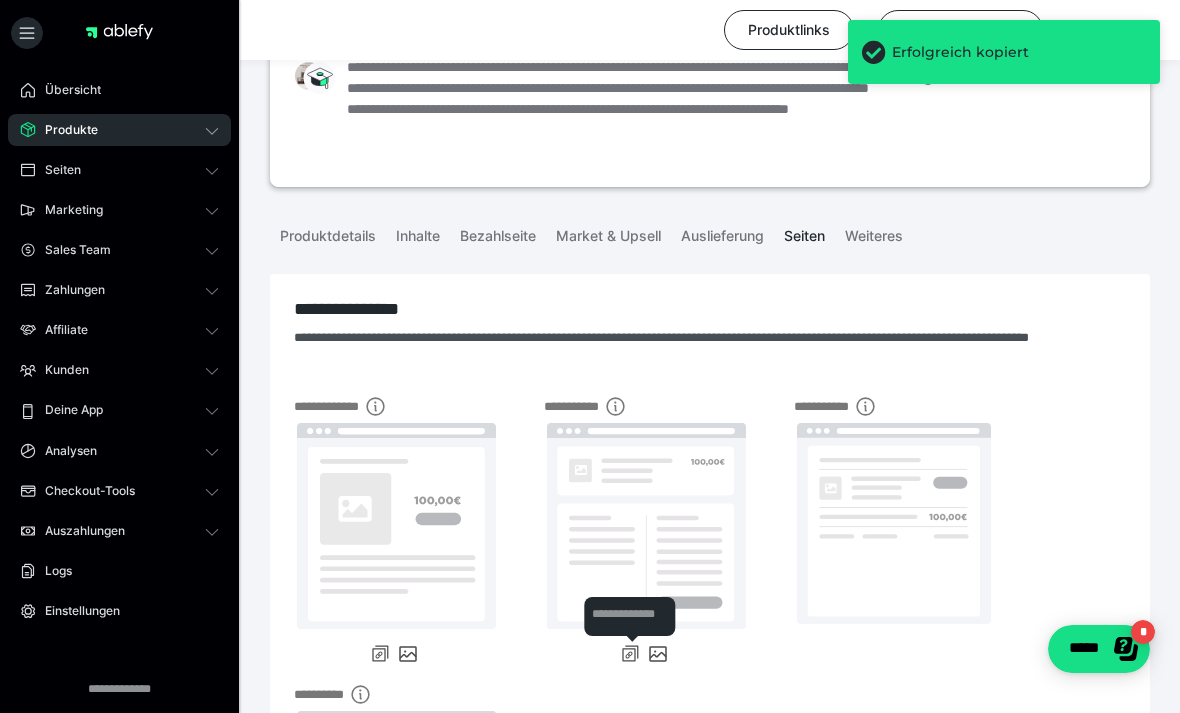 scroll, scrollTop: 0, scrollLeft: 0, axis: both 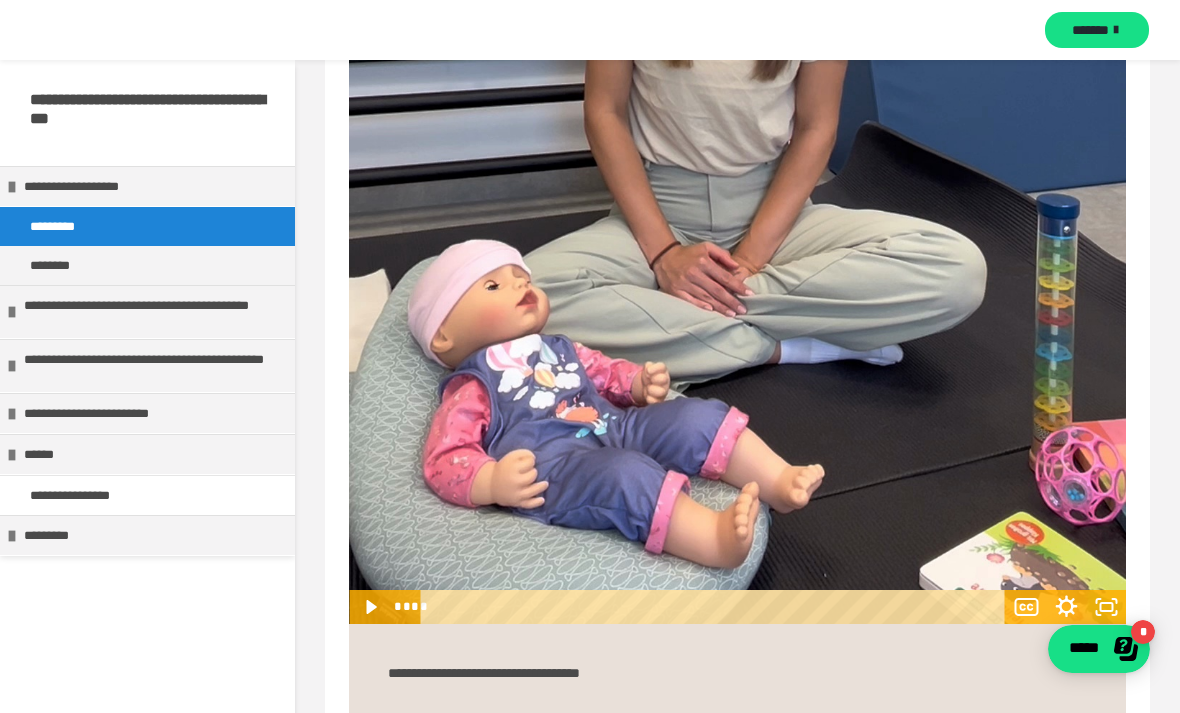 click 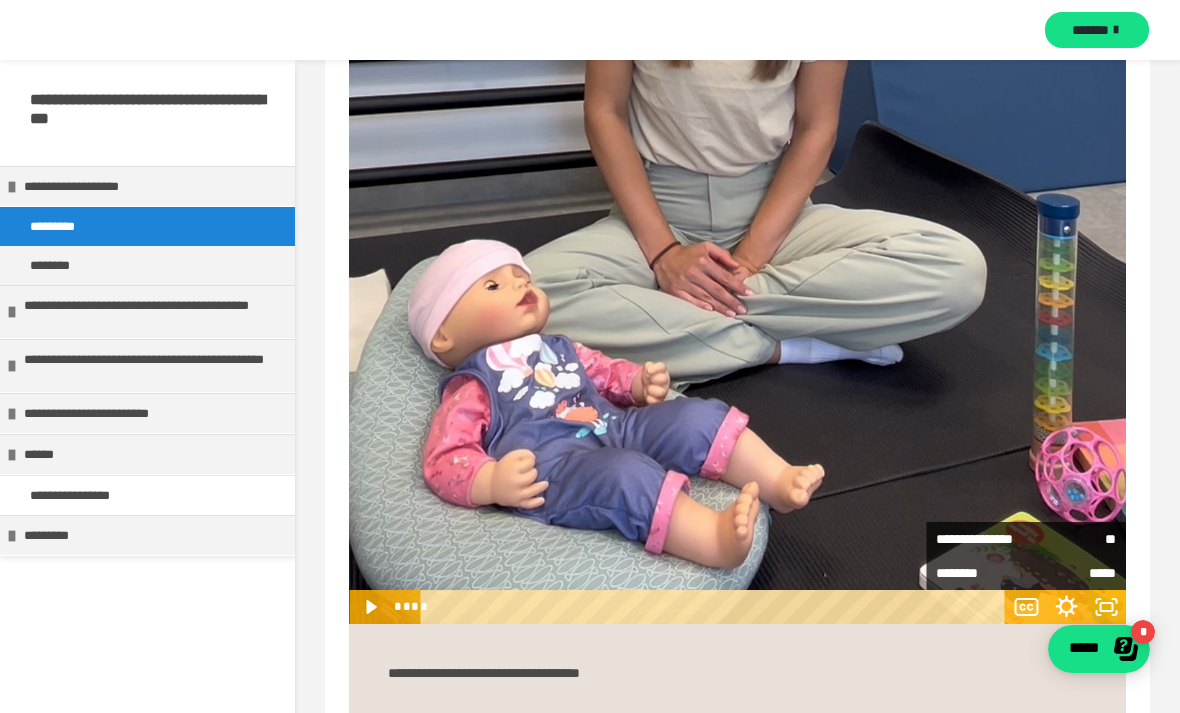 click 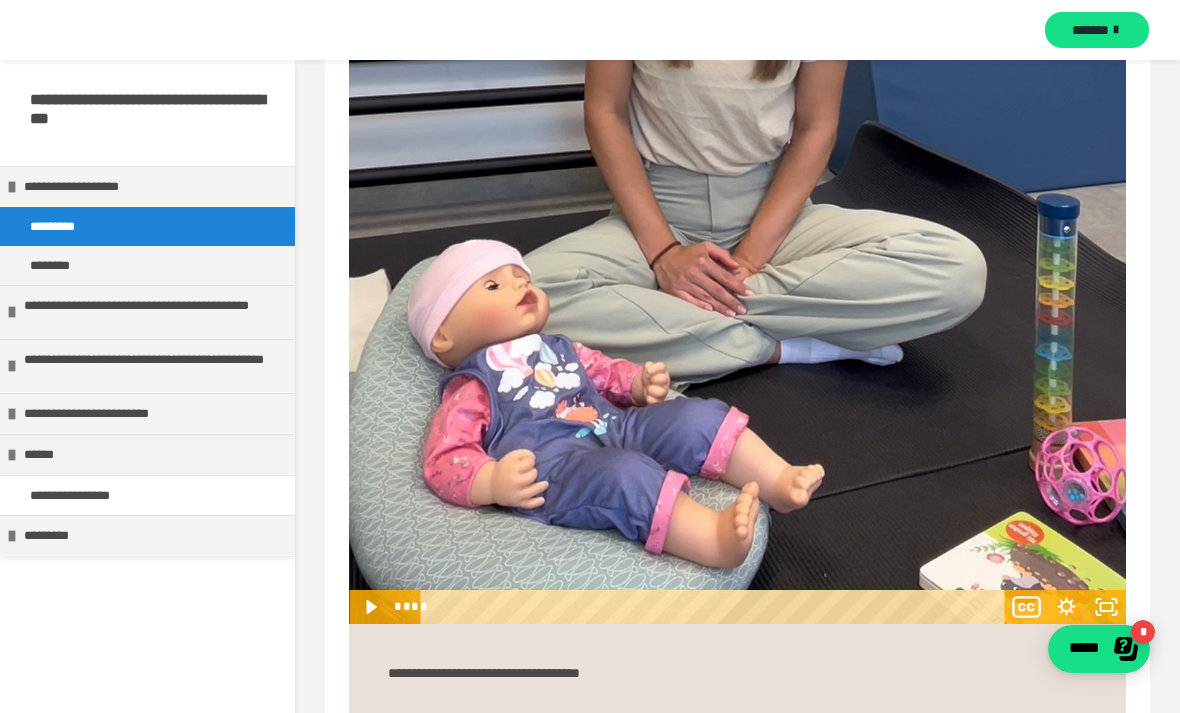 click 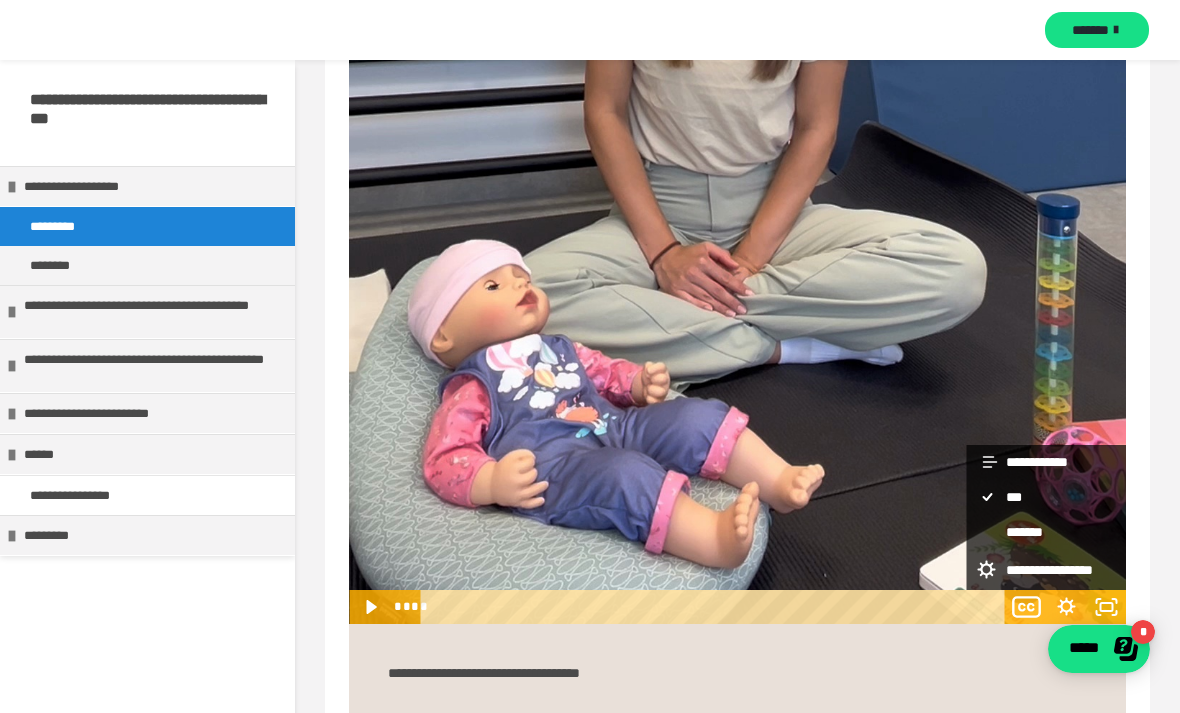 click 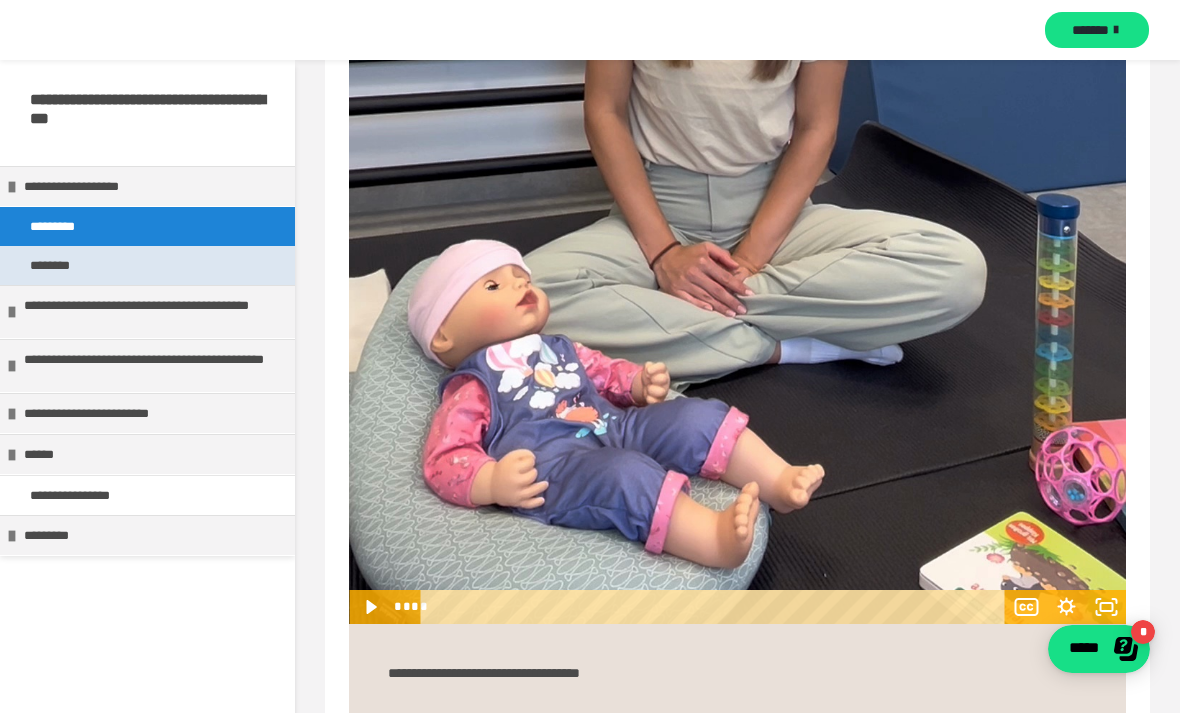 click on "********" at bounding box center (64, 265) 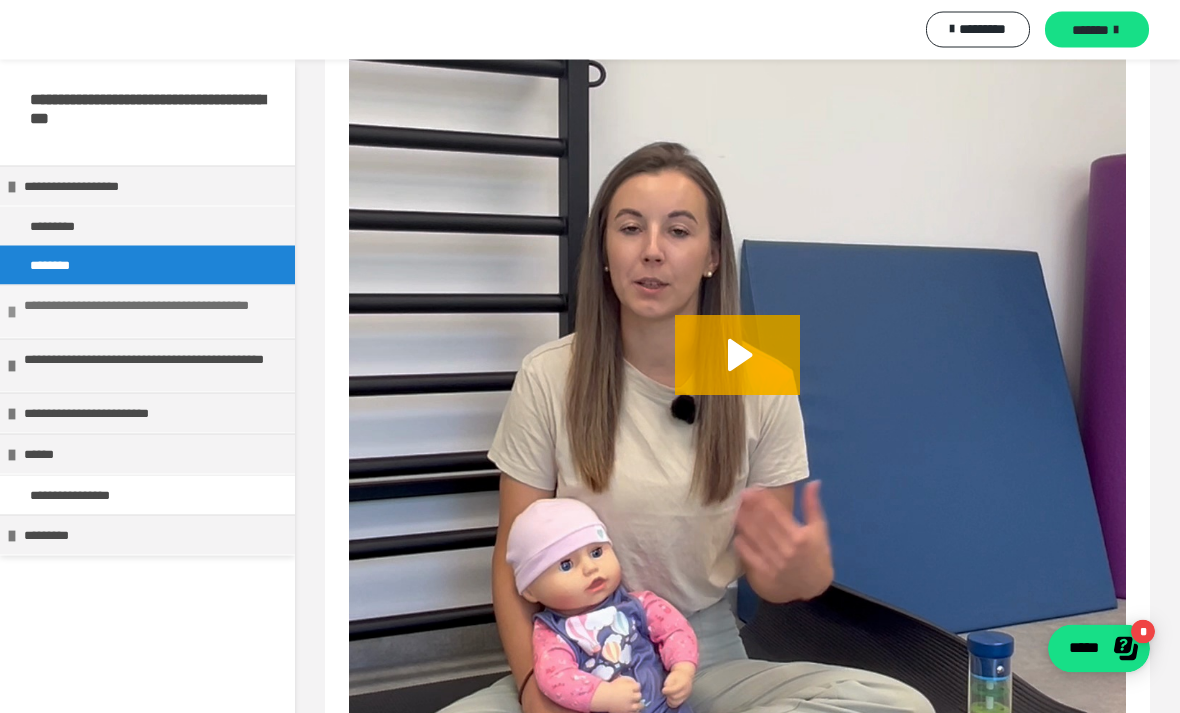 scroll, scrollTop: 564, scrollLeft: 0, axis: vertical 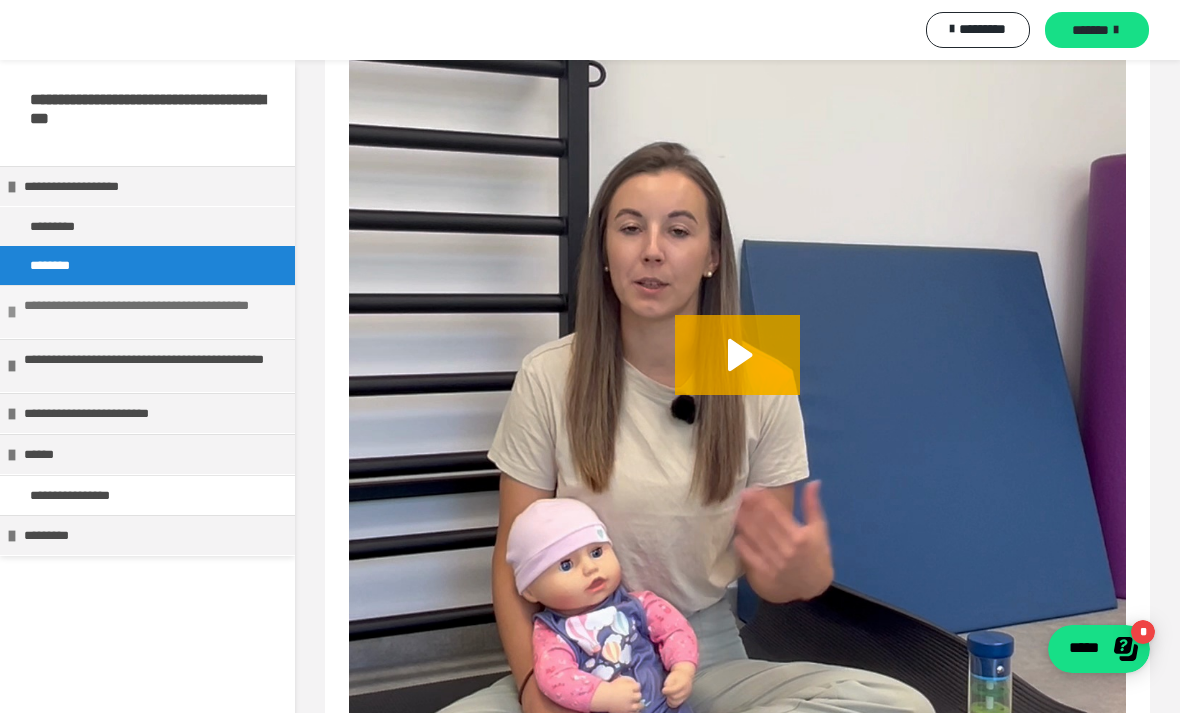 click on "**********" at bounding box center (152, 312) 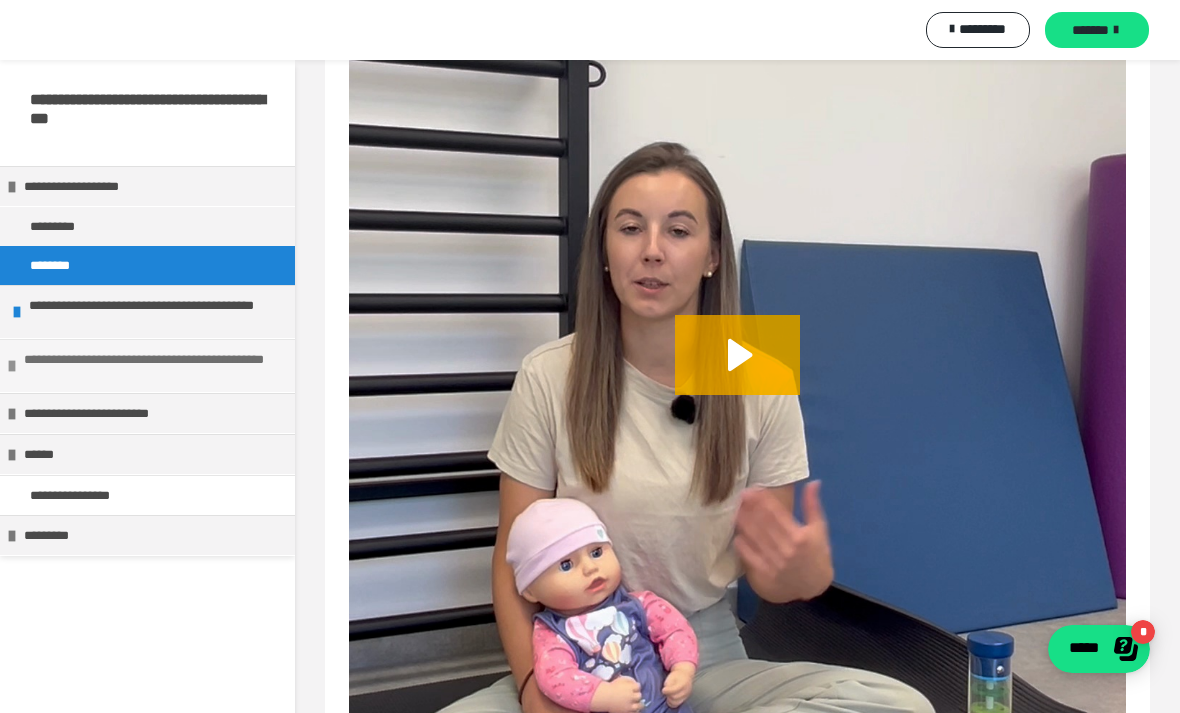 click on "**********" at bounding box center (147, 365) 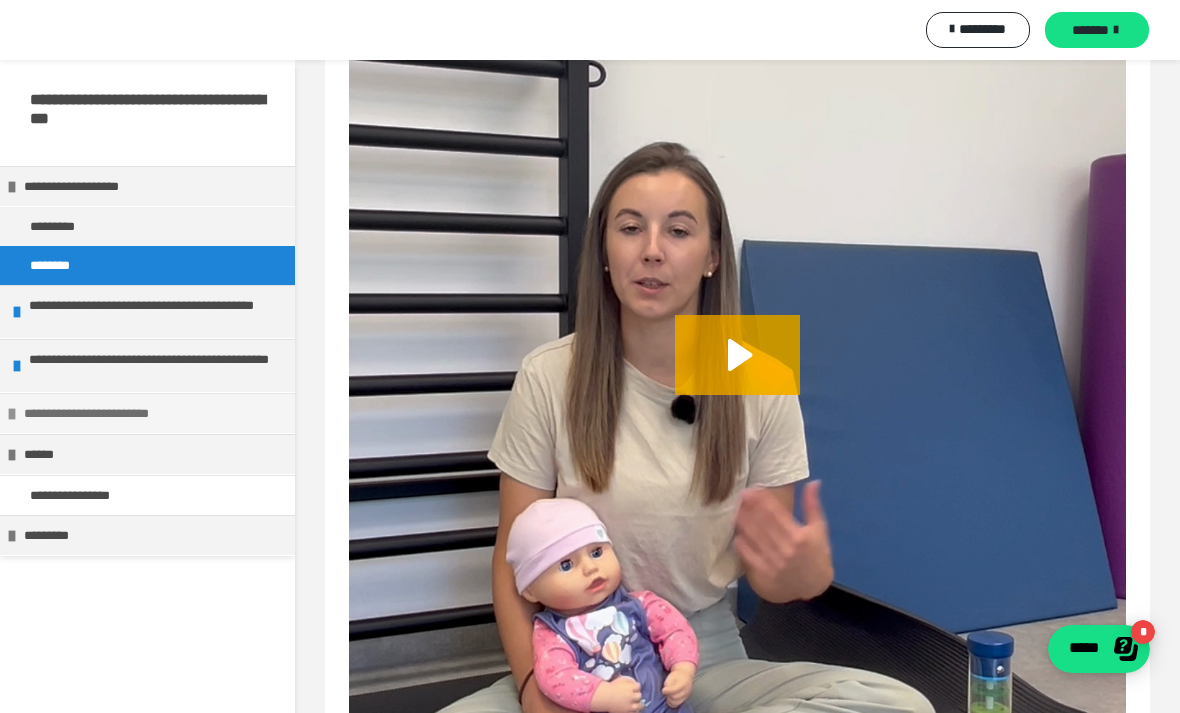 click at bounding box center [12, 414] 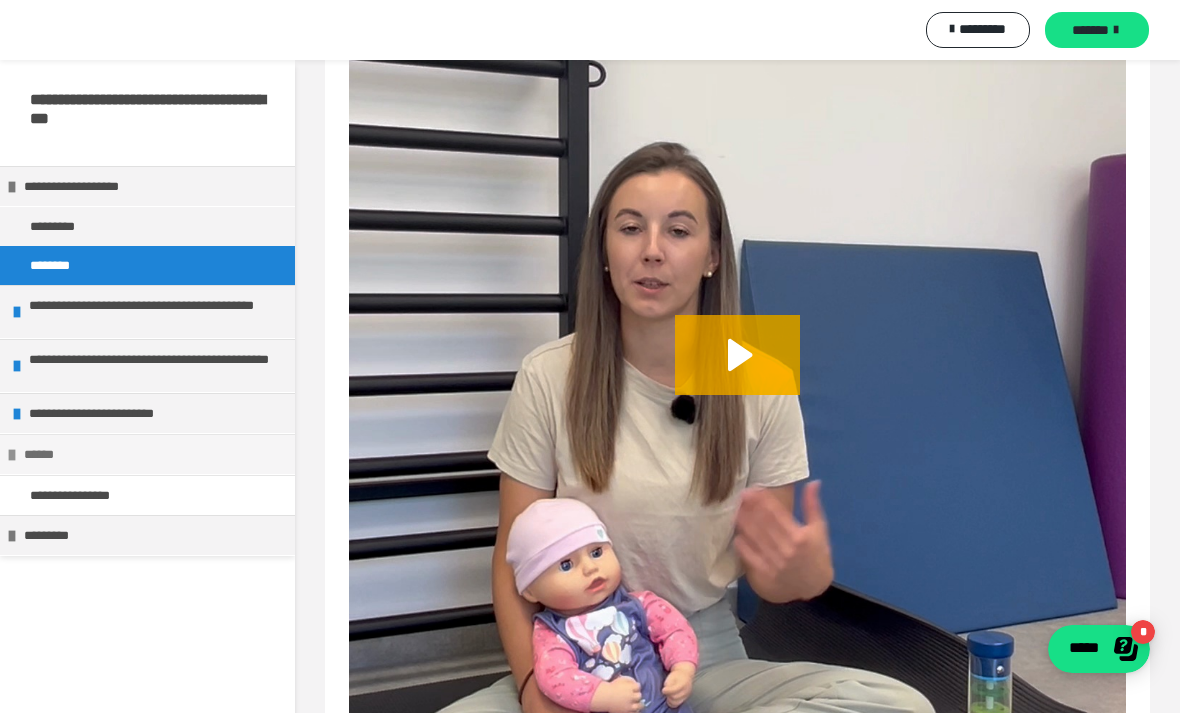 click at bounding box center [12, 455] 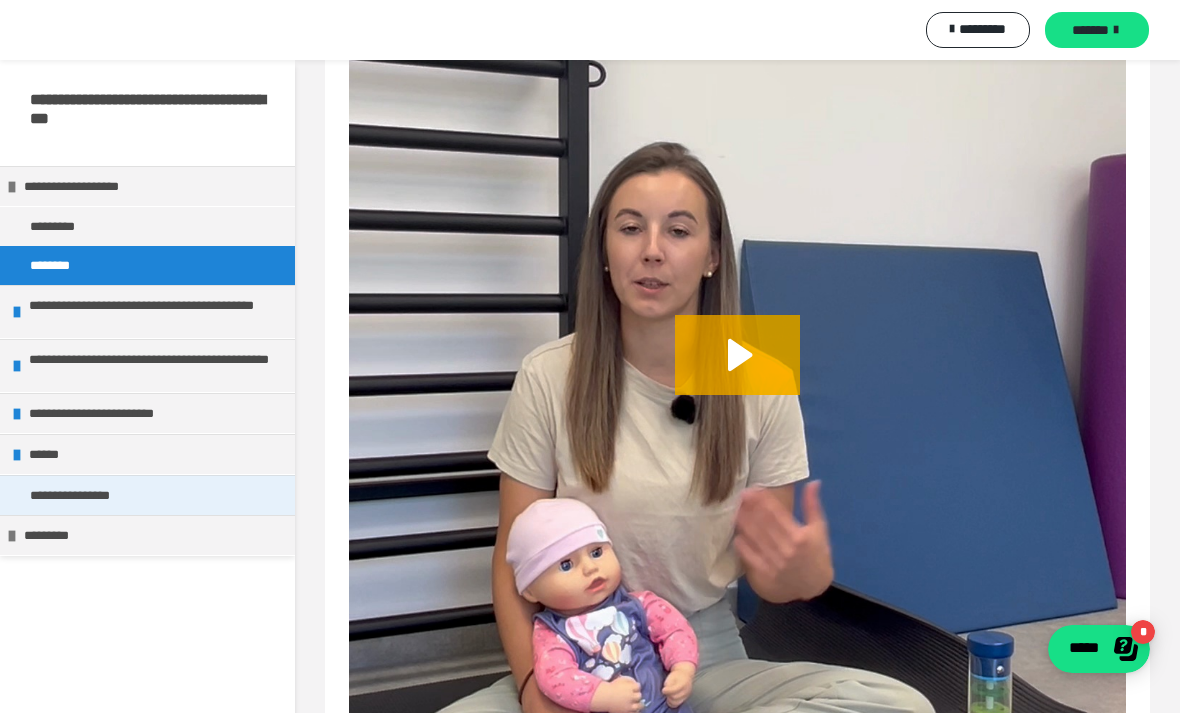 click on "**********" at bounding box center [85, 495] 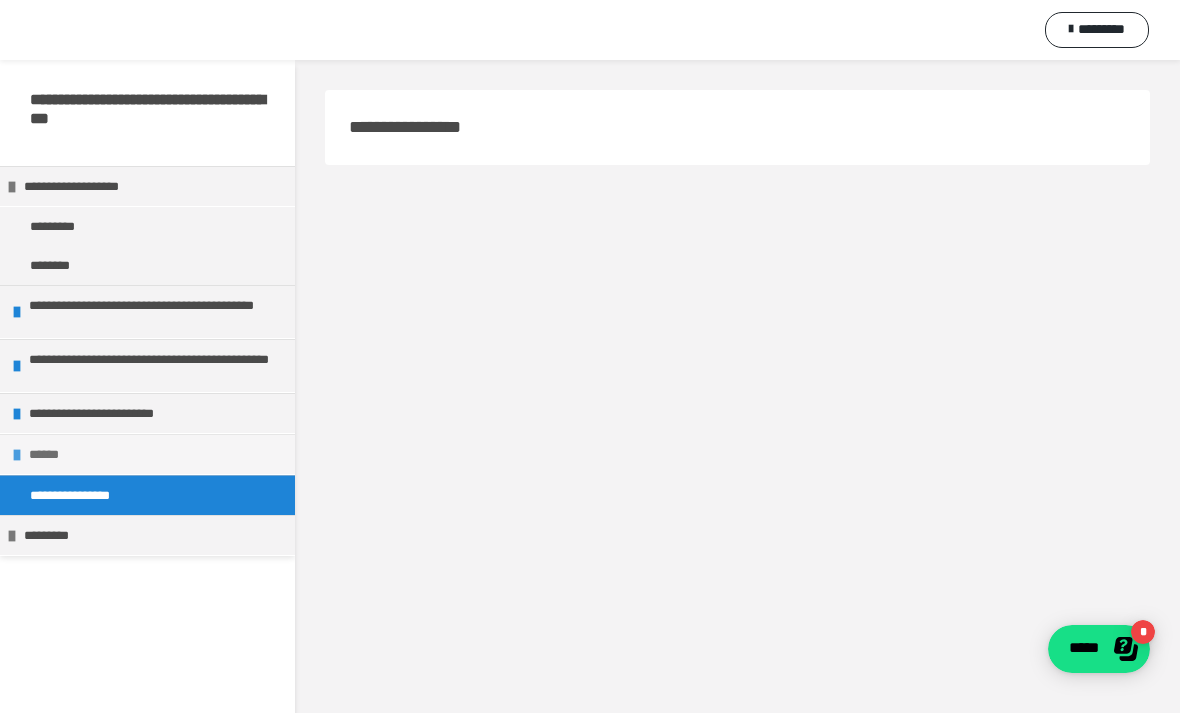 click on "******" at bounding box center (157, 454) 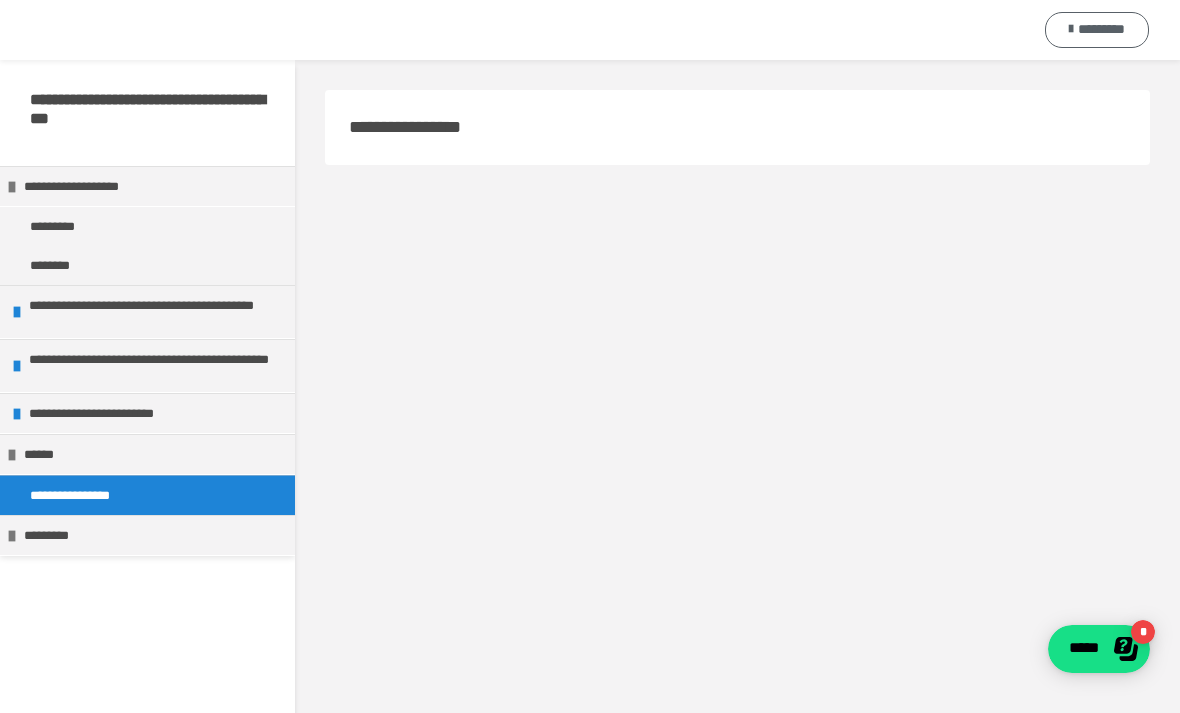 click on "*********" at bounding box center [1101, 29] 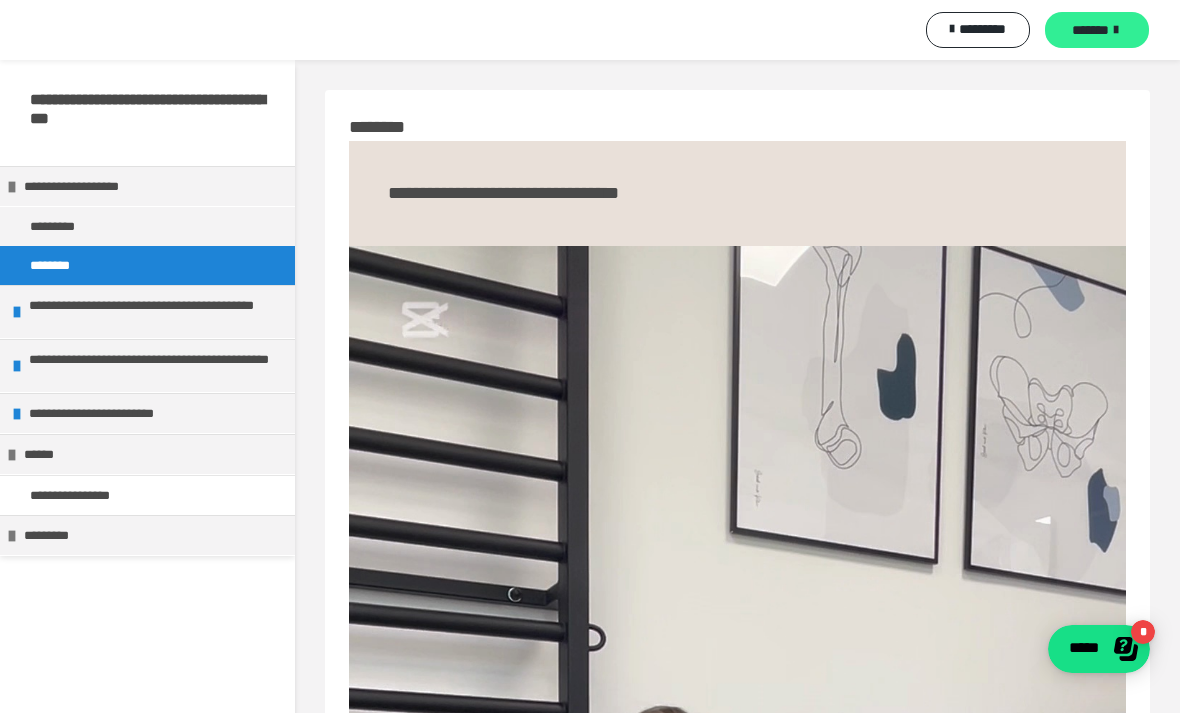 click at bounding box center [1116, 30] 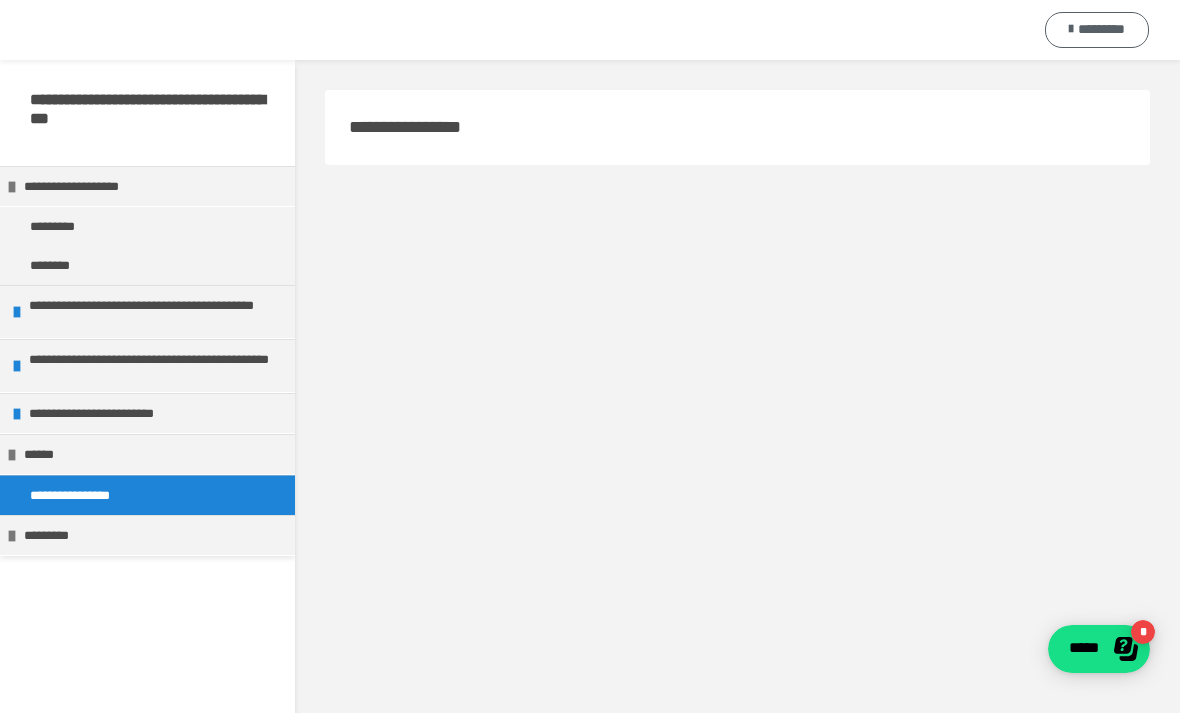 click on "*********" at bounding box center [1101, 29] 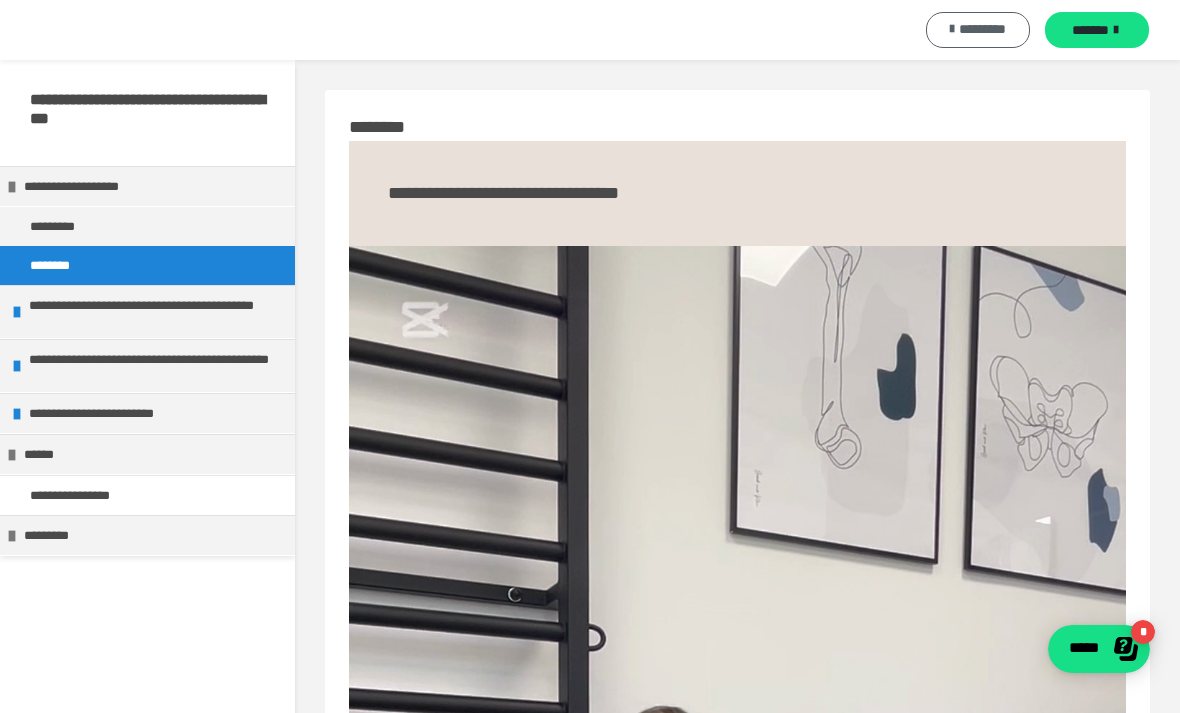 click on "*********" at bounding box center [982, 29] 